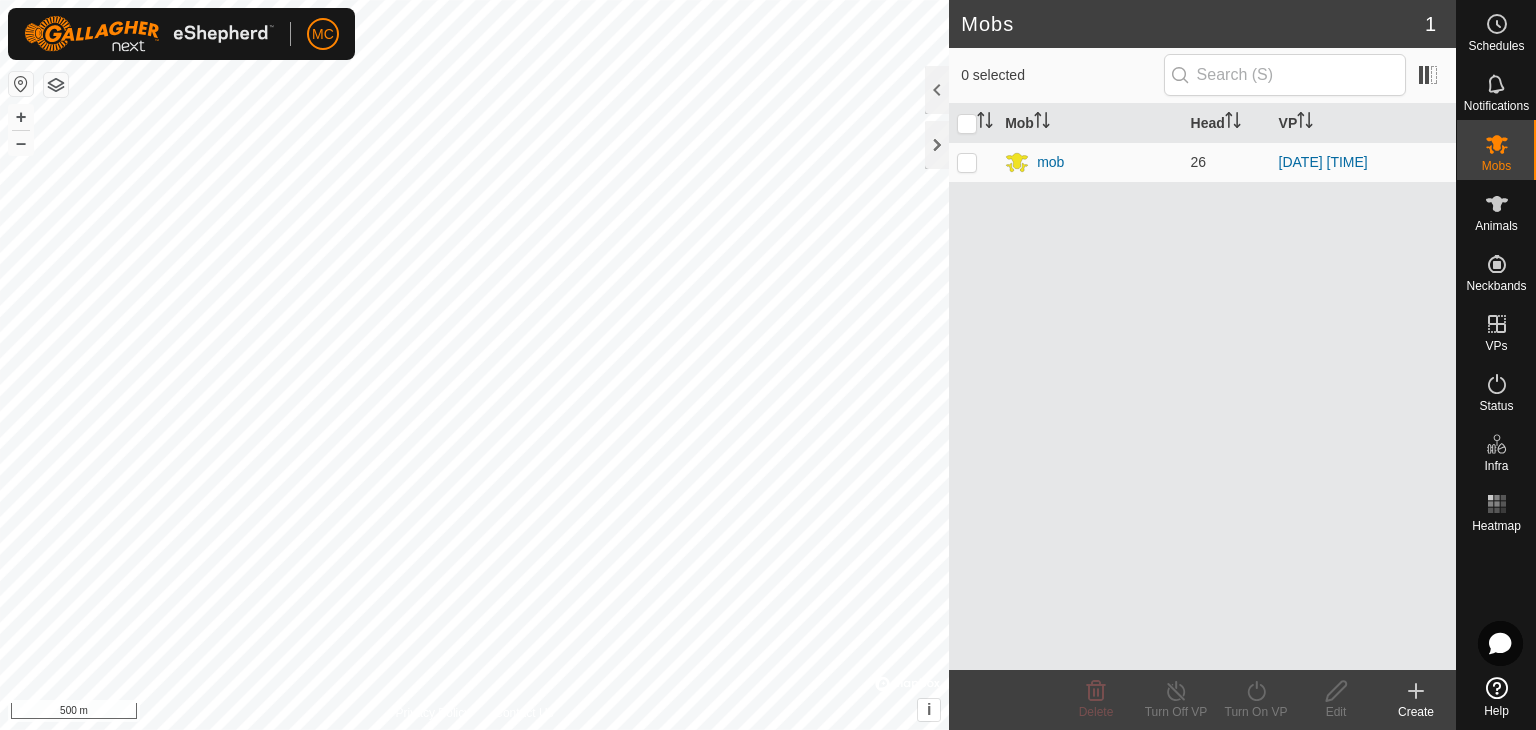 scroll, scrollTop: 0, scrollLeft: 0, axis: both 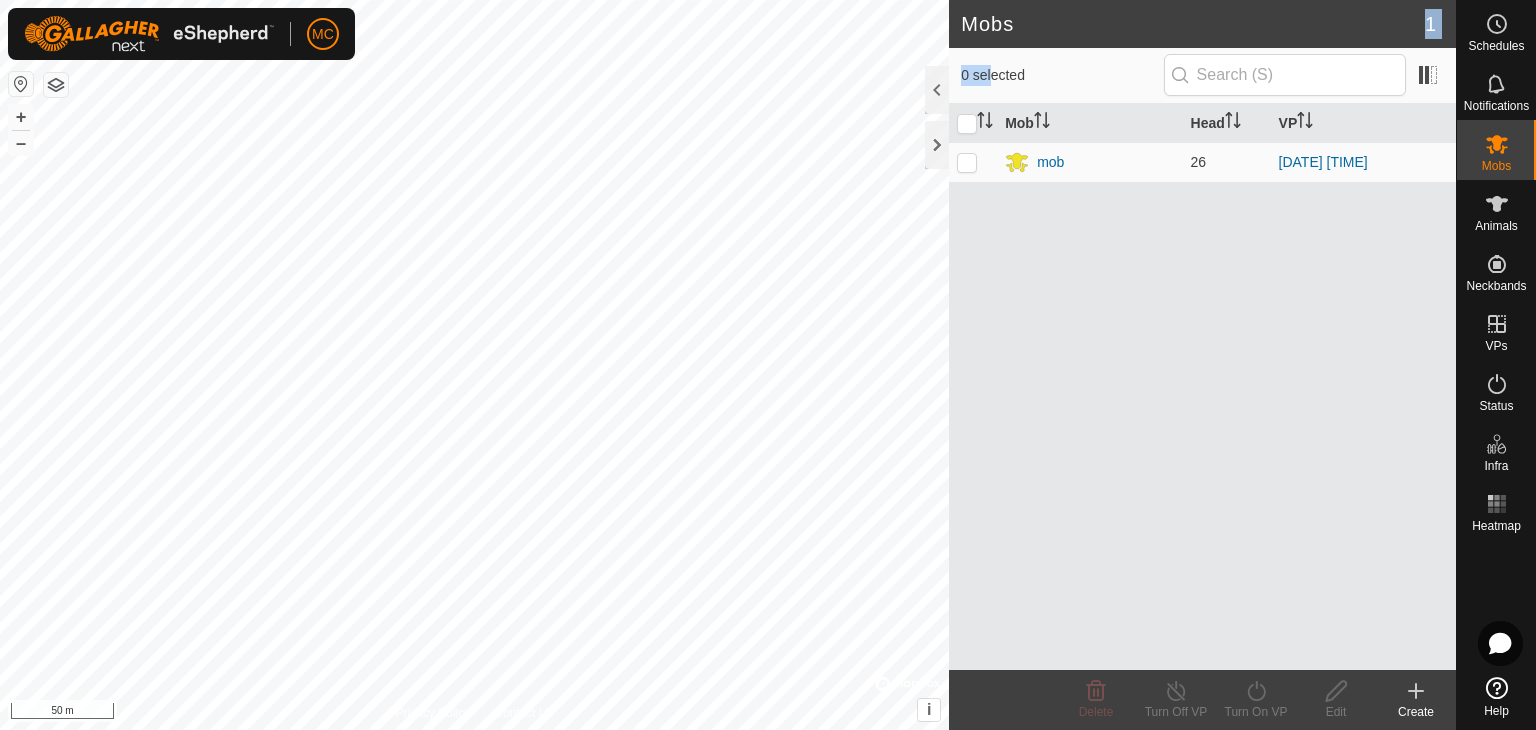 drag, startPoint x: 1006, startPoint y: 42, endPoint x: 986, endPoint y: 51, distance: 21.931713 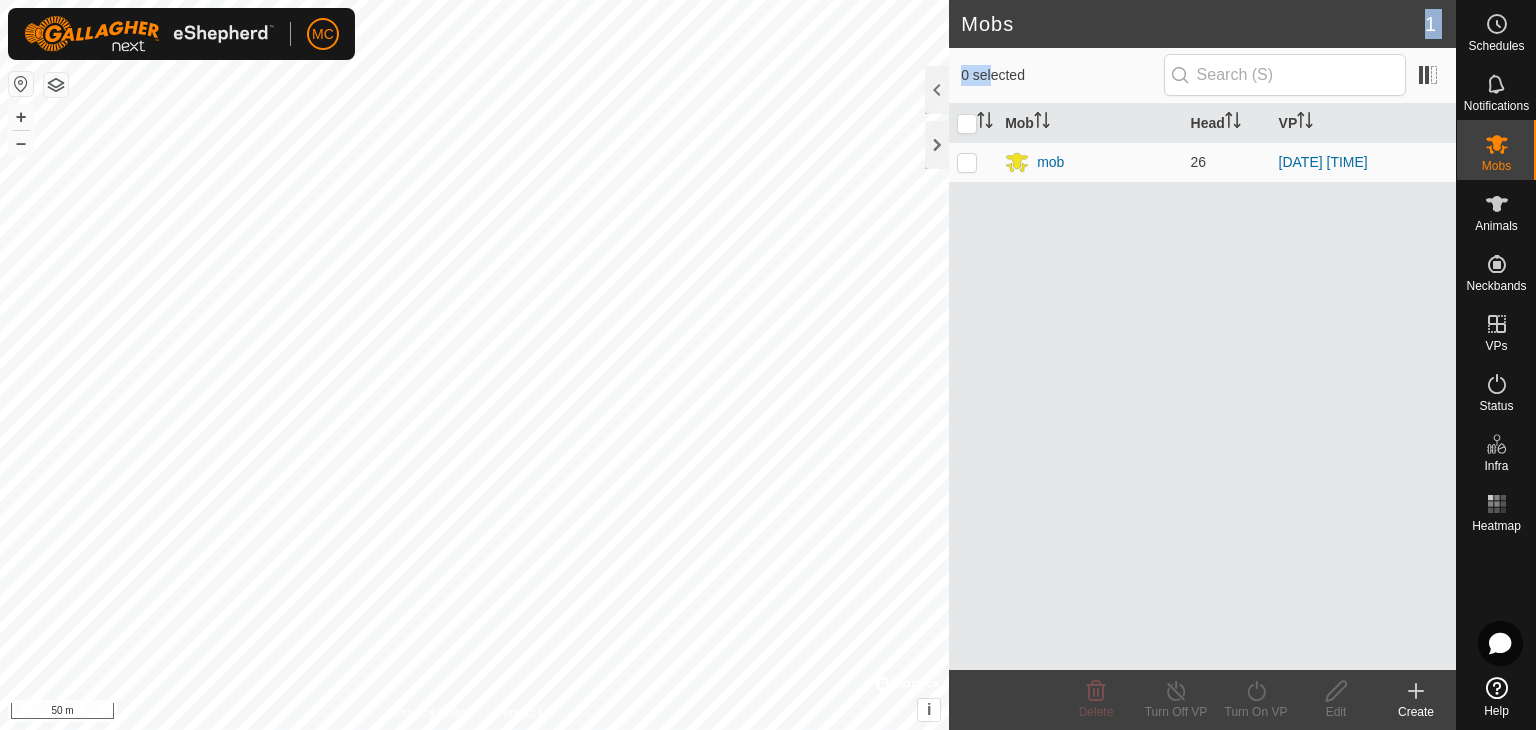 click on "Mobs 1  0 selected   Mob   Head   VP  mob 26 [DATE] [TIME] Delete  Turn Off VP   Turn On VP   Edit   Create" 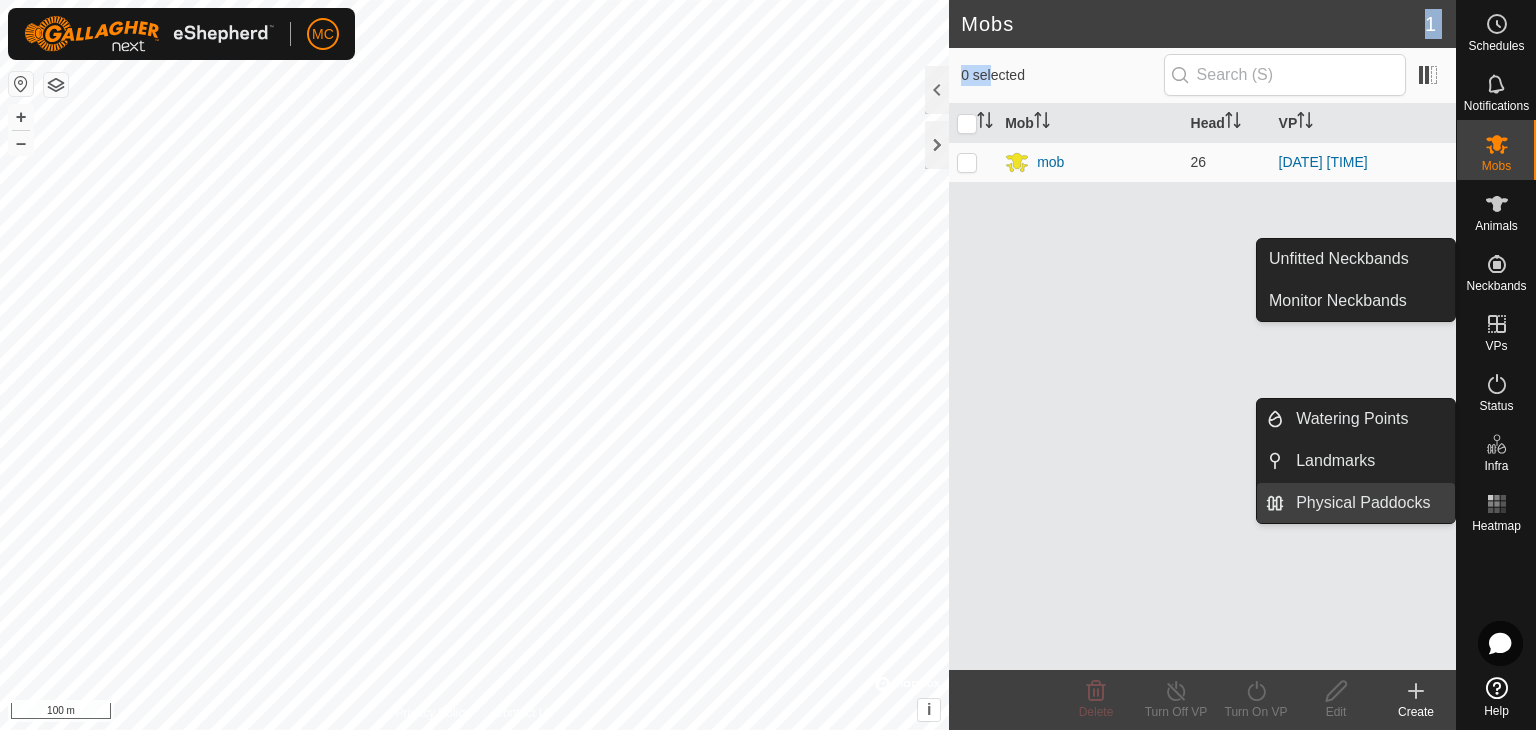 click on "Physical Paddocks" at bounding box center [1369, 503] 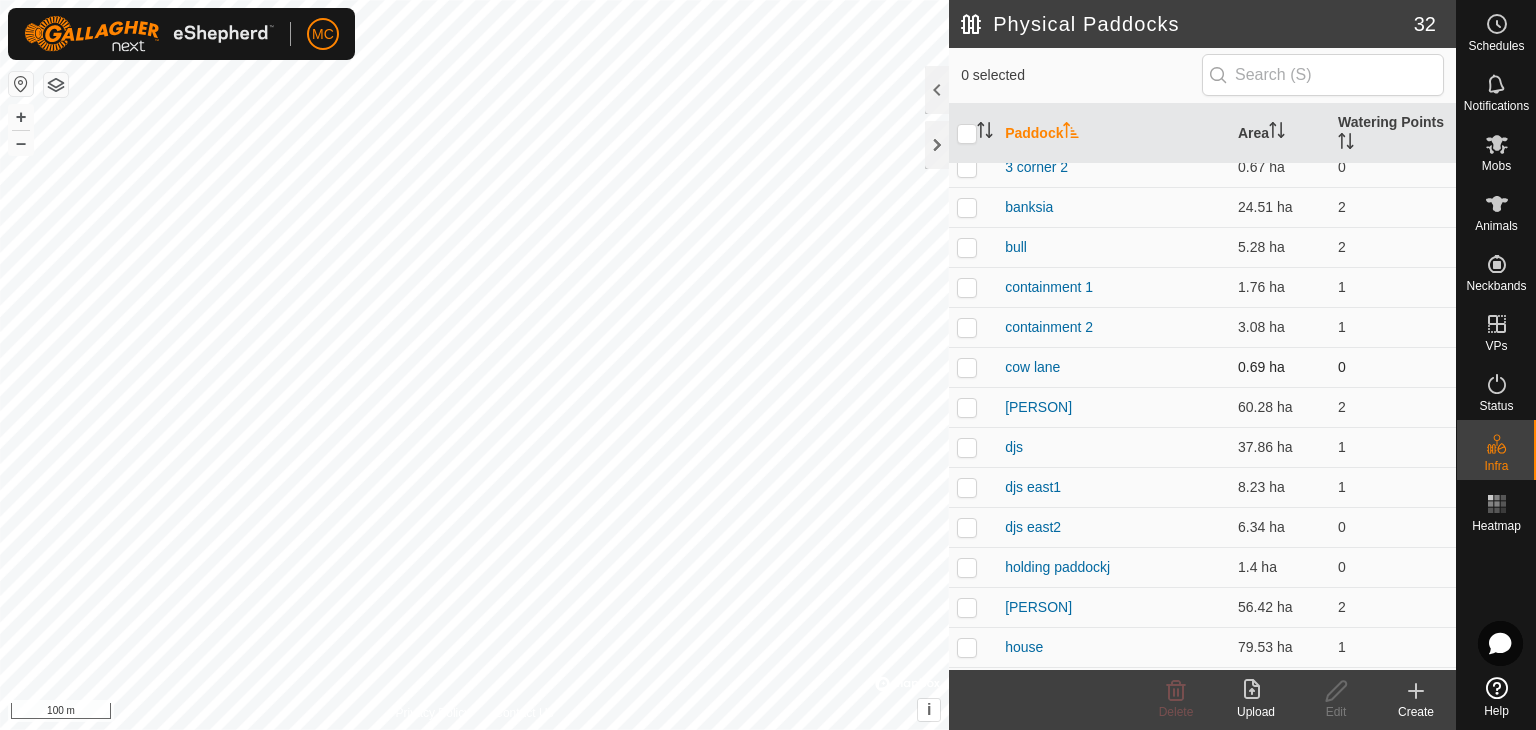 scroll, scrollTop: 100, scrollLeft: 0, axis: vertical 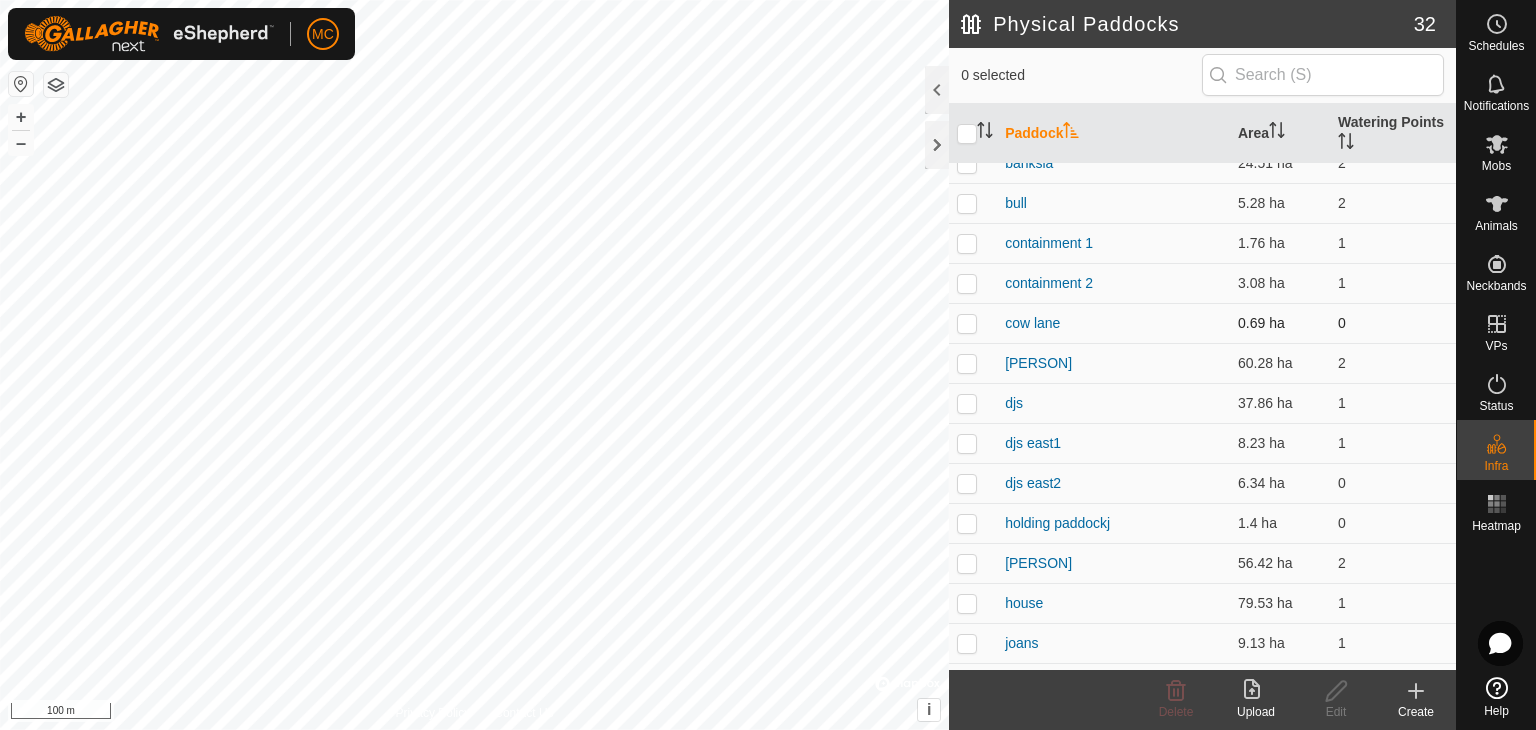 click at bounding box center [967, 323] 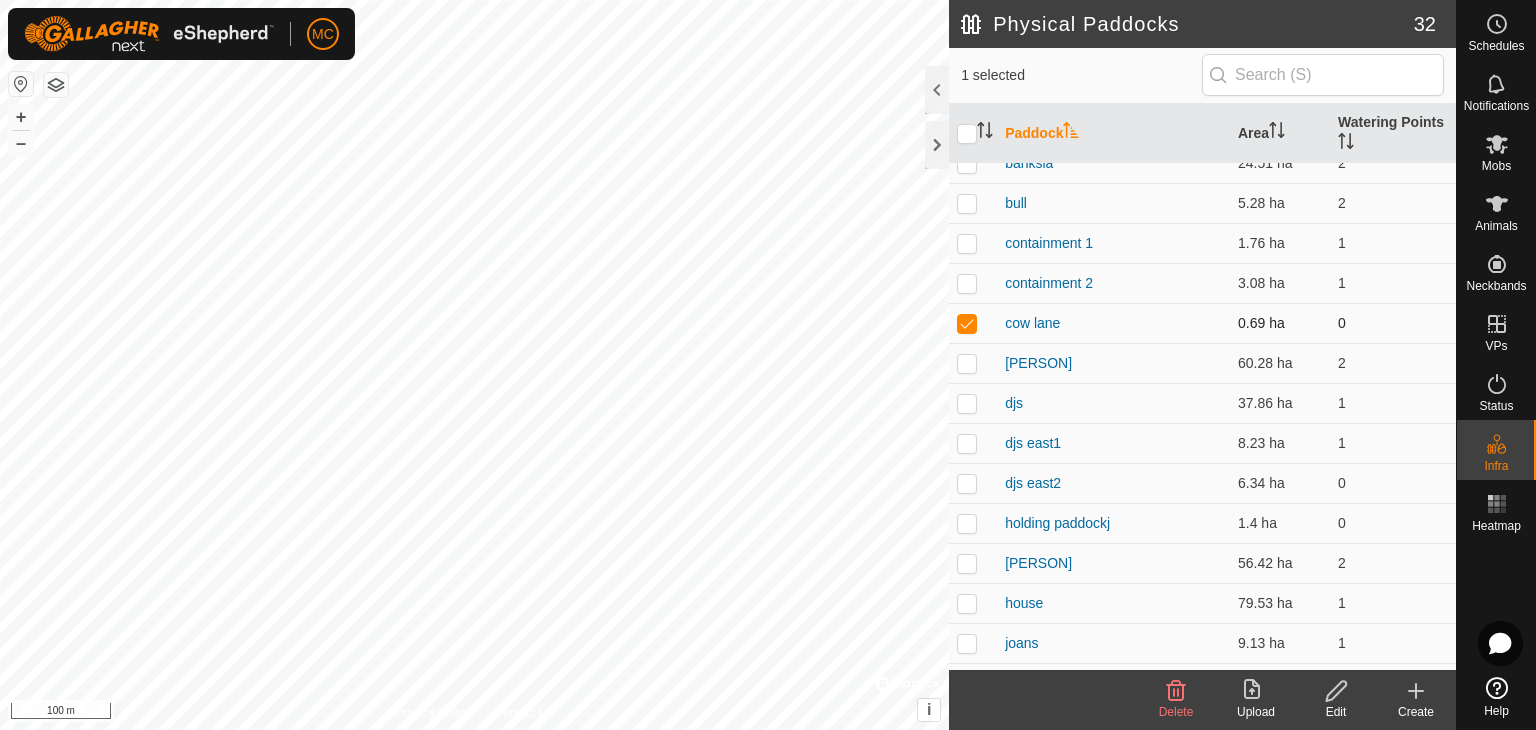 click at bounding box center [967, 323] 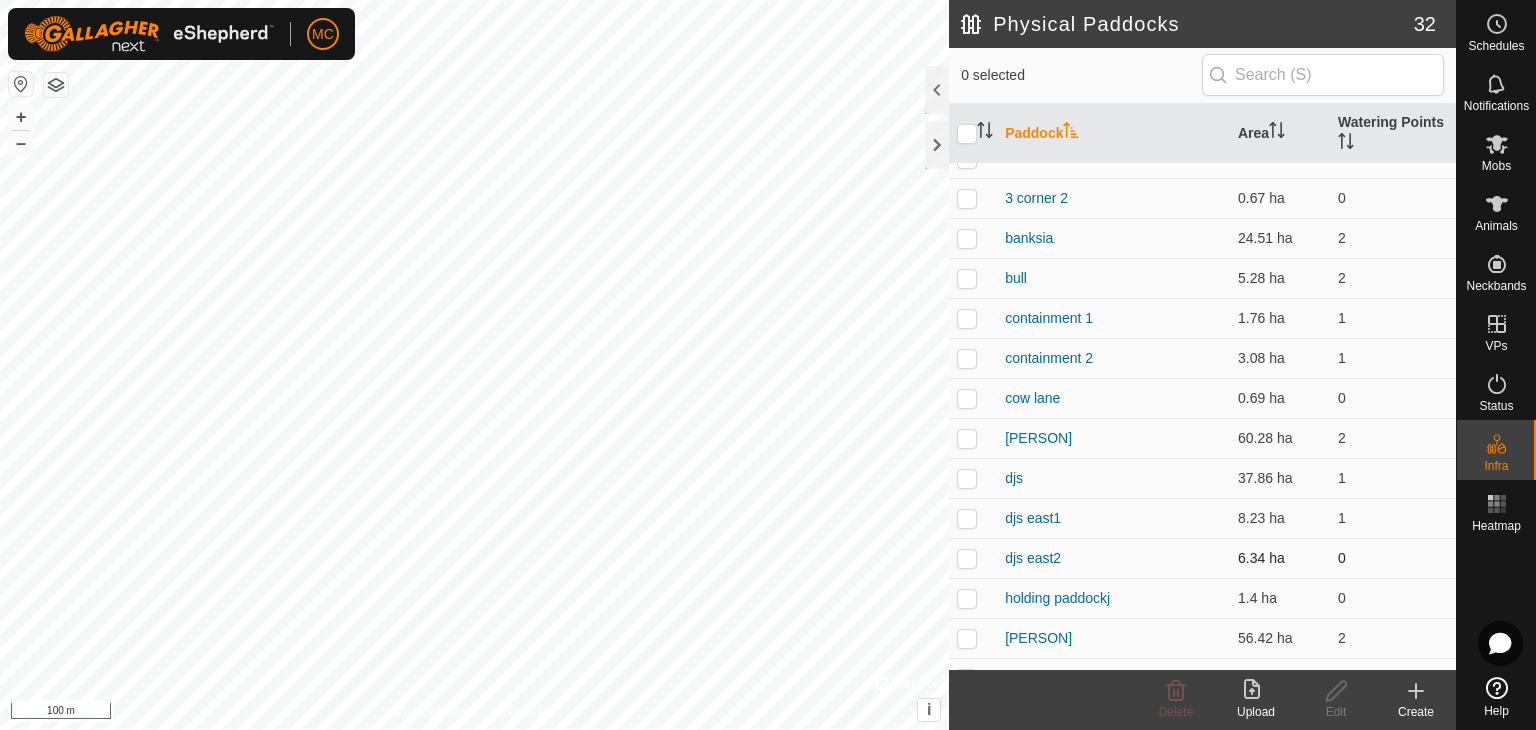 scroll, scrollTop: 0, scrollLeft: 0, axis: both 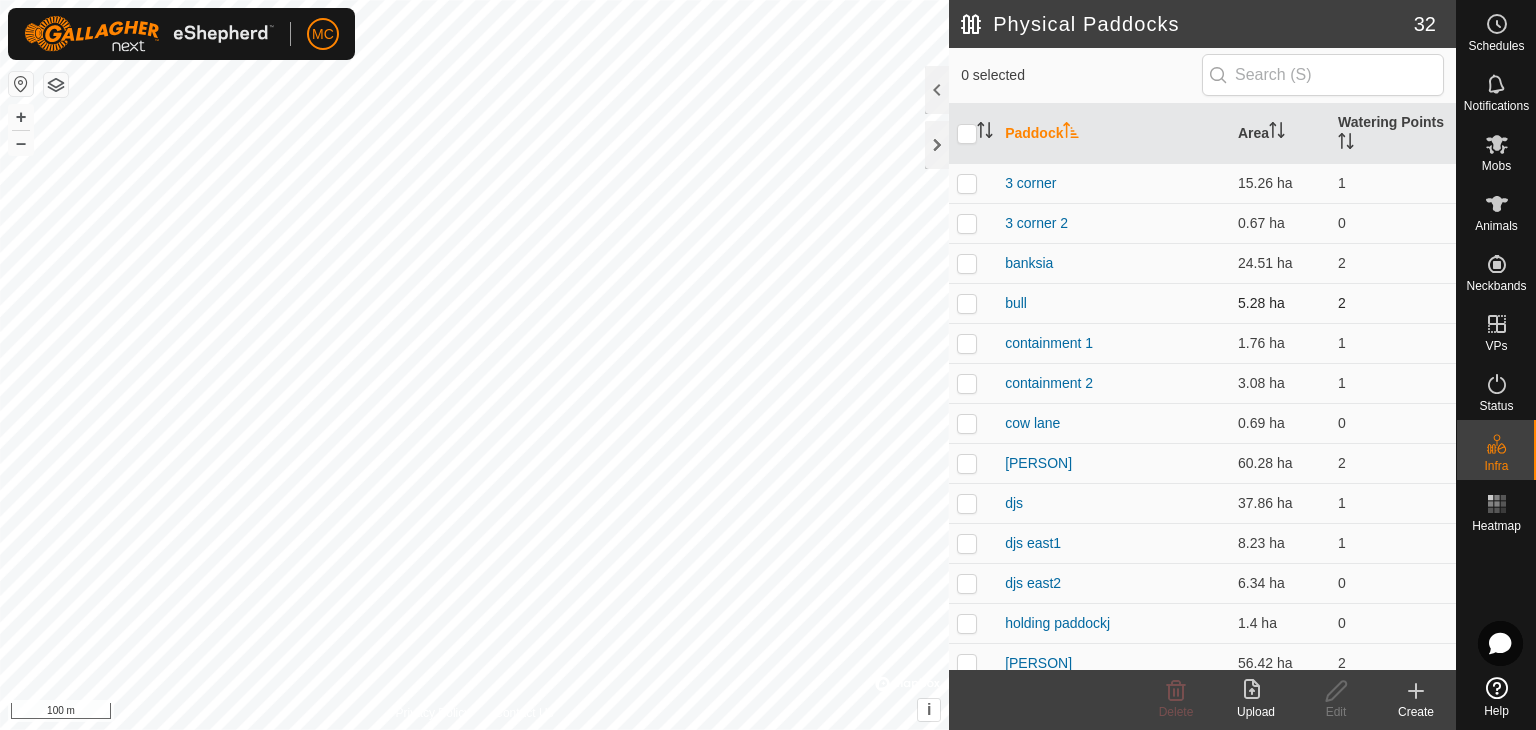 click at bounding box center (967, 303) 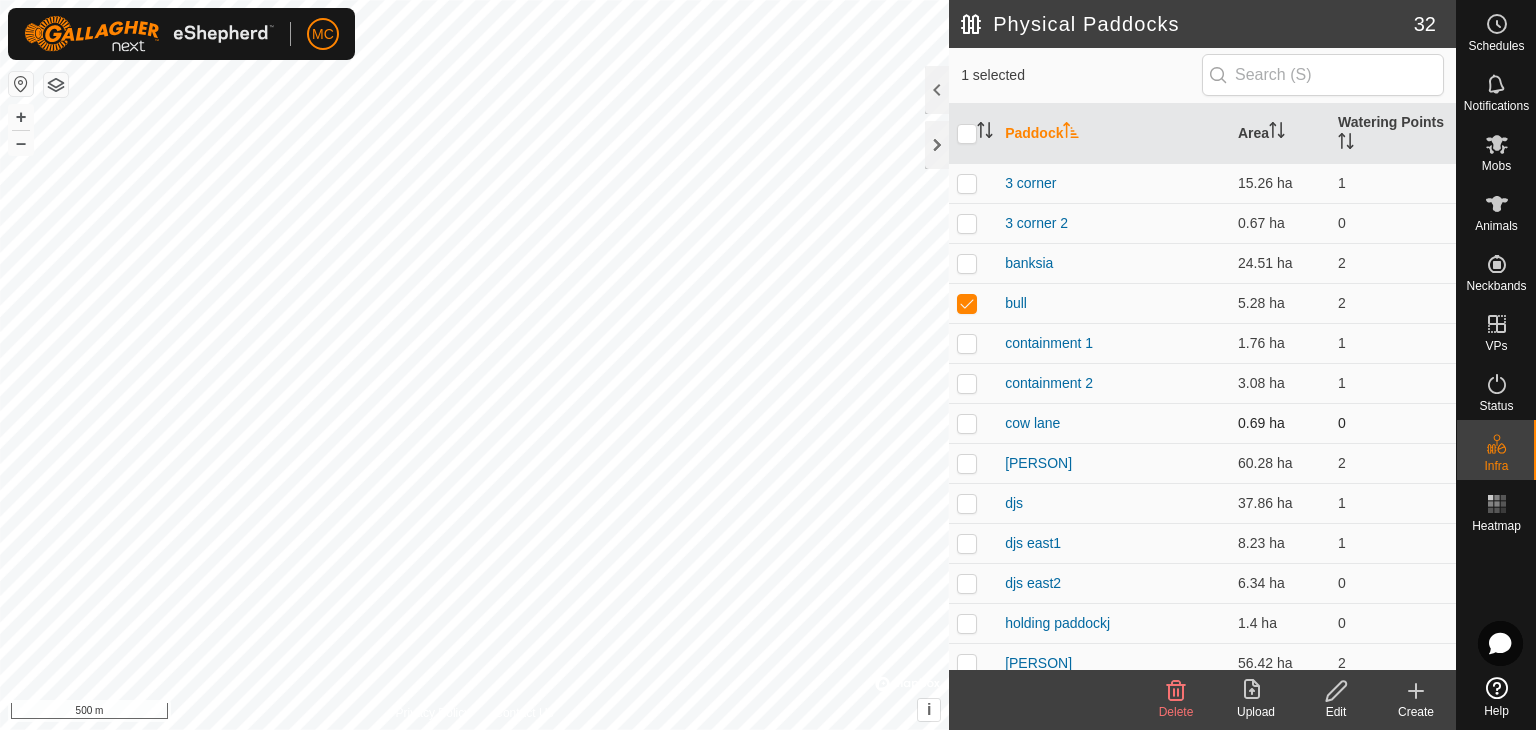 click at bounding box center [967, 423] 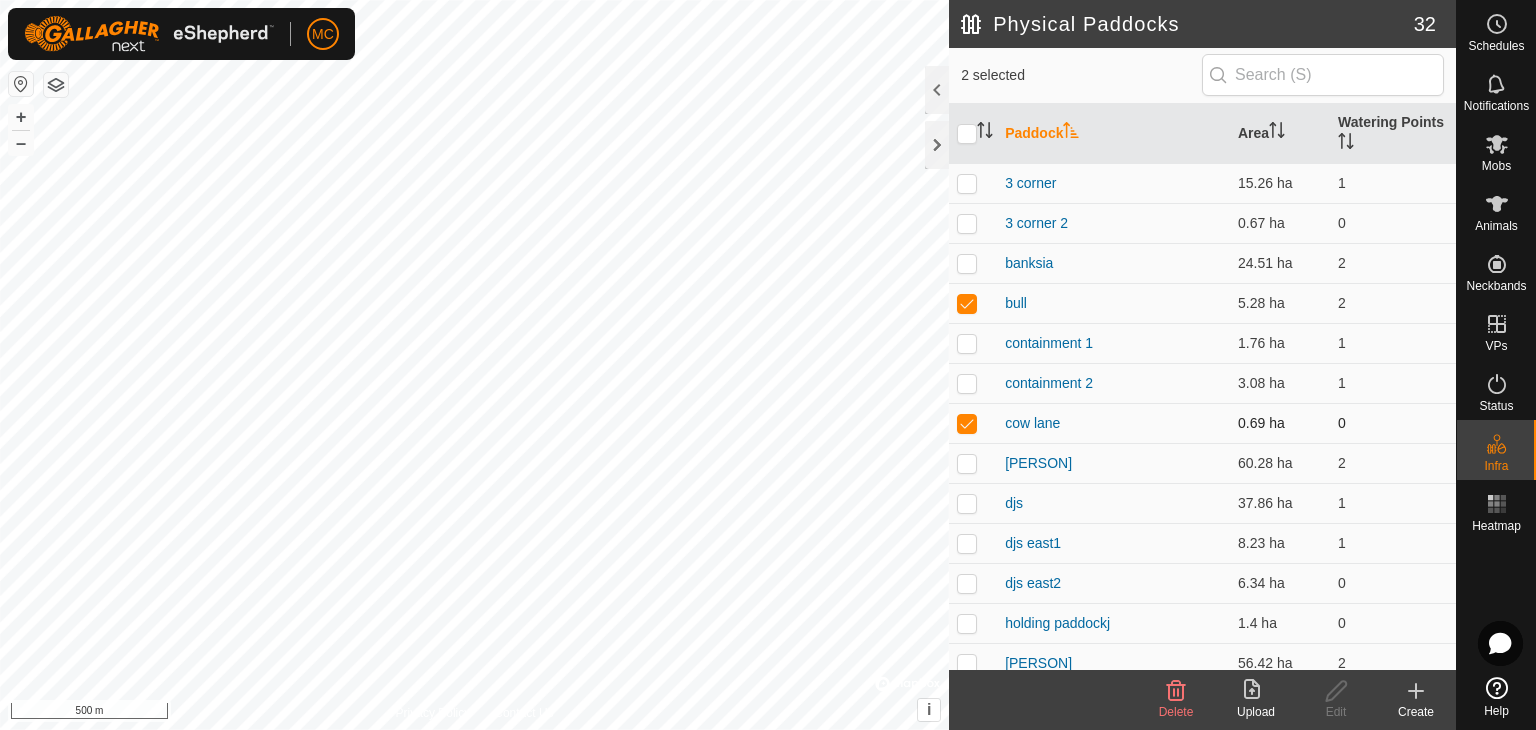 click at bounding box center [967, 423] 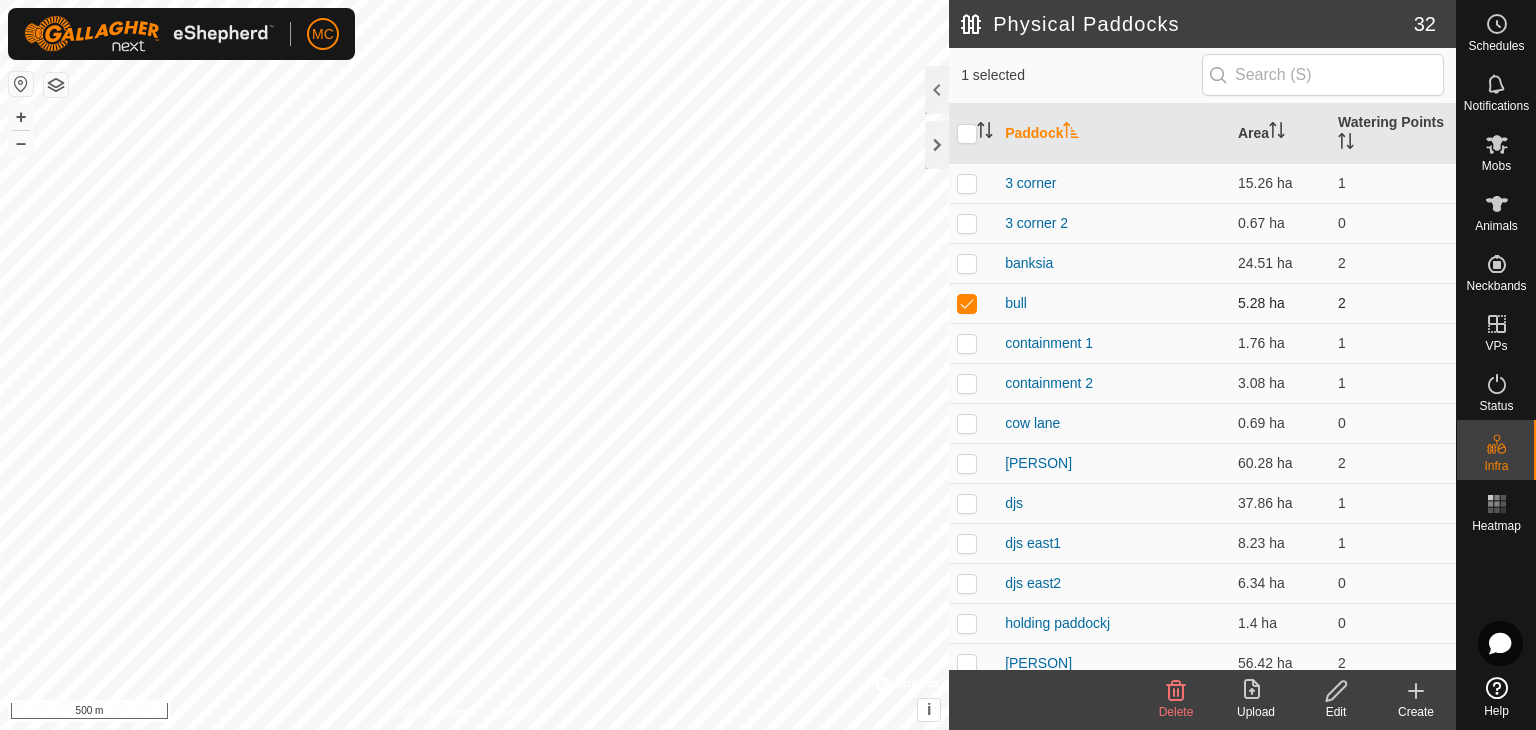 click at bounding box center (967, 303) 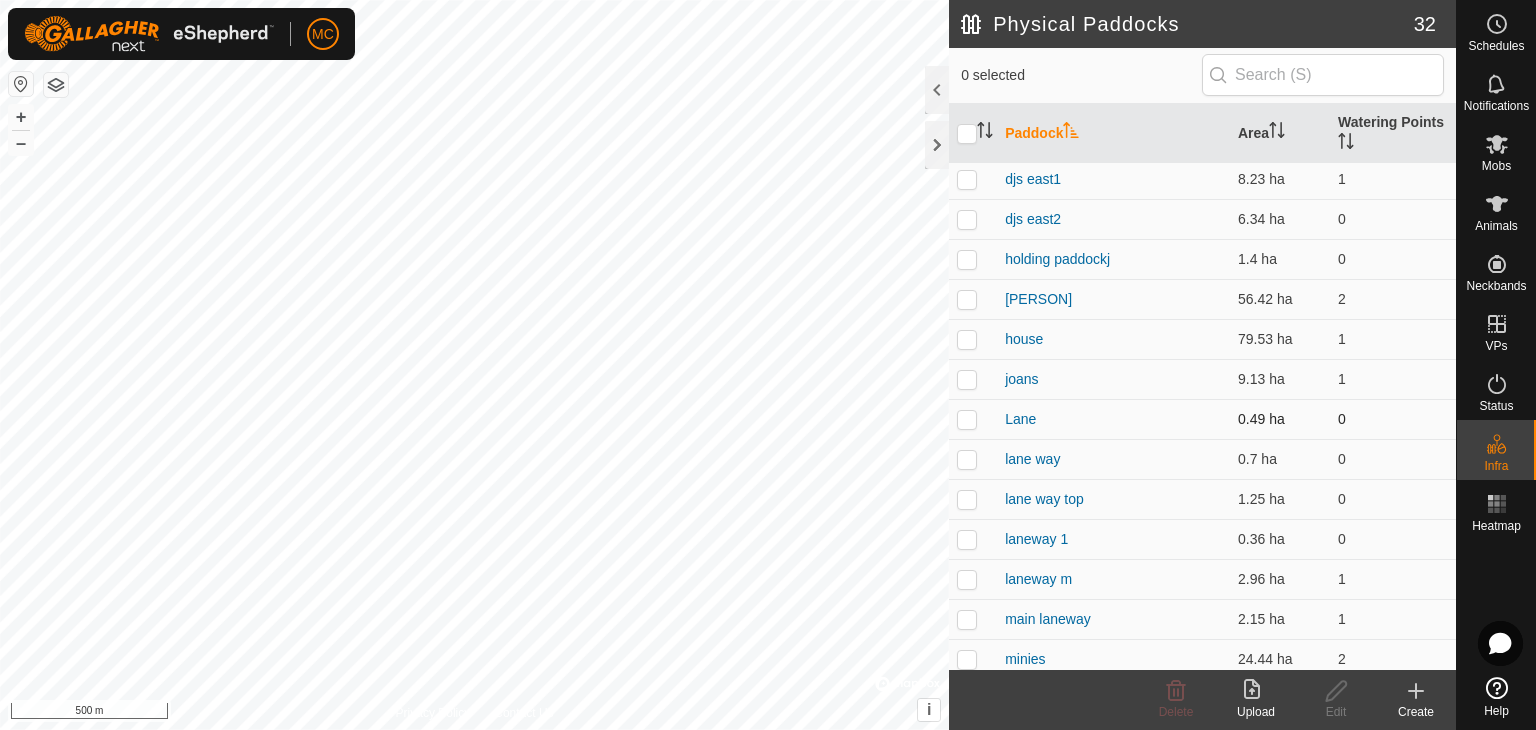 scroll, scrollTop: 400, scrollLeft: 0, axis: vertical 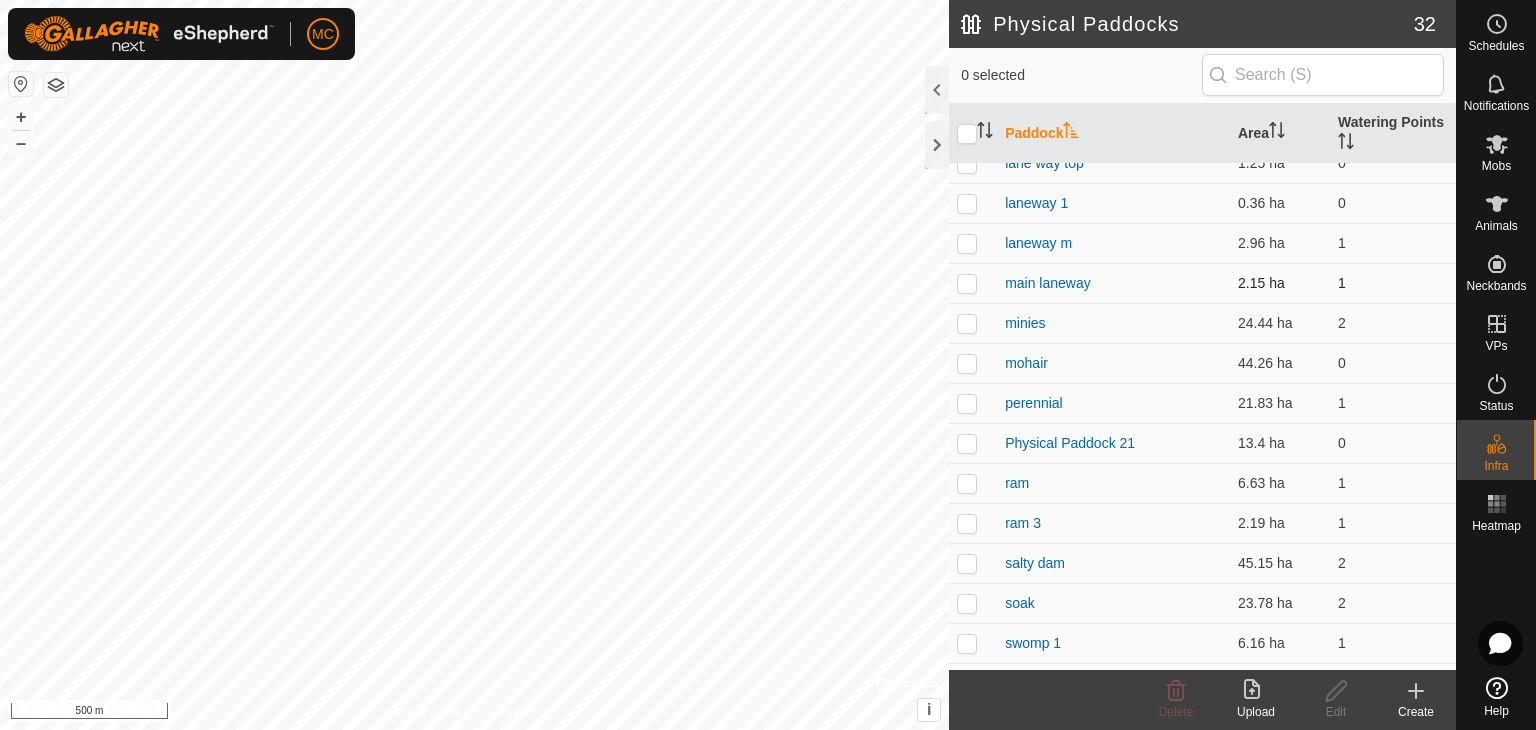 click at bounding box center [967, 283] 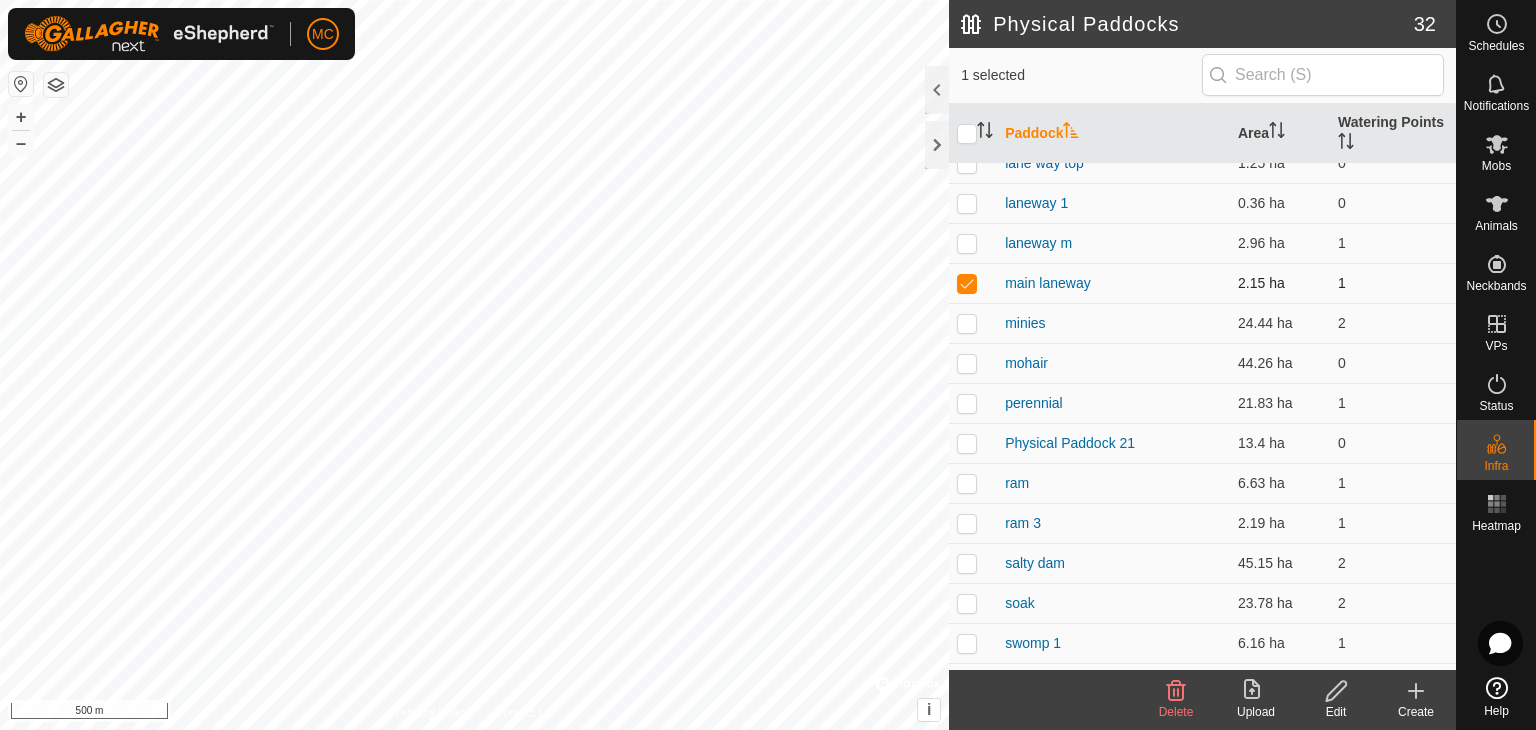 click at bounding box center [967, 283] 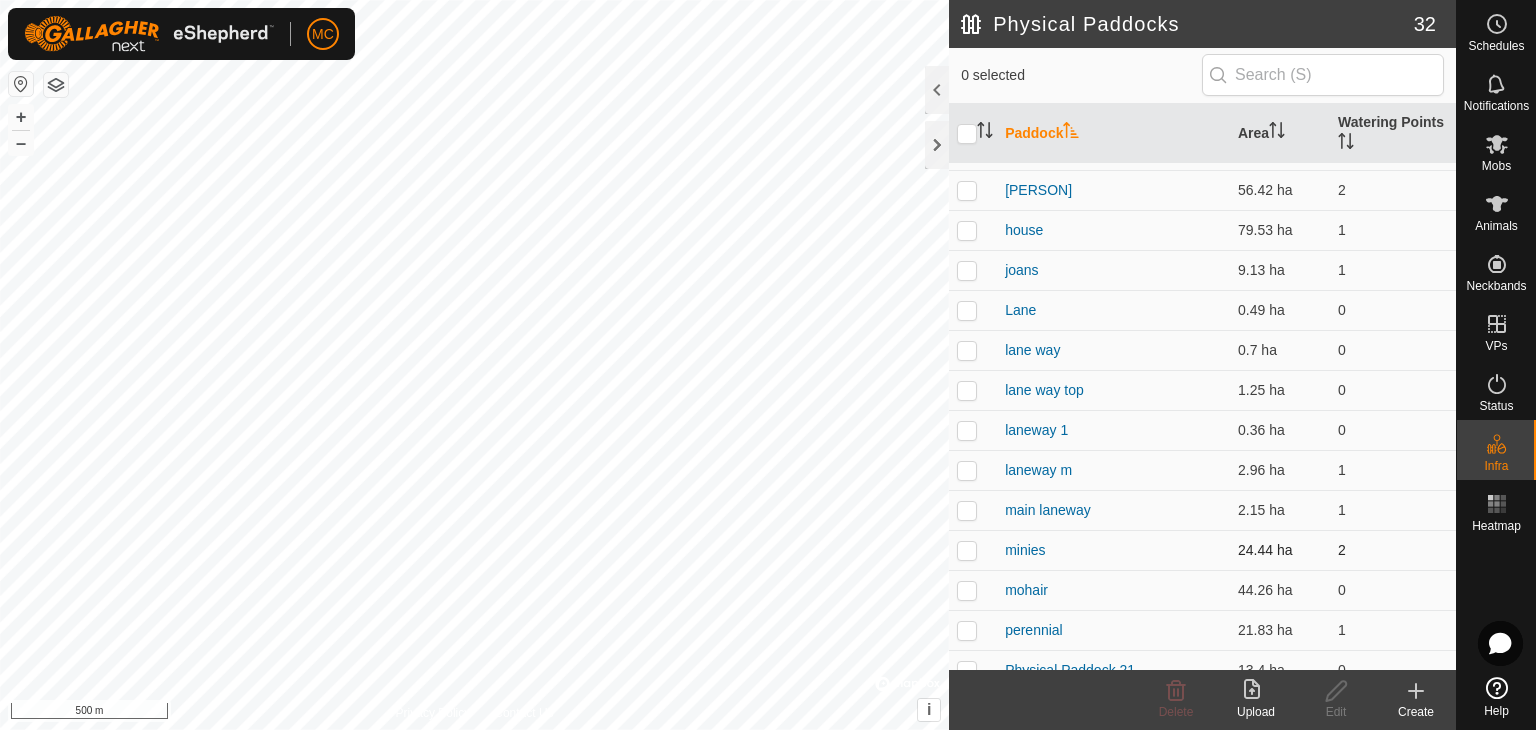 scroll, scrollTop: 573, scrollLeft: 0, axis: vertical 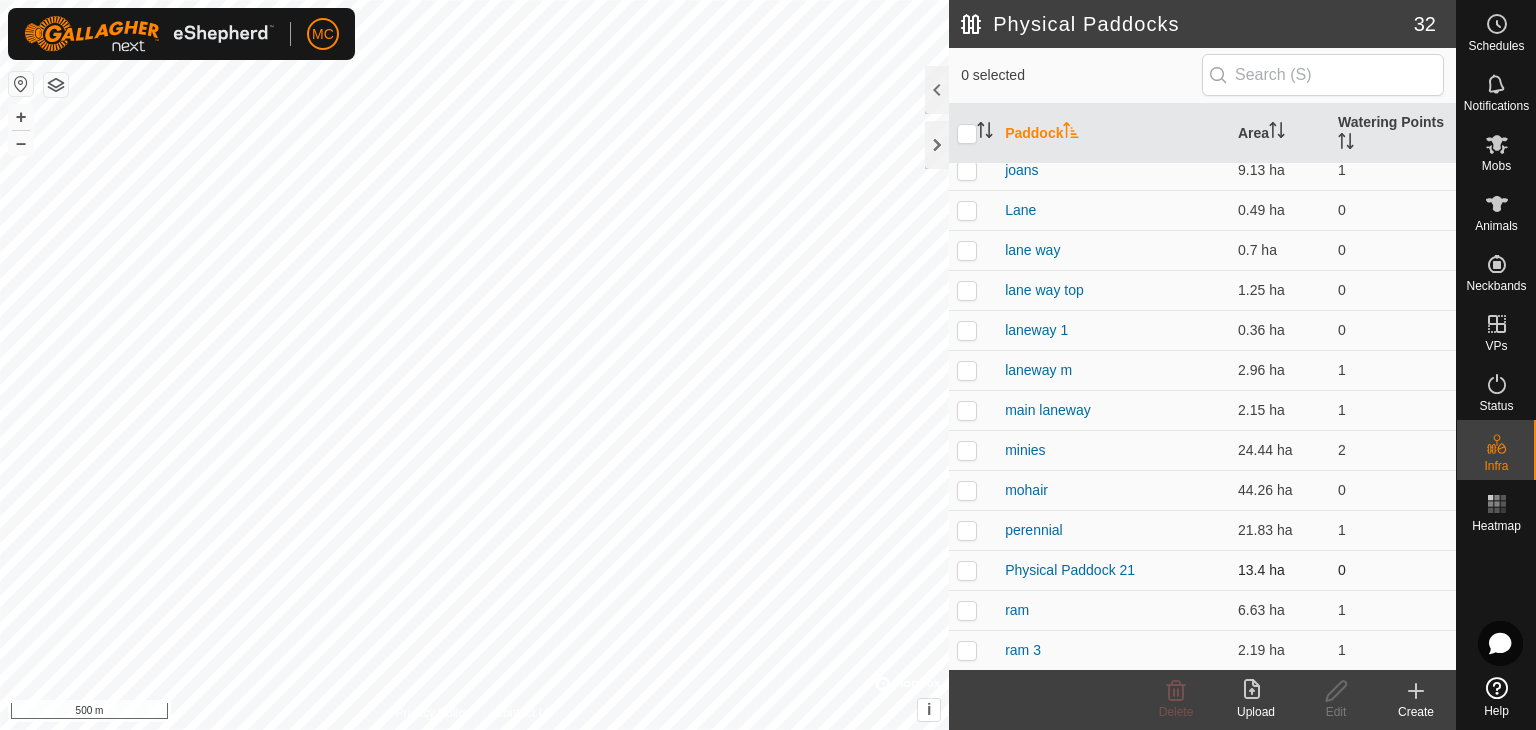 click at bounding box center (967, 570) 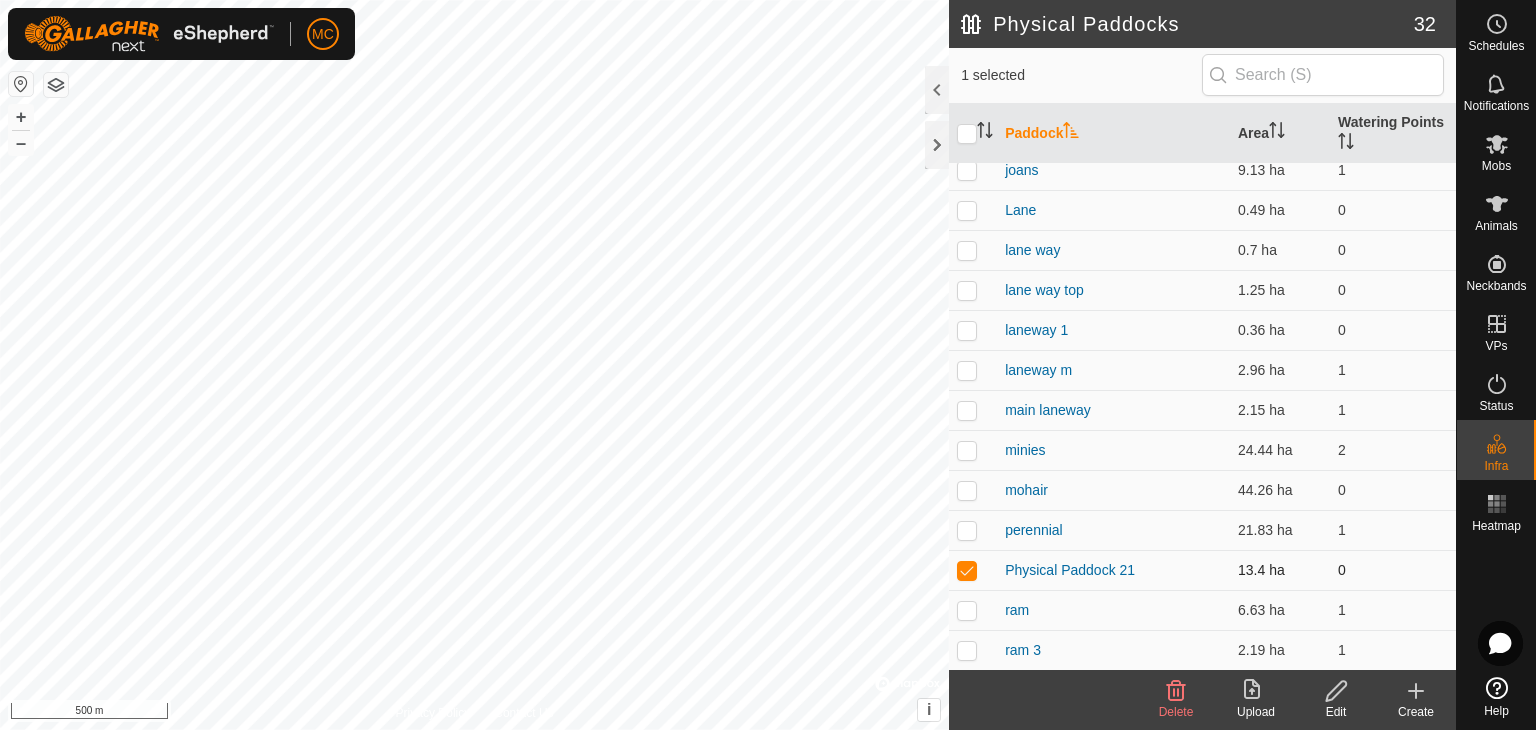 click at bounding box center [967, 570] 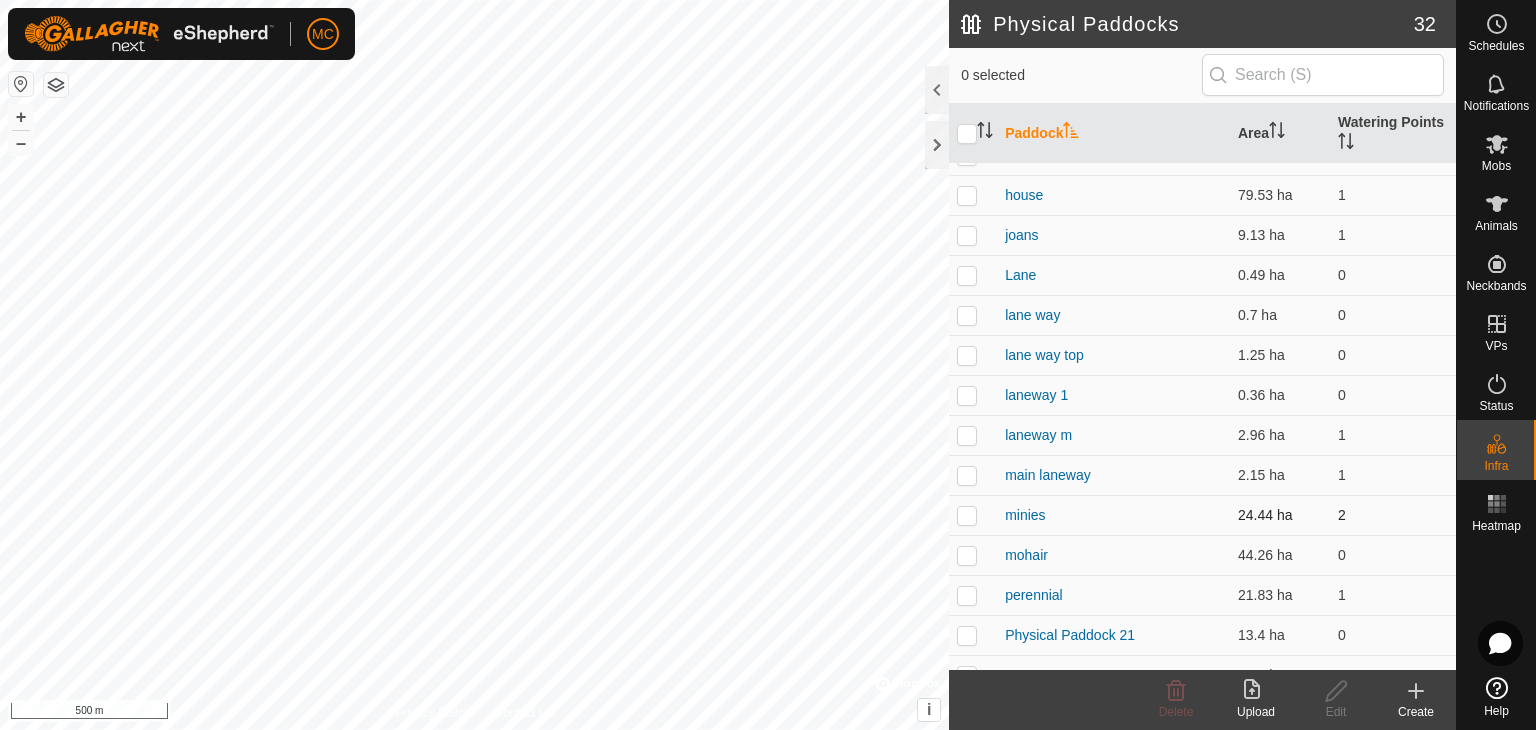 scroll, scrollTop: 473, scrollLeft: 0, axis: vertical 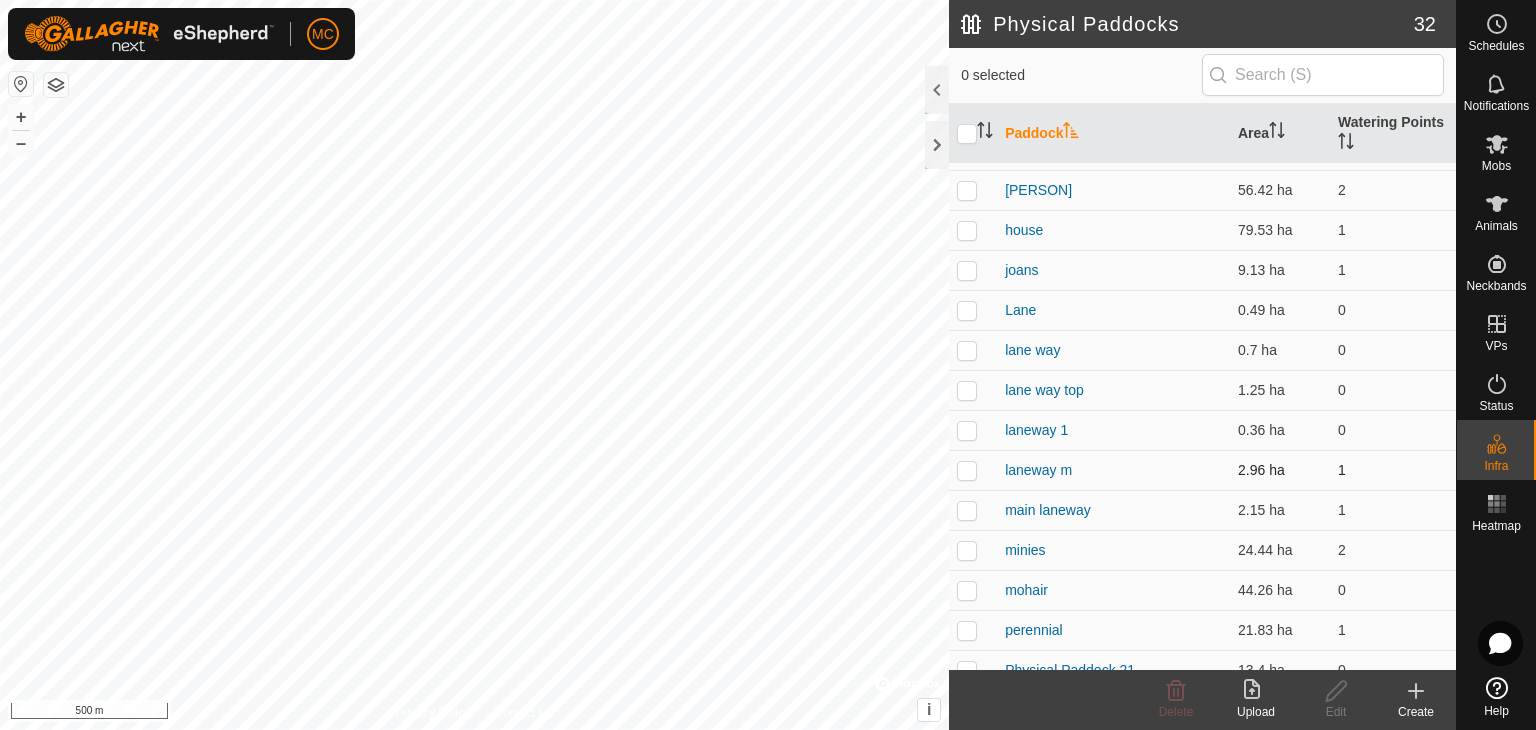 click at bounding box center (967, 470) 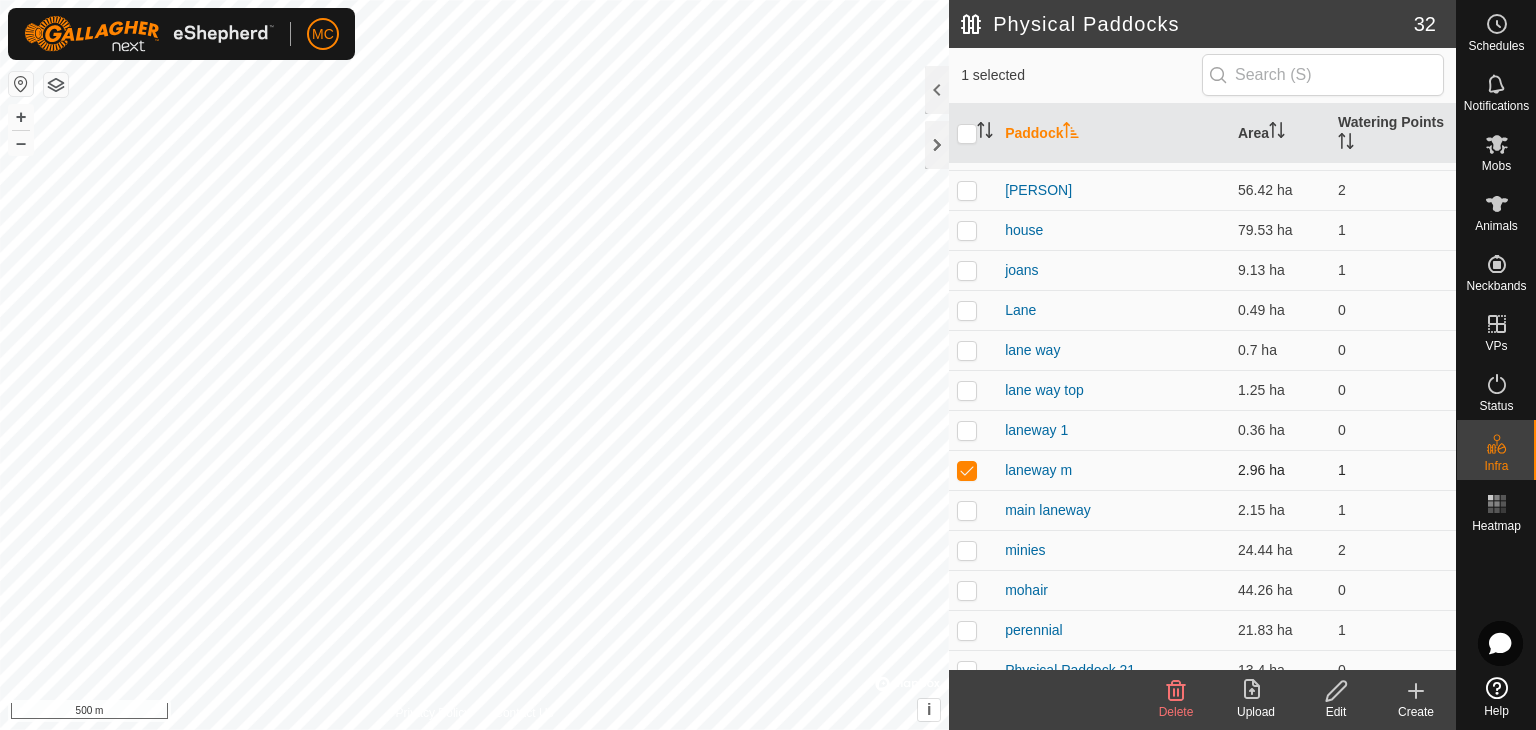 click at bounding box center [967, 470] 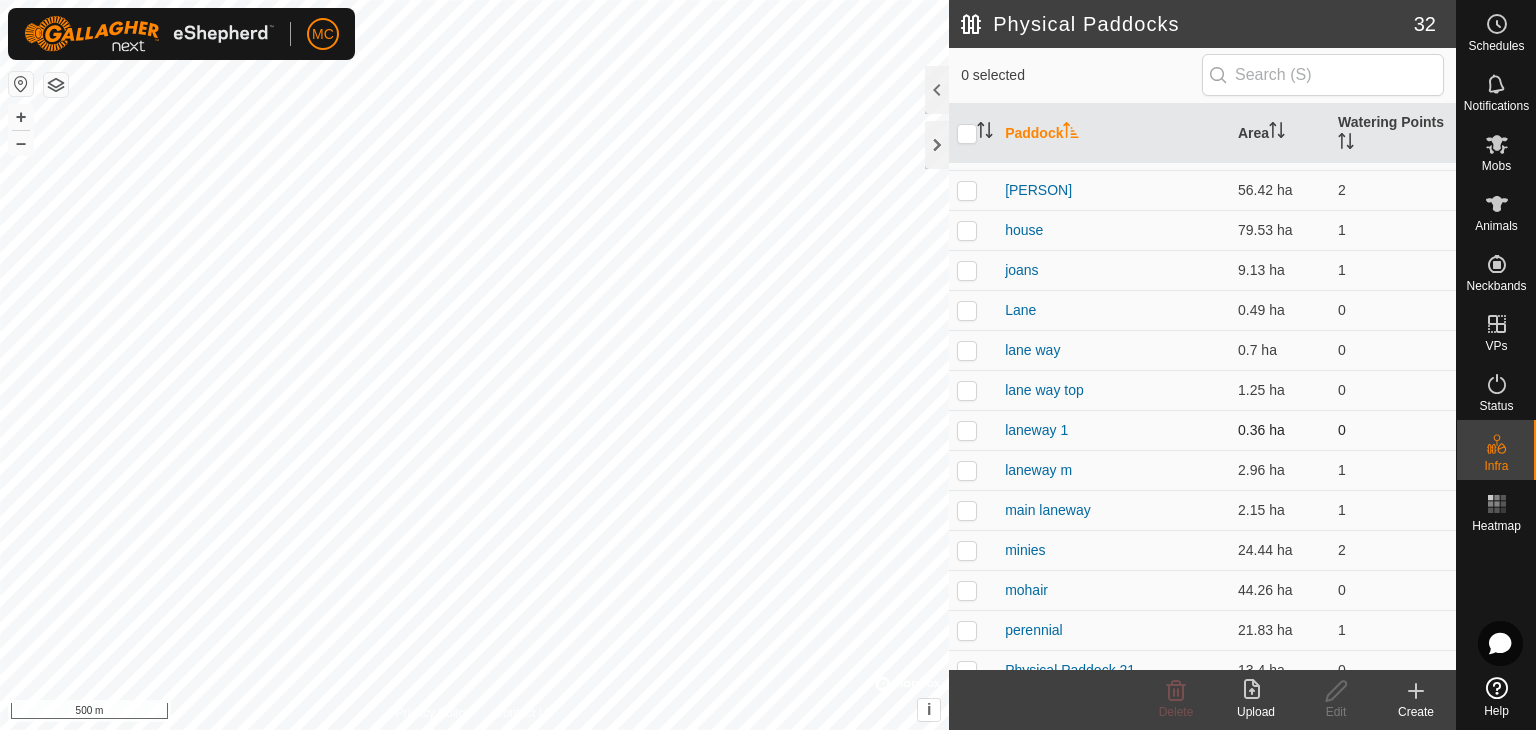 click at bounding box center [967, 430] 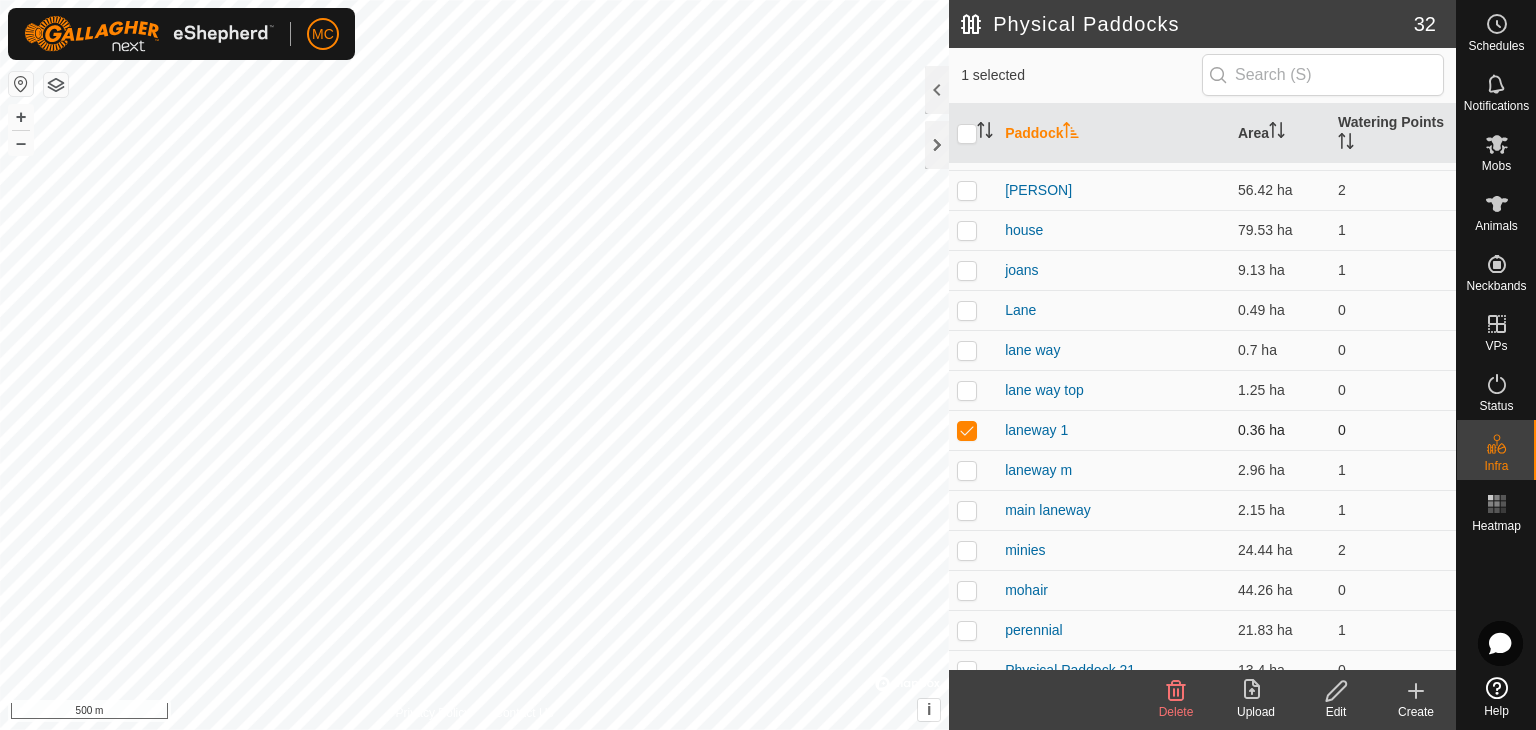 click at bounding box center (967, 430) 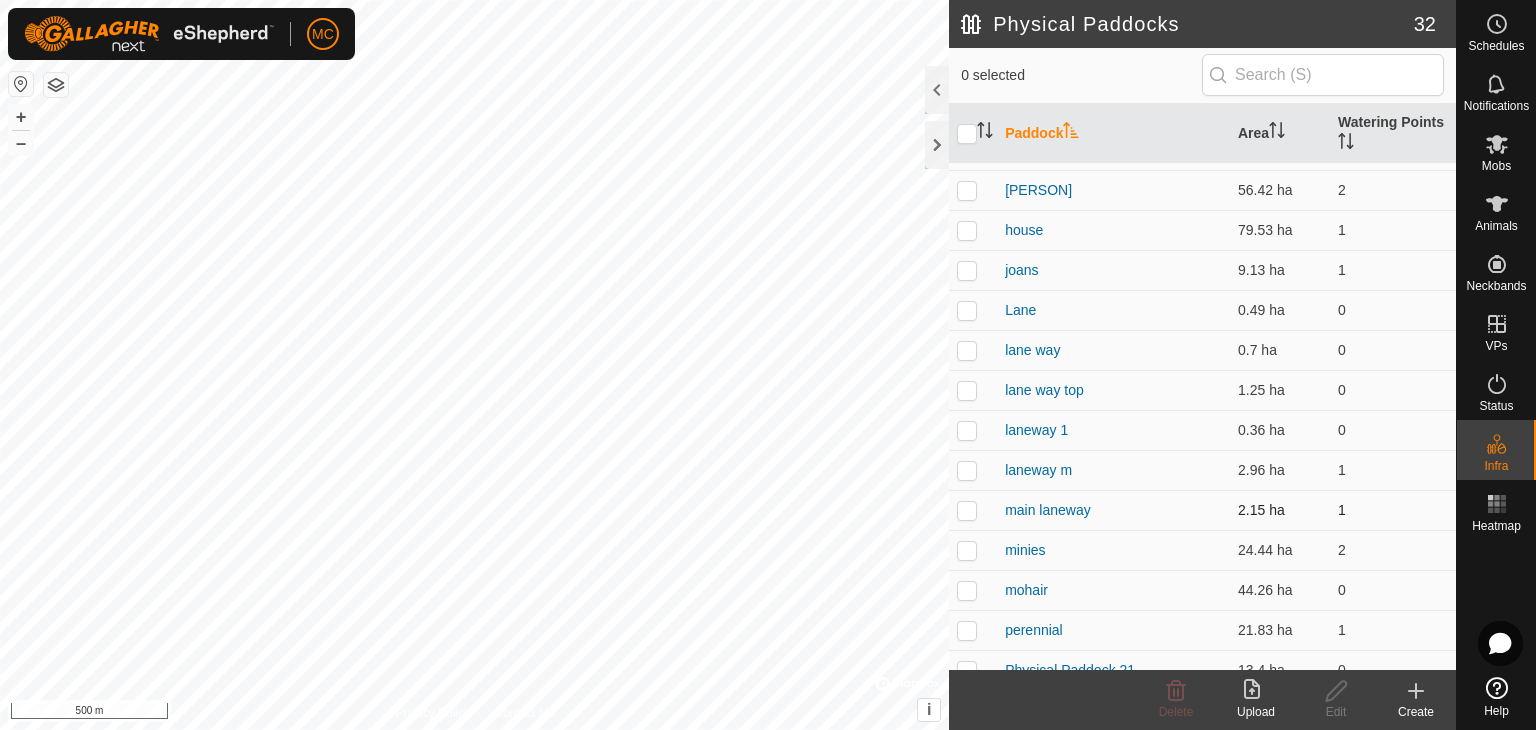 click at bounding box center (967, 510) 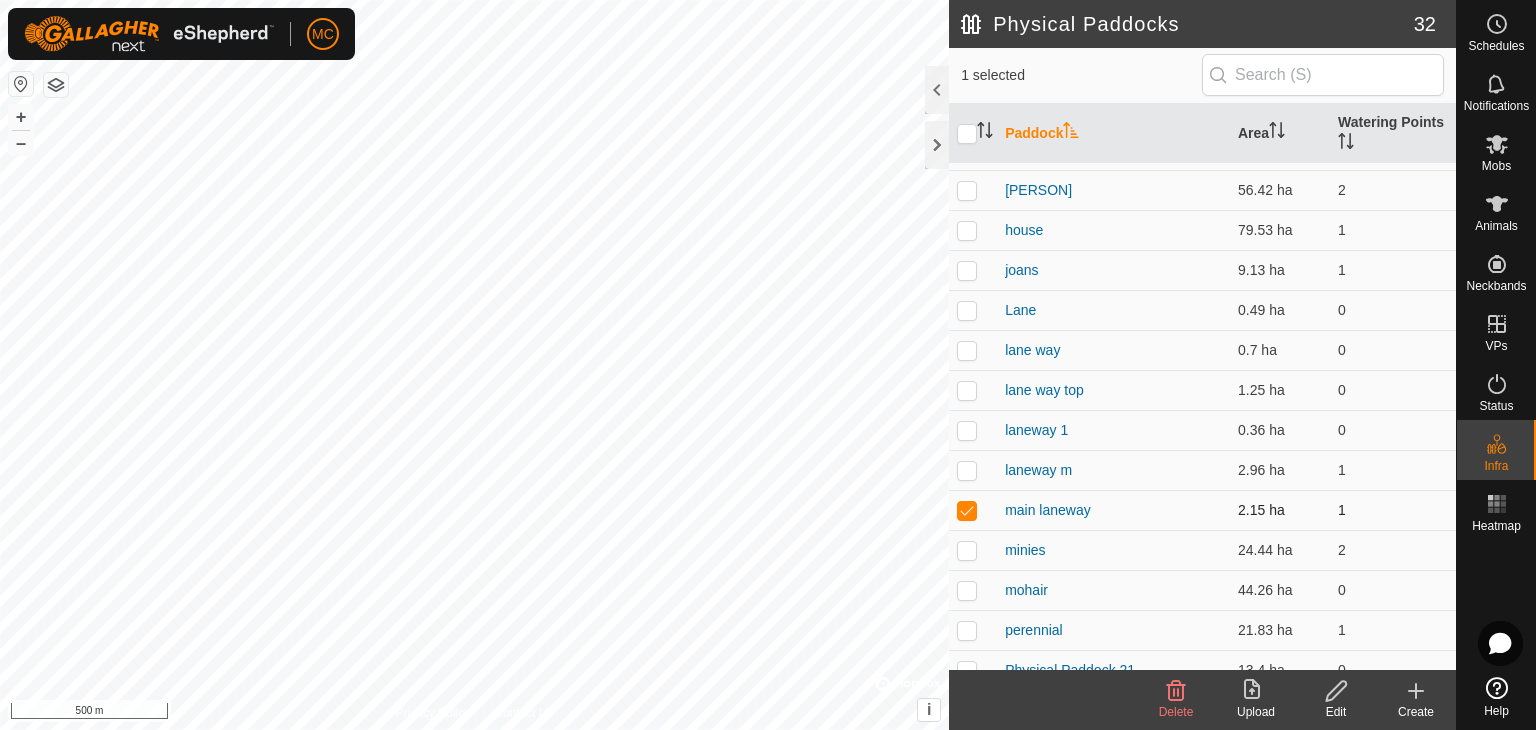 click at bounding box center [967, 510] 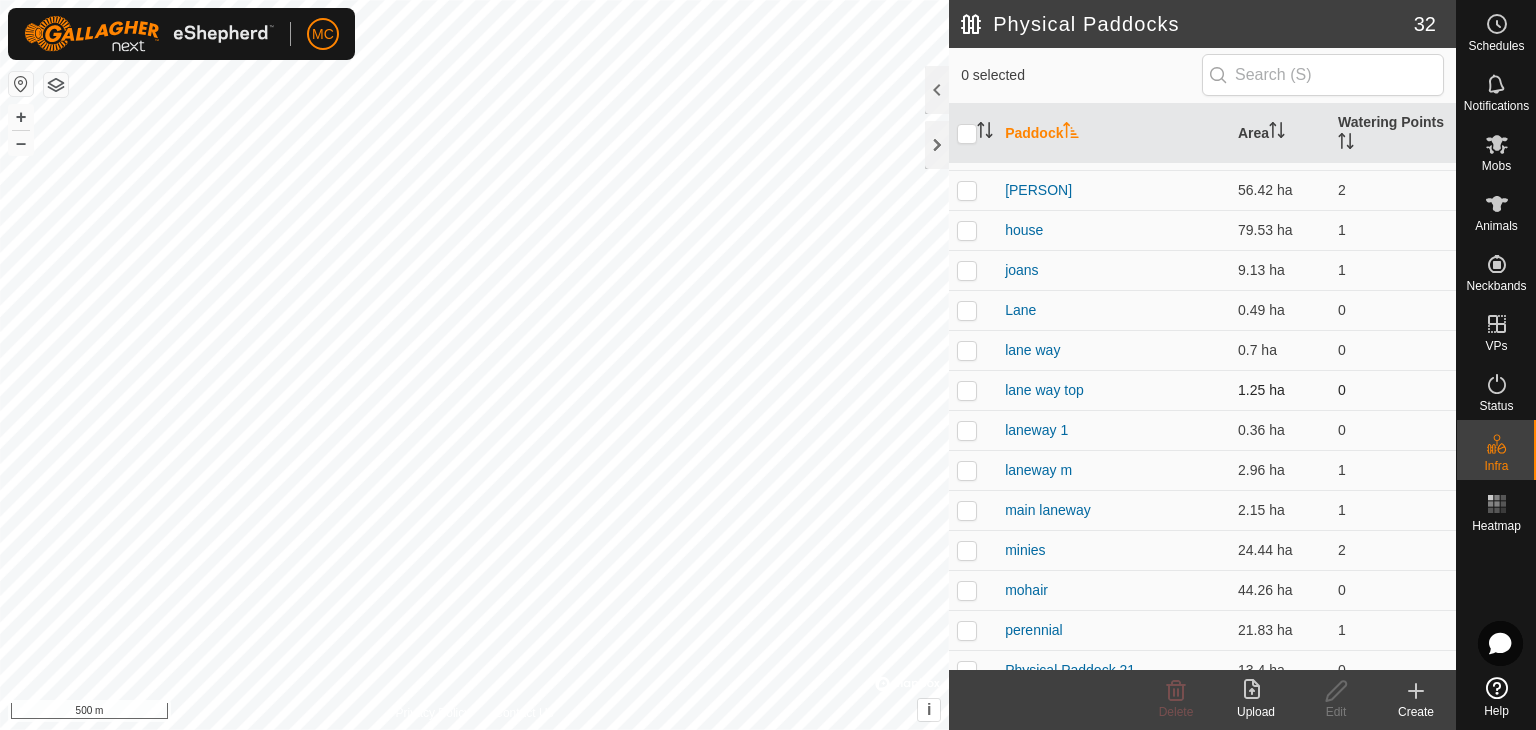 click at bounding box center (967, 390) 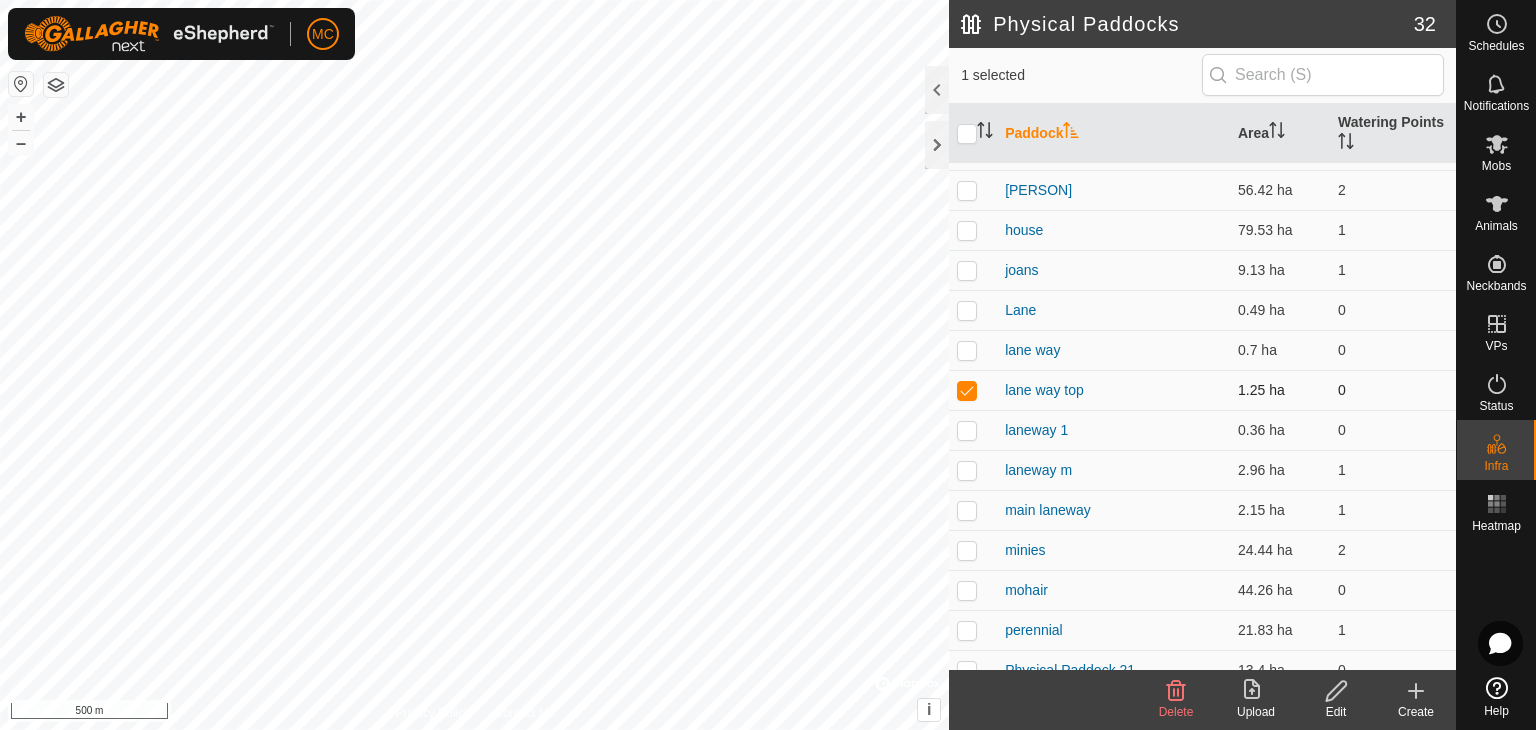 click at bounding box center [967, 390] 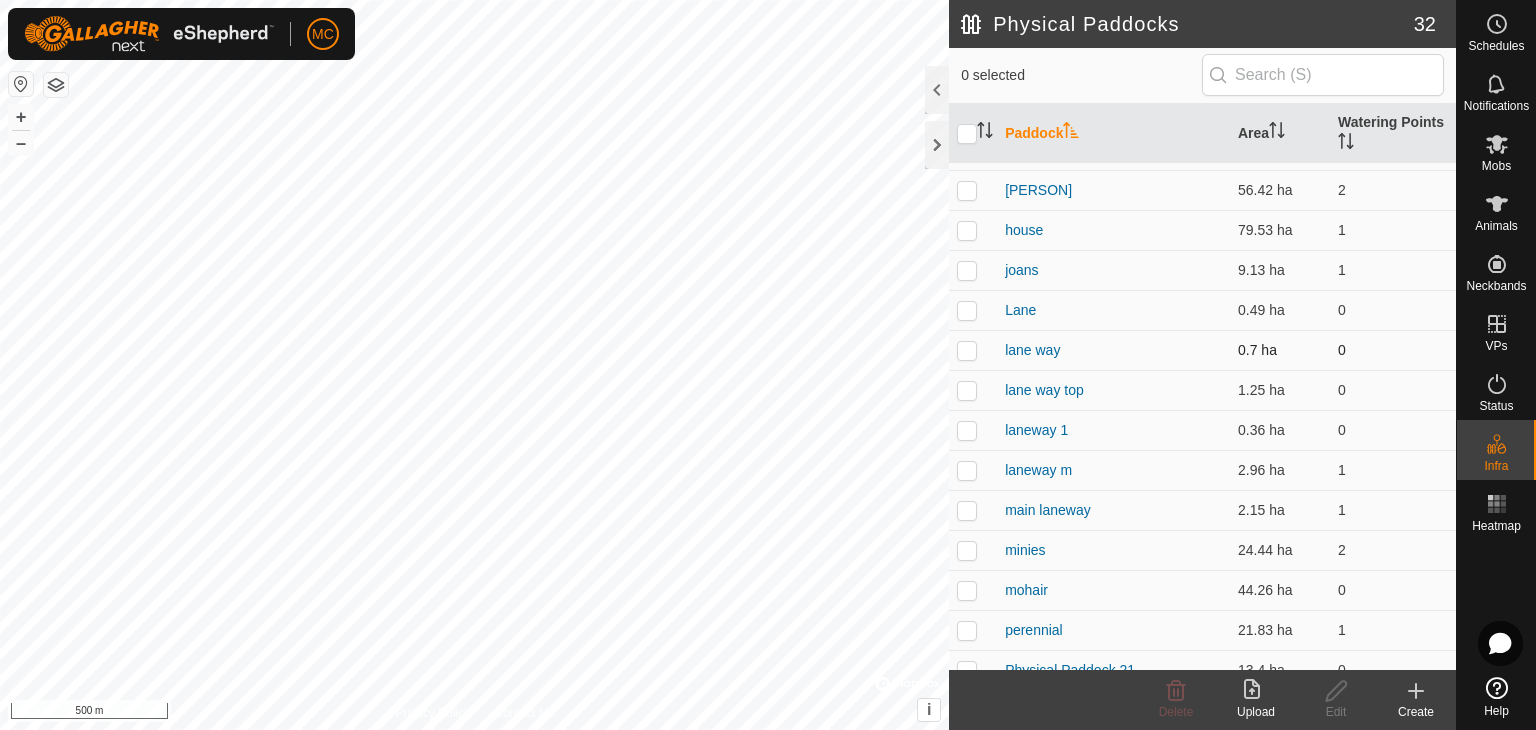 click at bounding box center [967, 350] 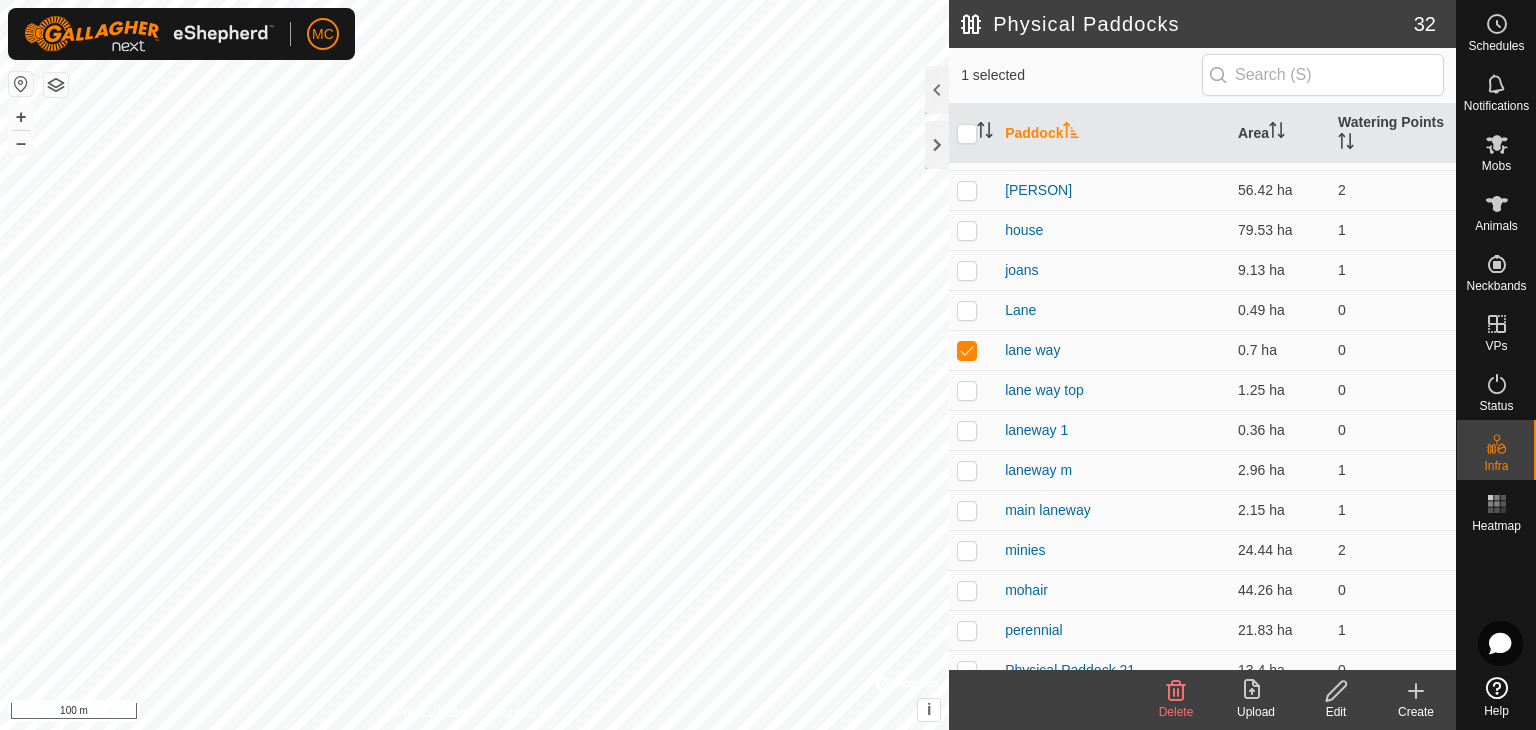 click 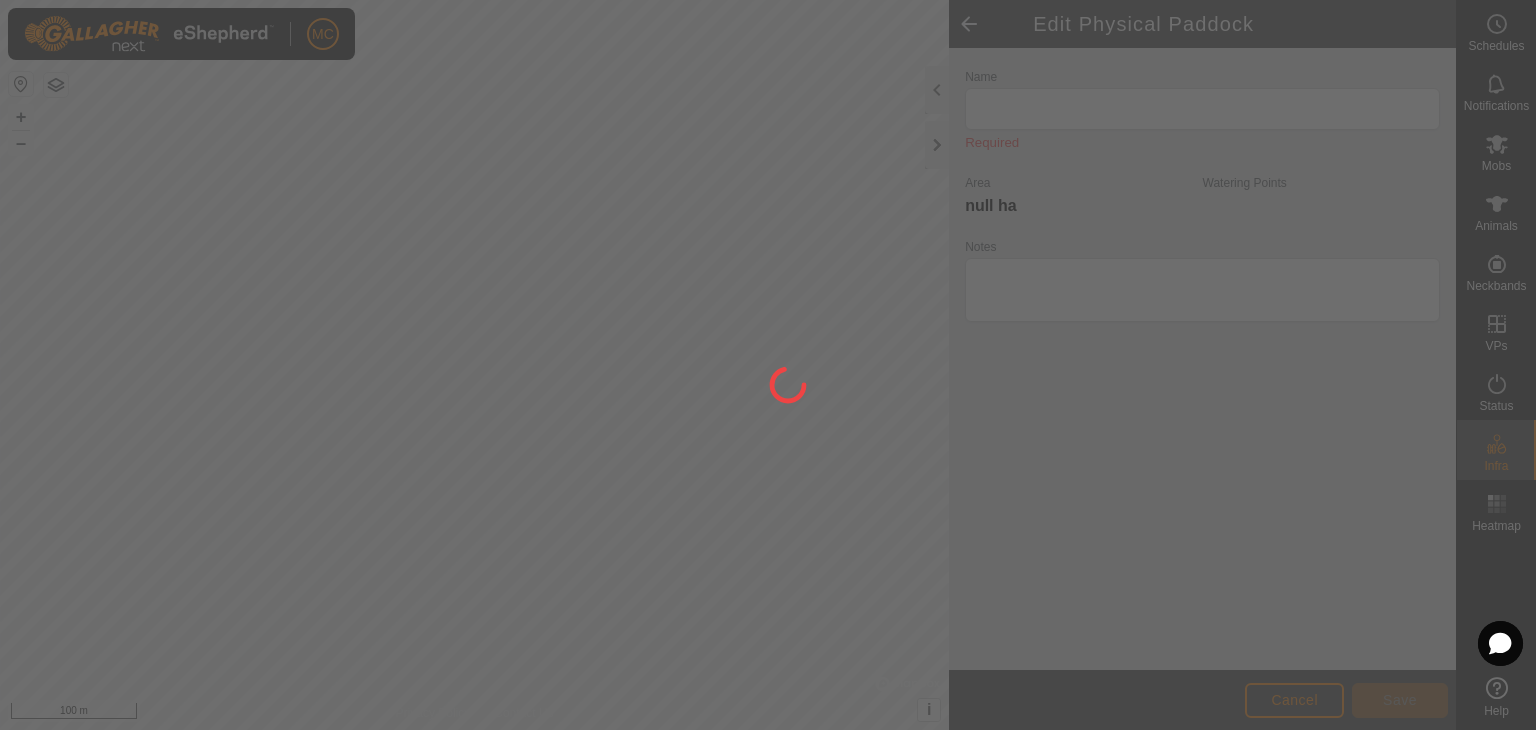 type on "lane way" 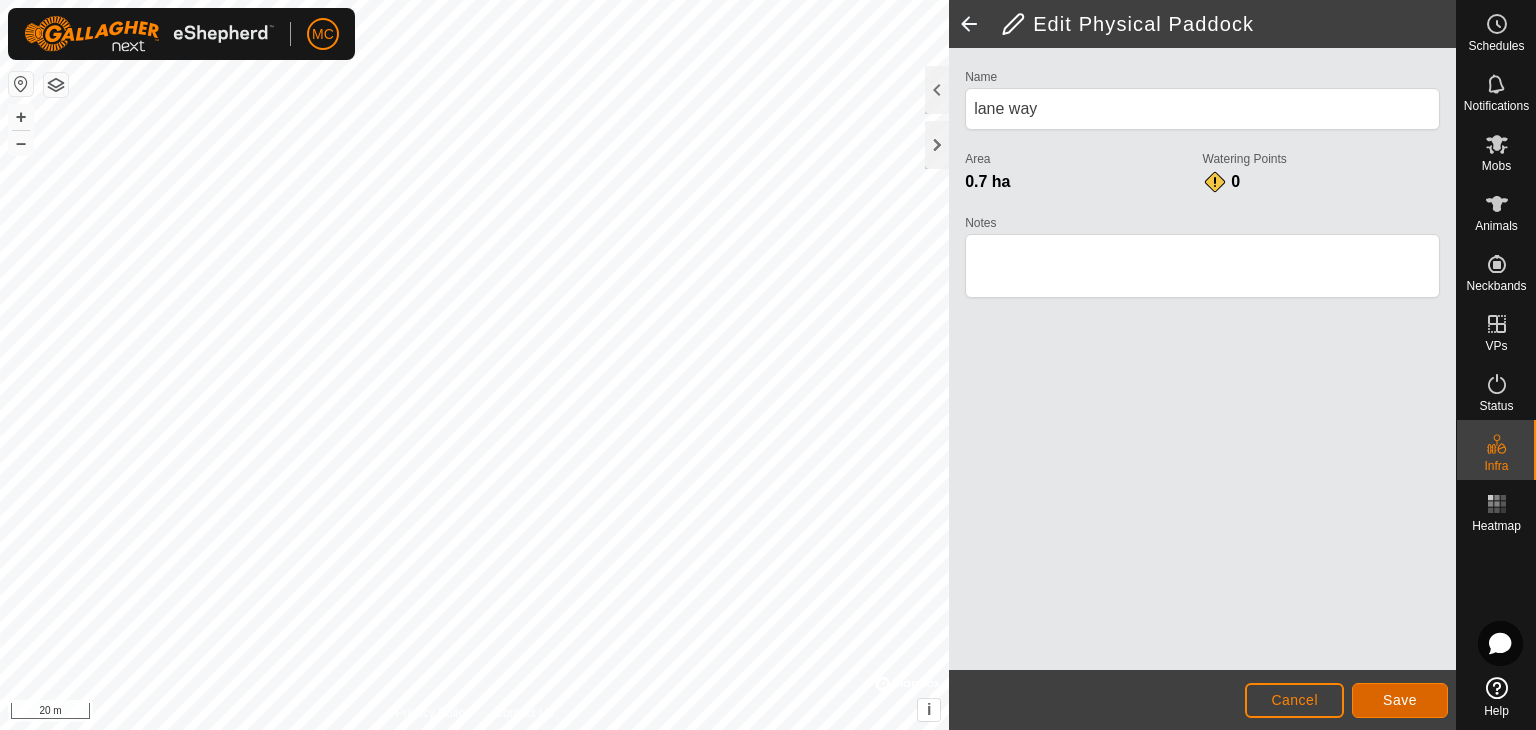 click on "Save" 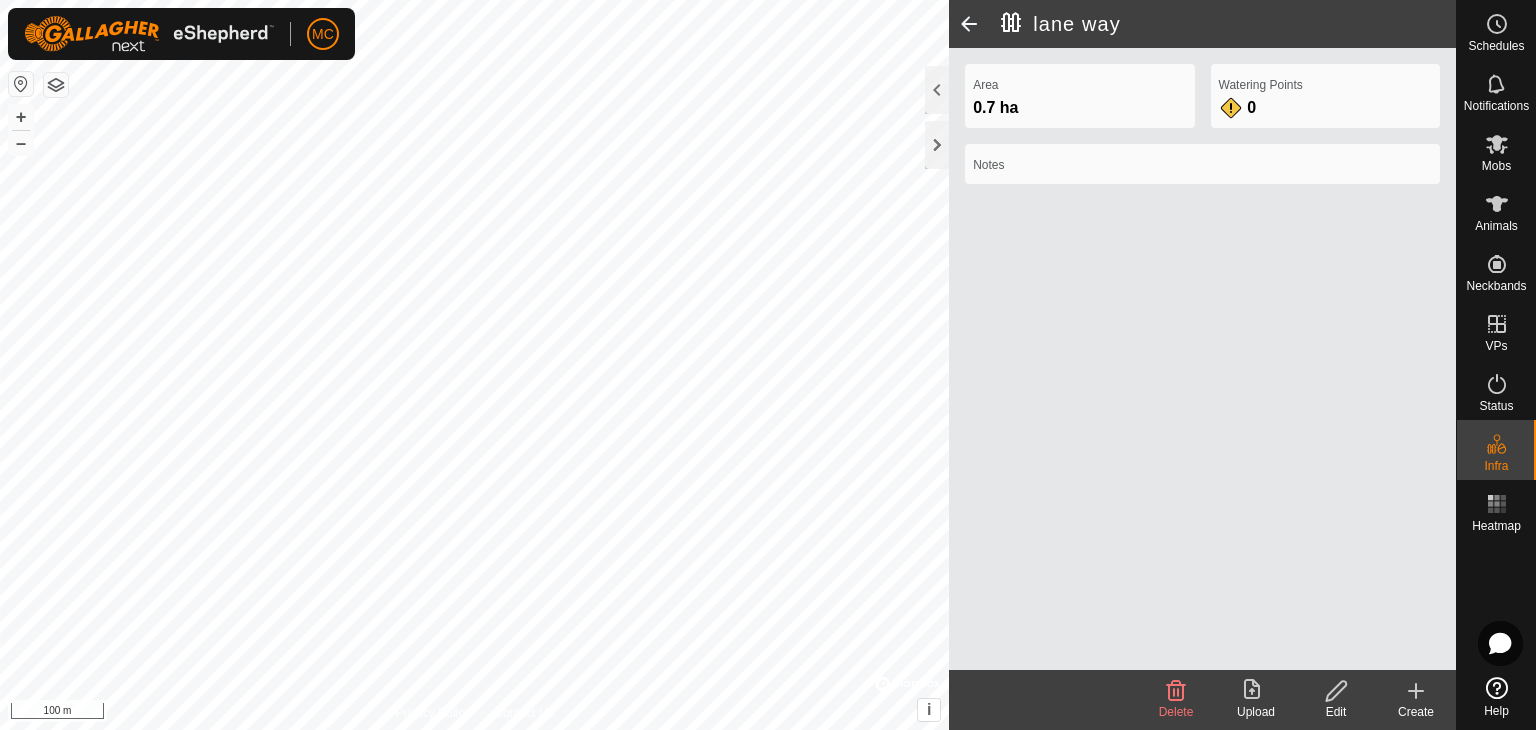 click 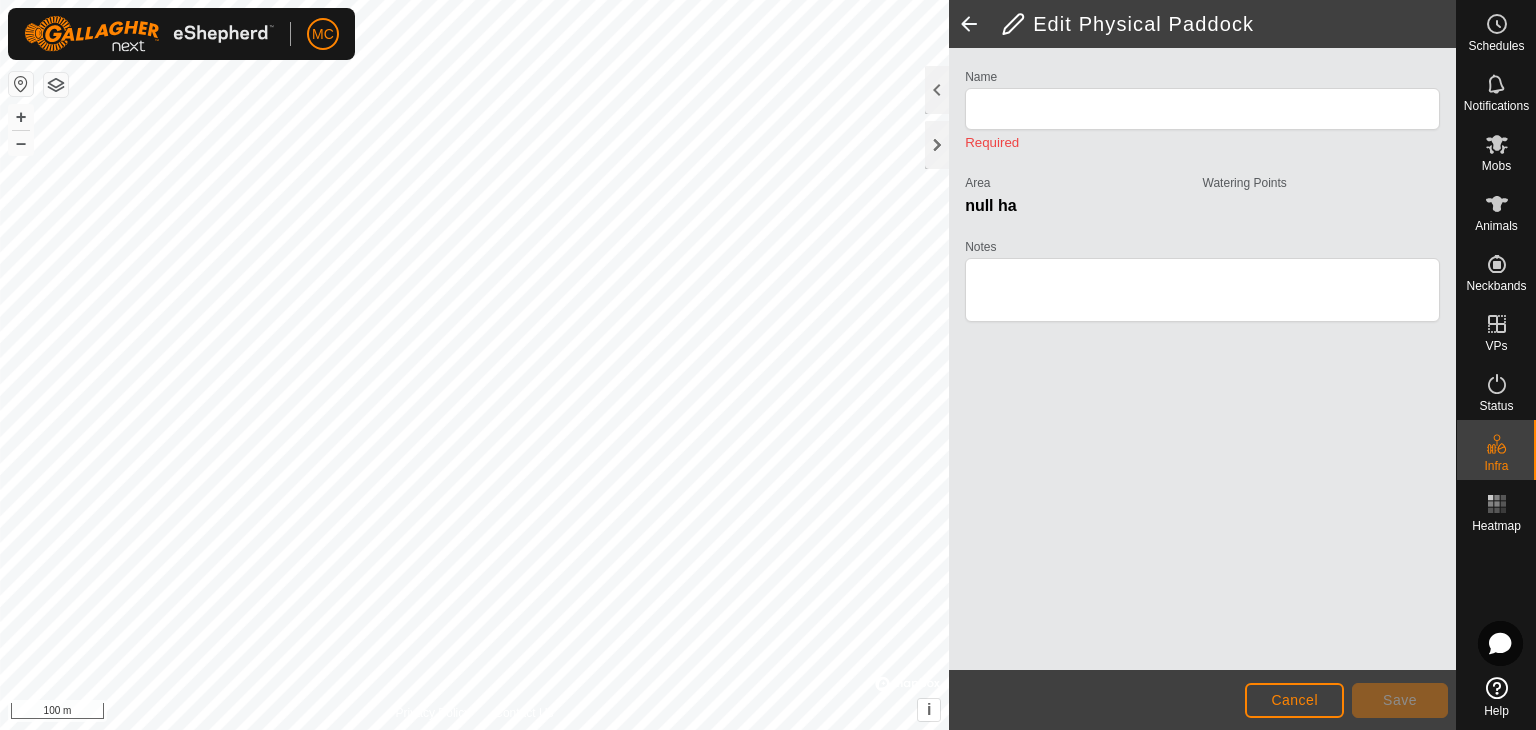 type on "lane way" 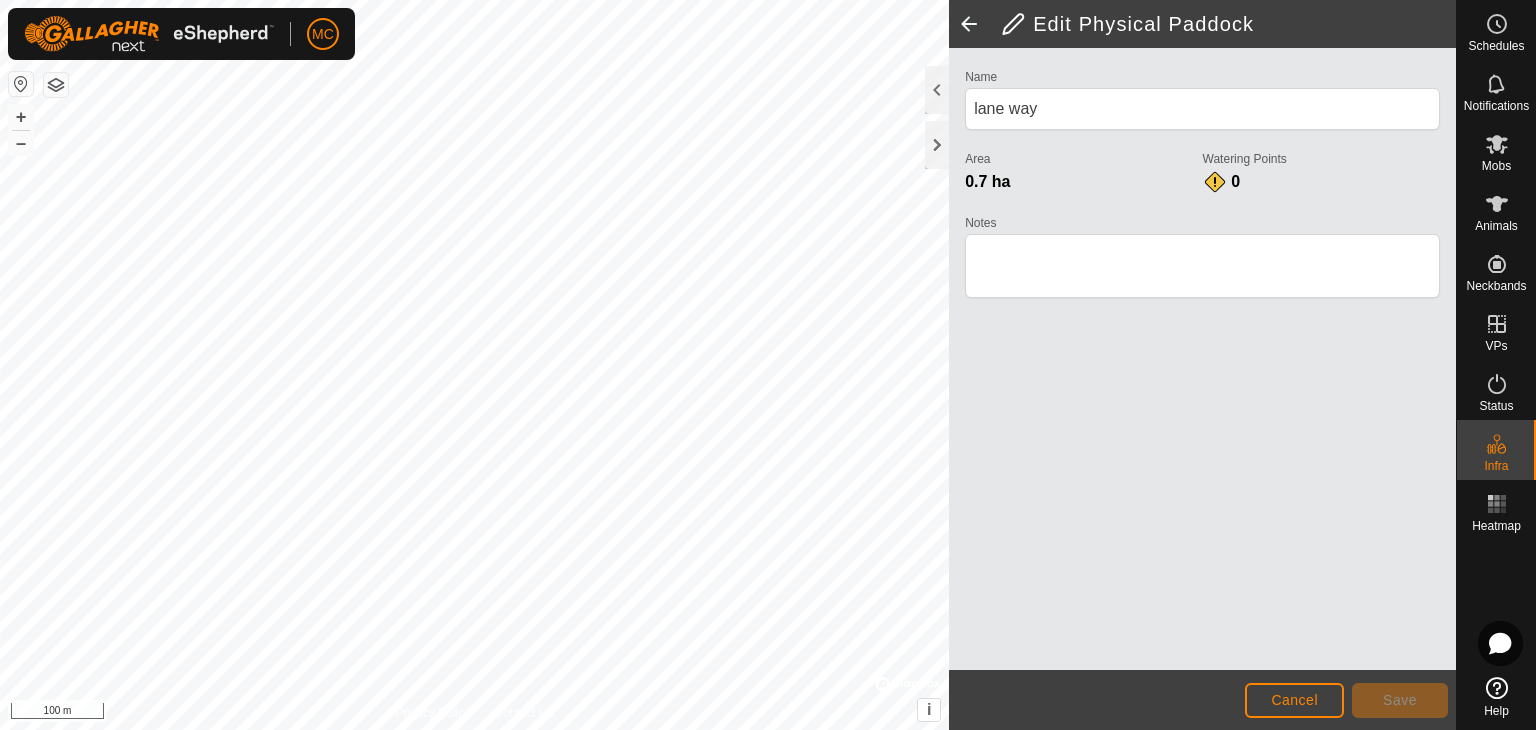 click 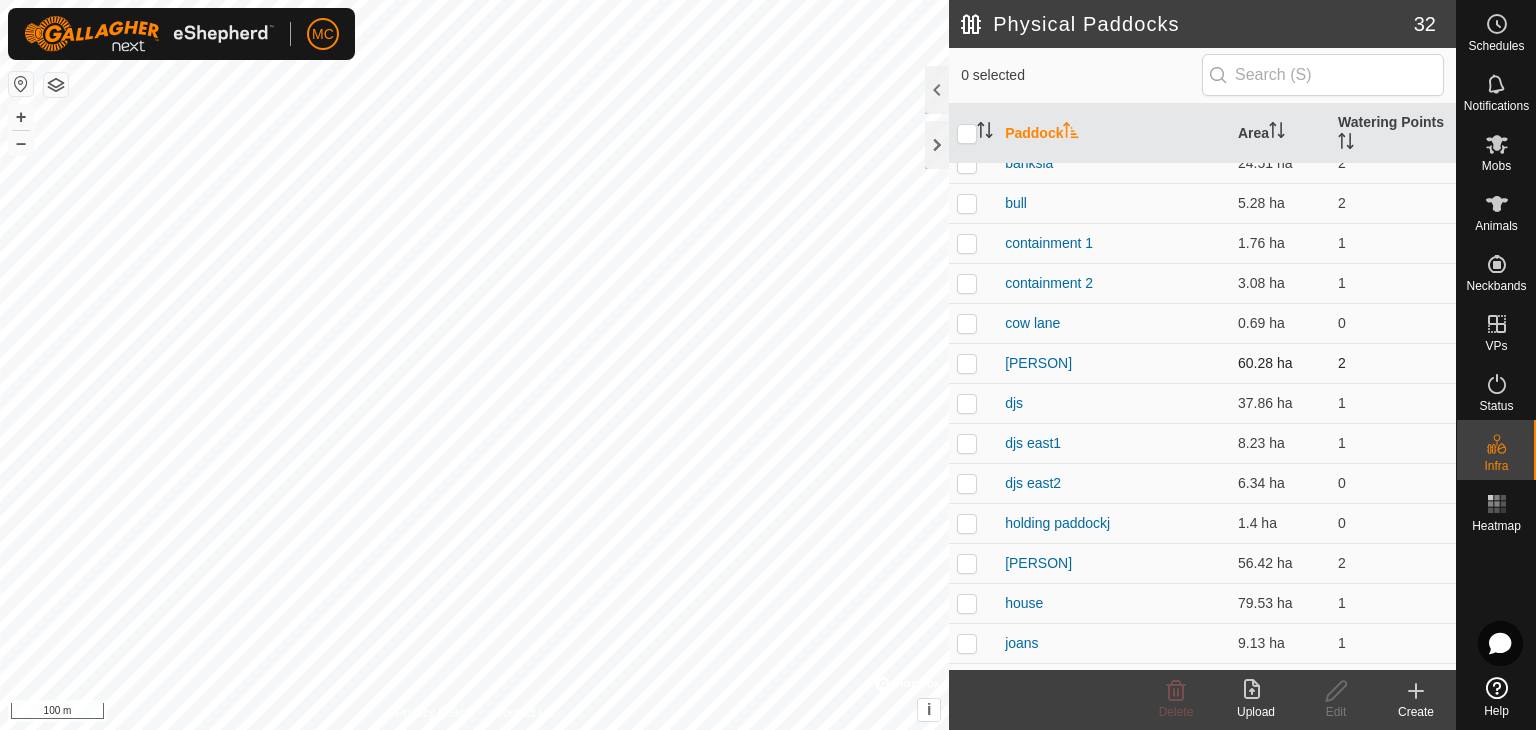 scroll, scrollTop: 0, scrollLeft: 0, axis: both 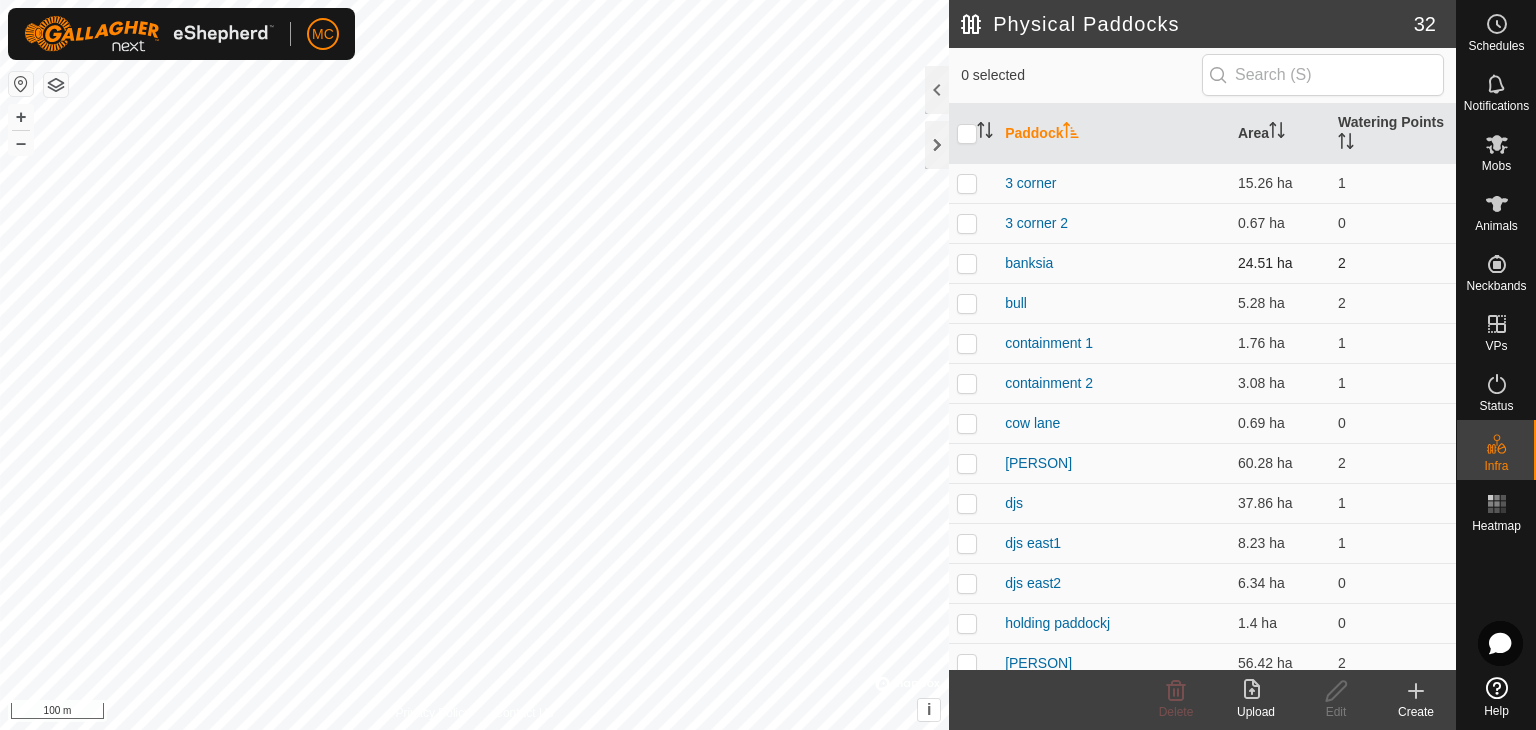 click at bounding box center (967, 263) 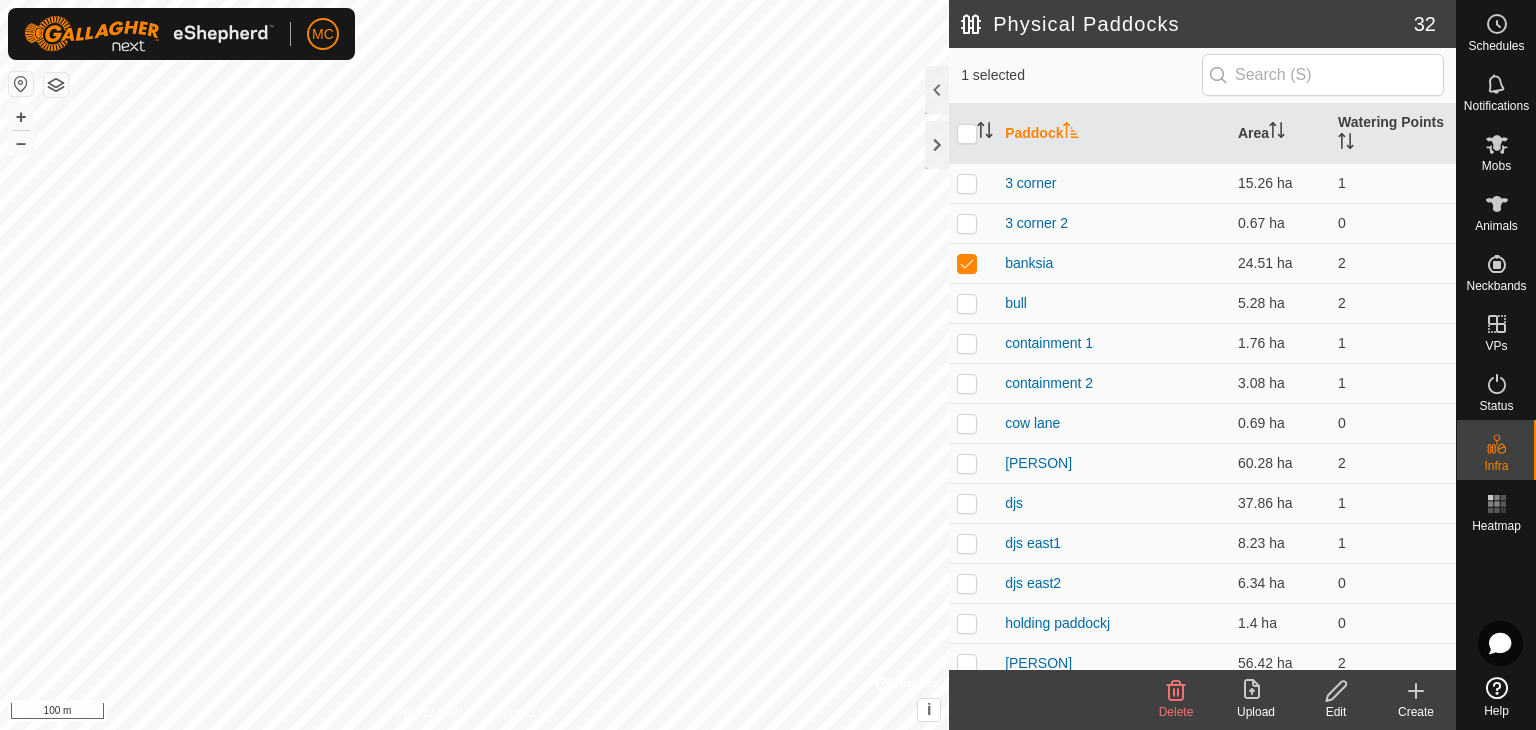 click 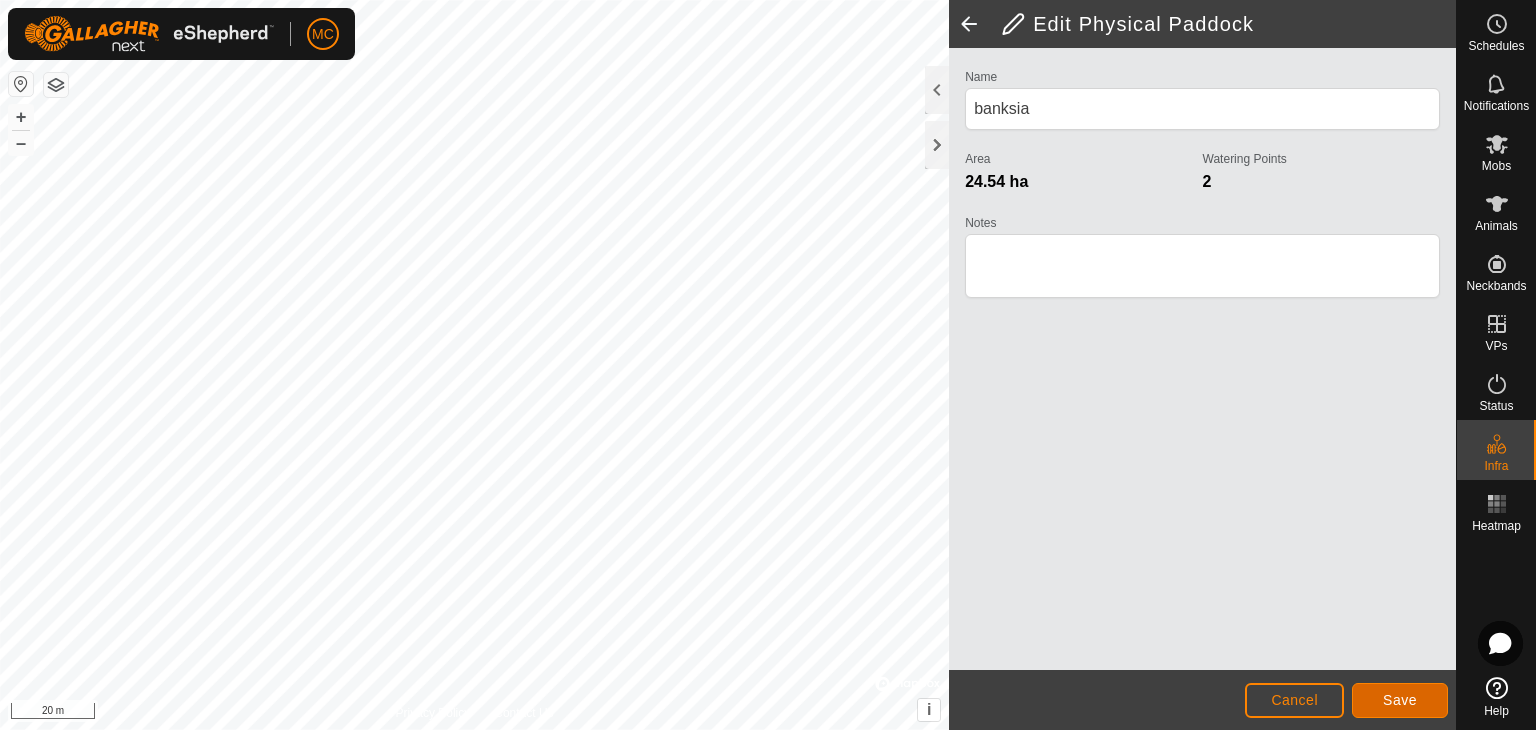 click on "Save" 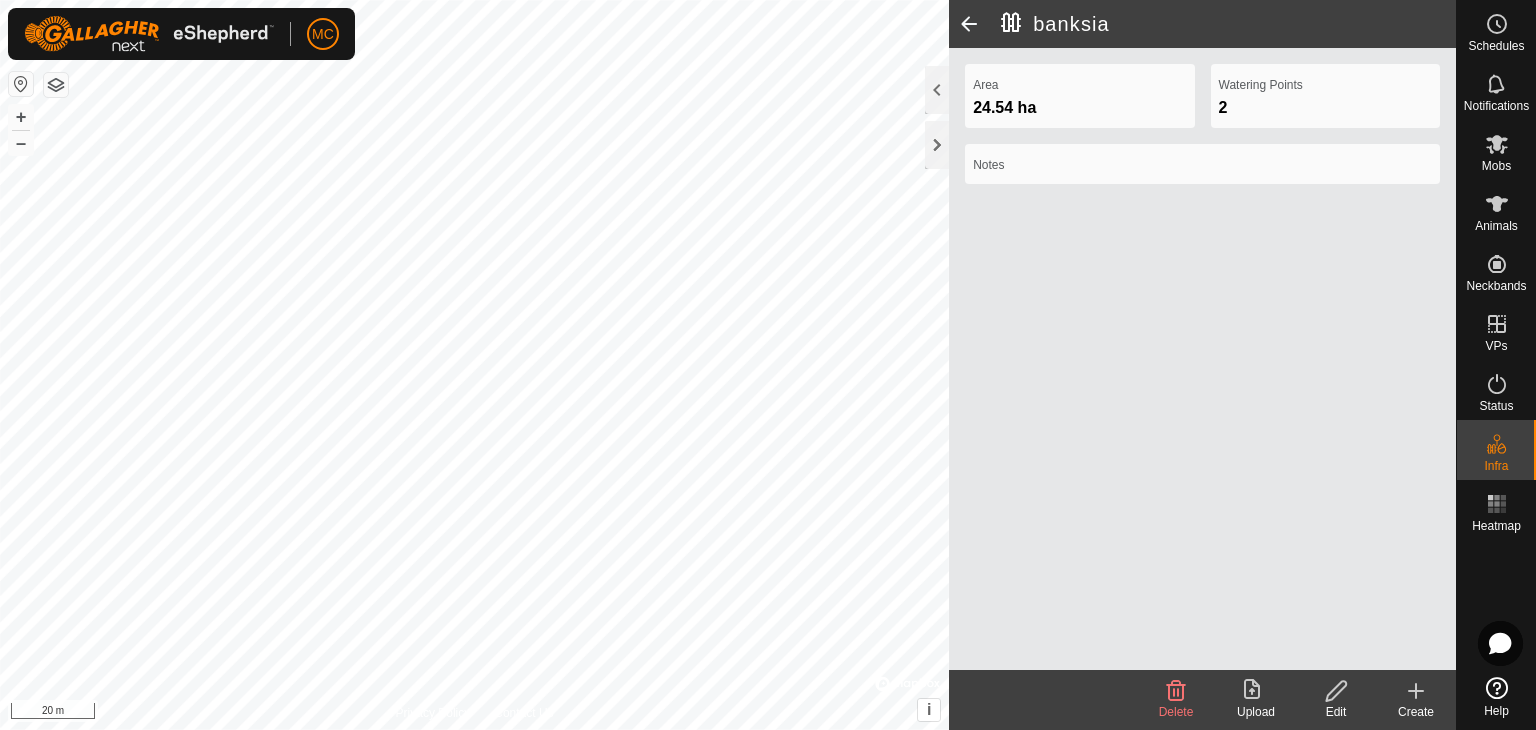click 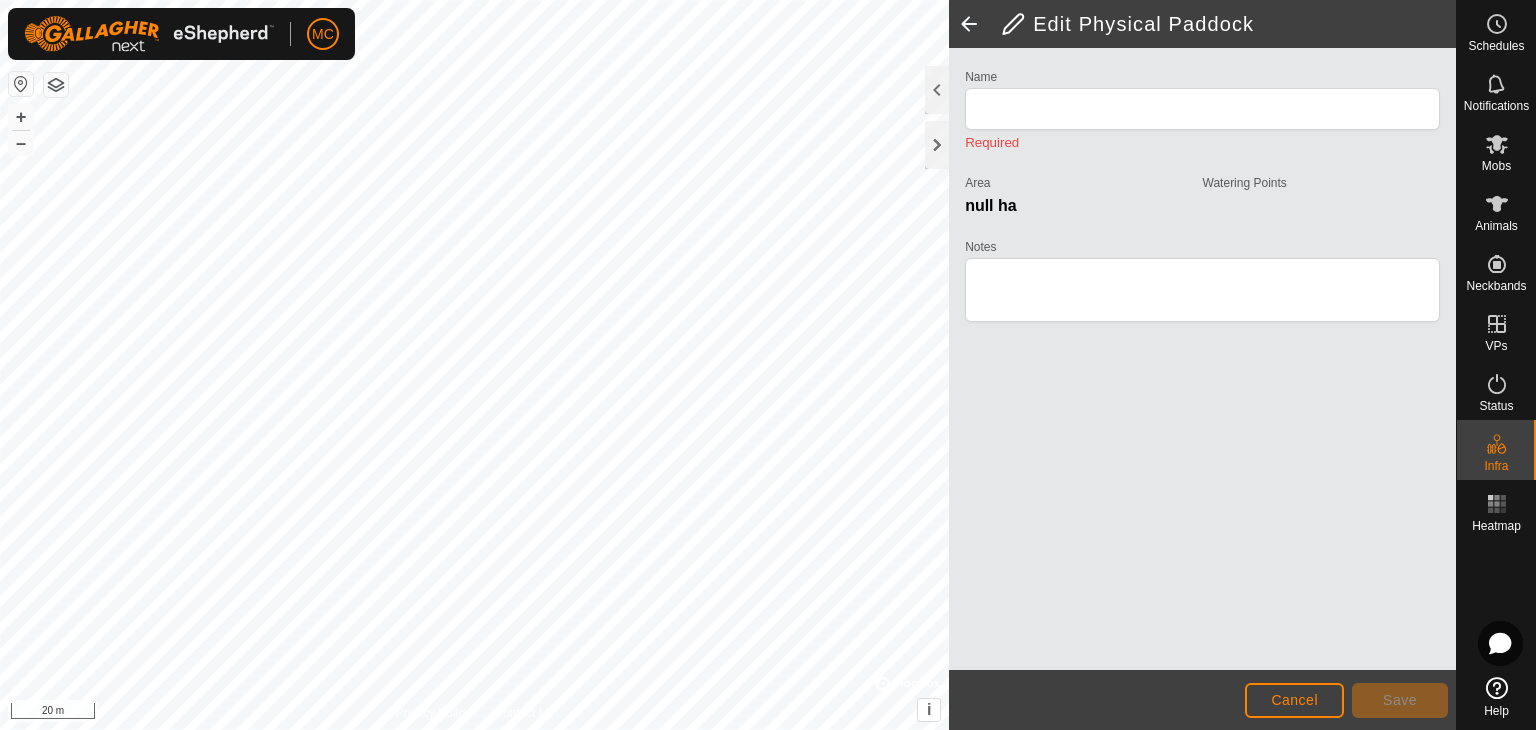 type on "banksia" 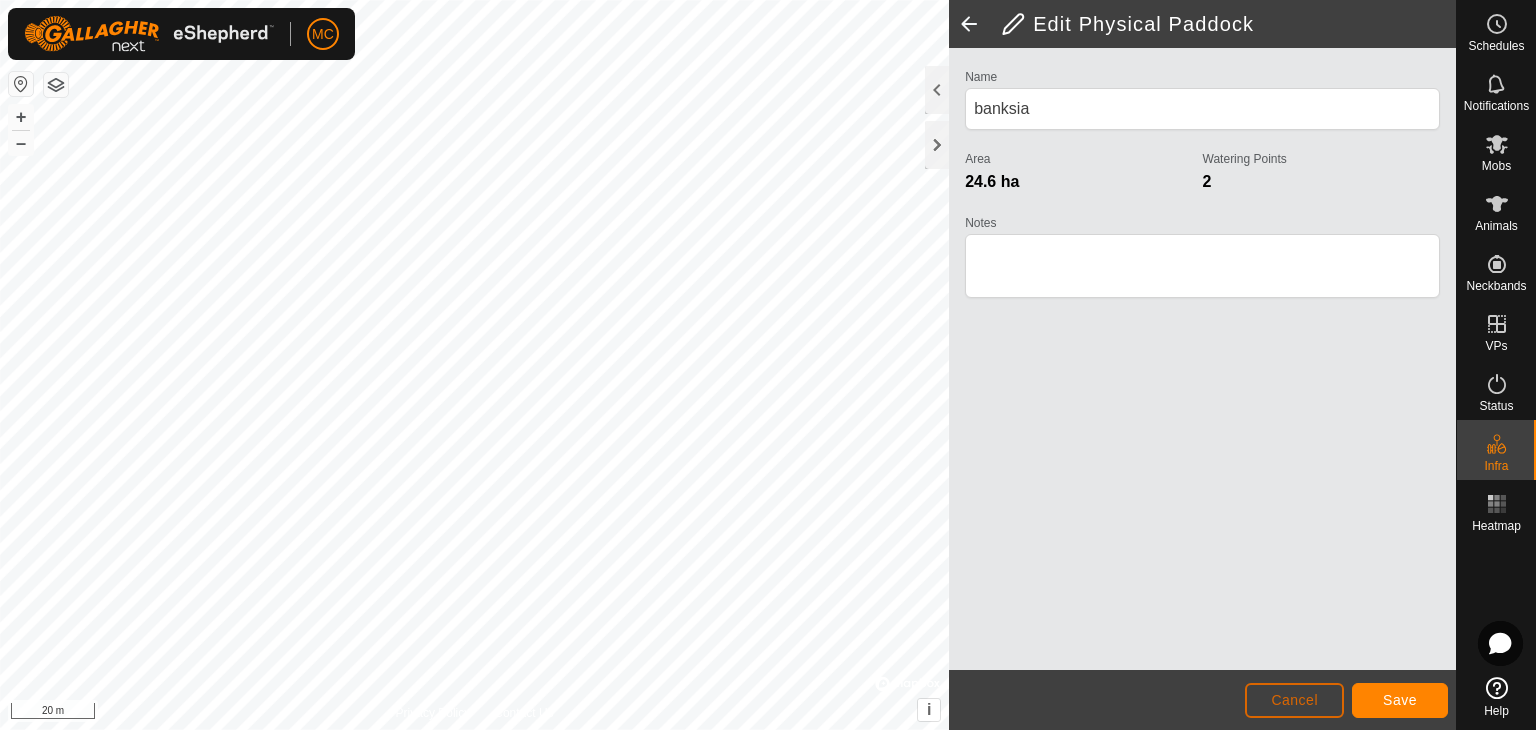 click on "Cancel" 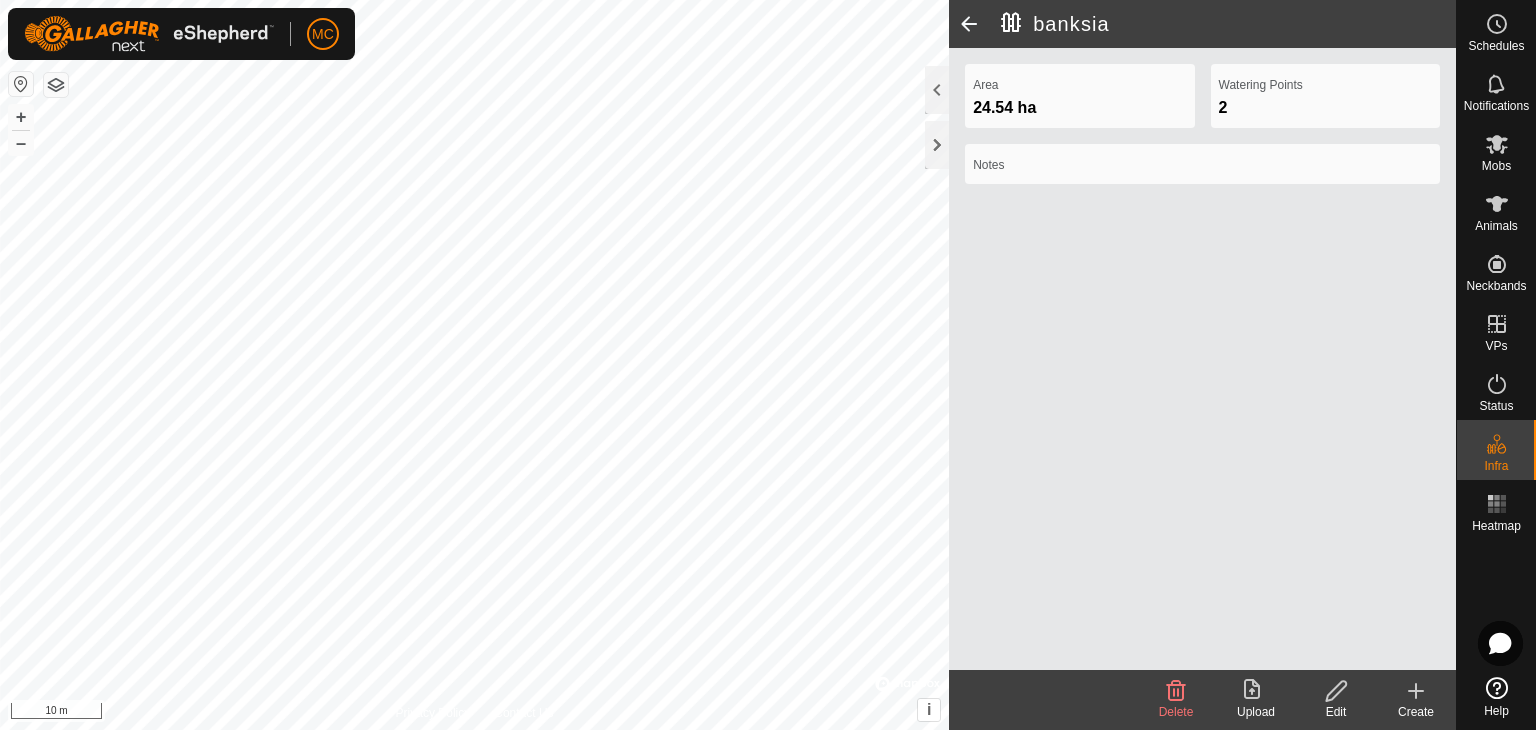 click 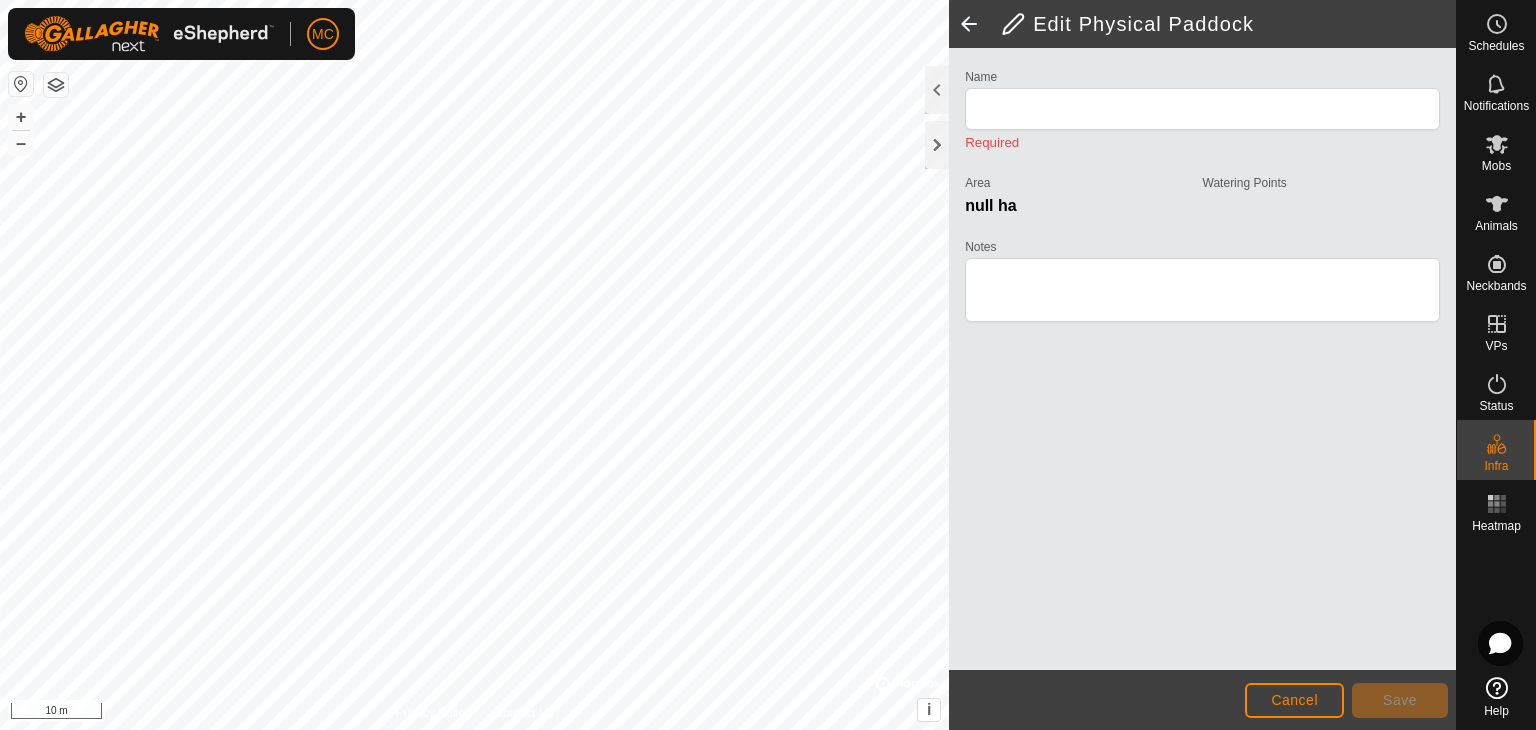 type on "banksia" 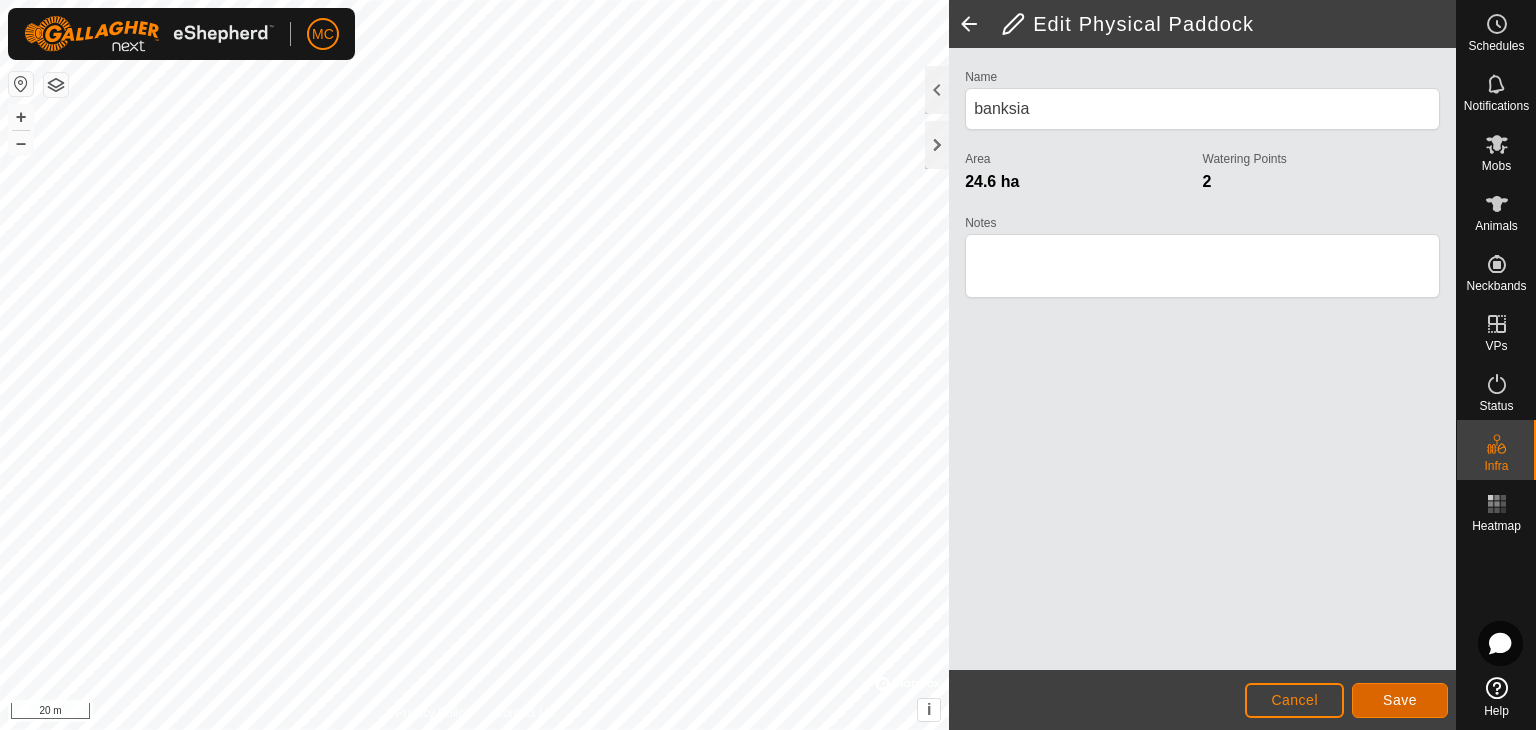 click on "Save" 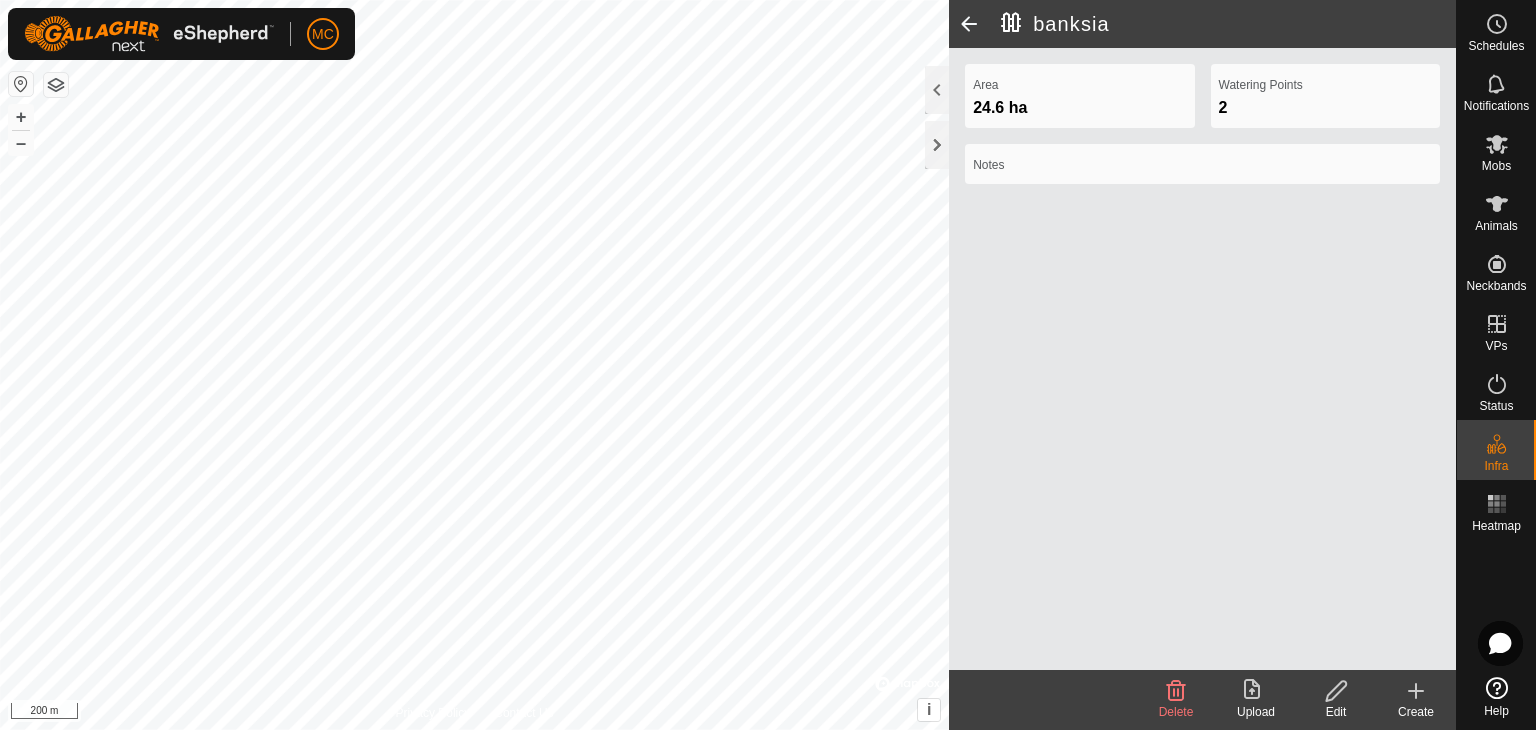 click 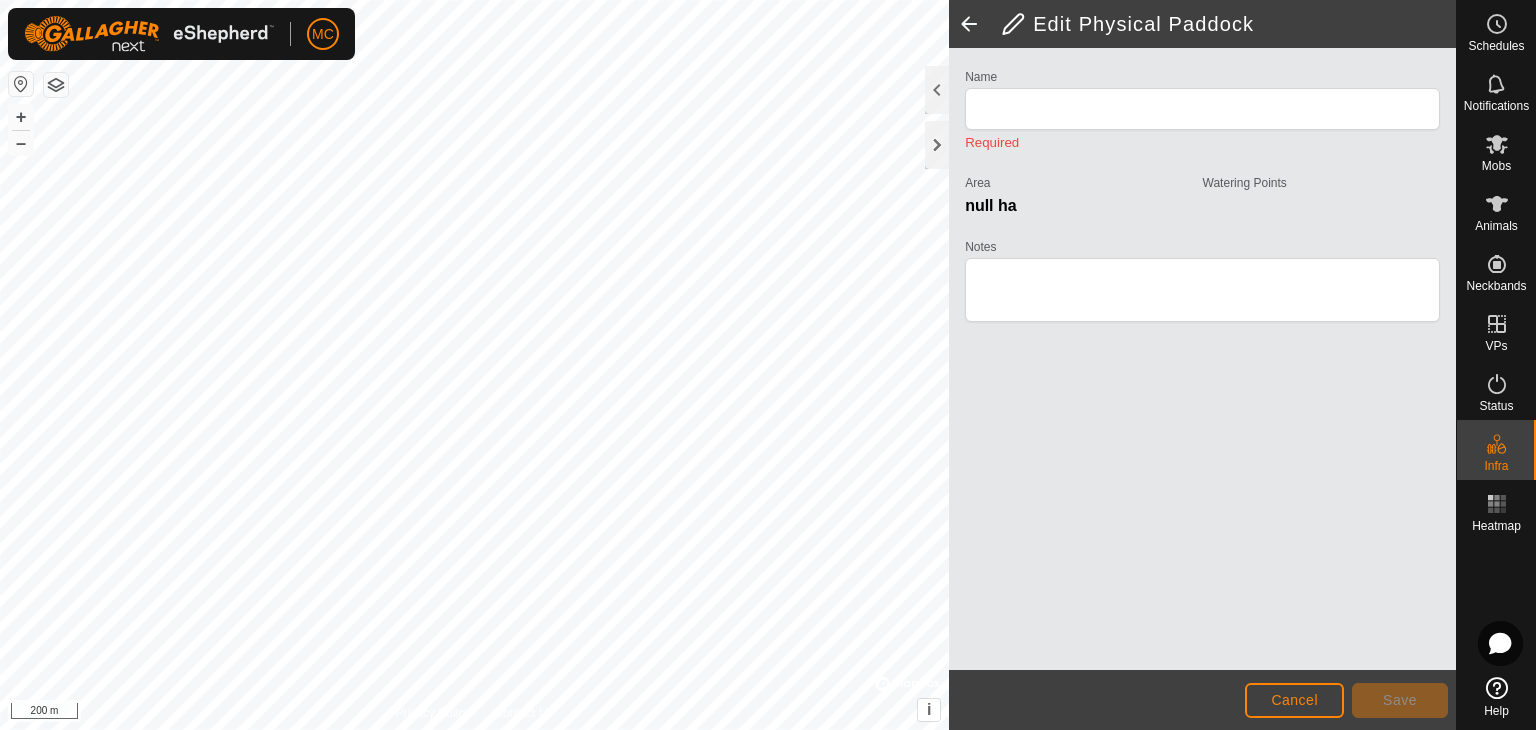 type on "banksia" 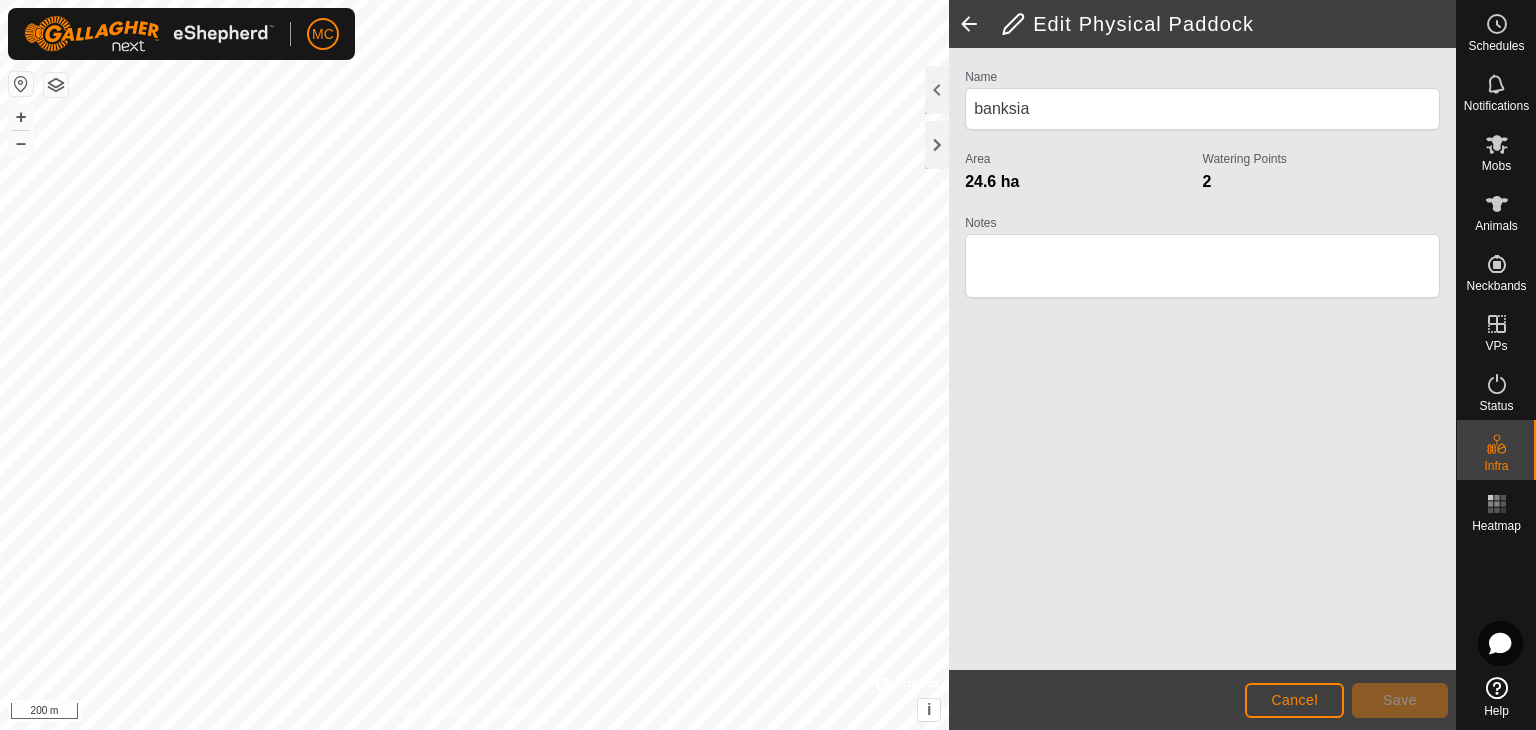 click 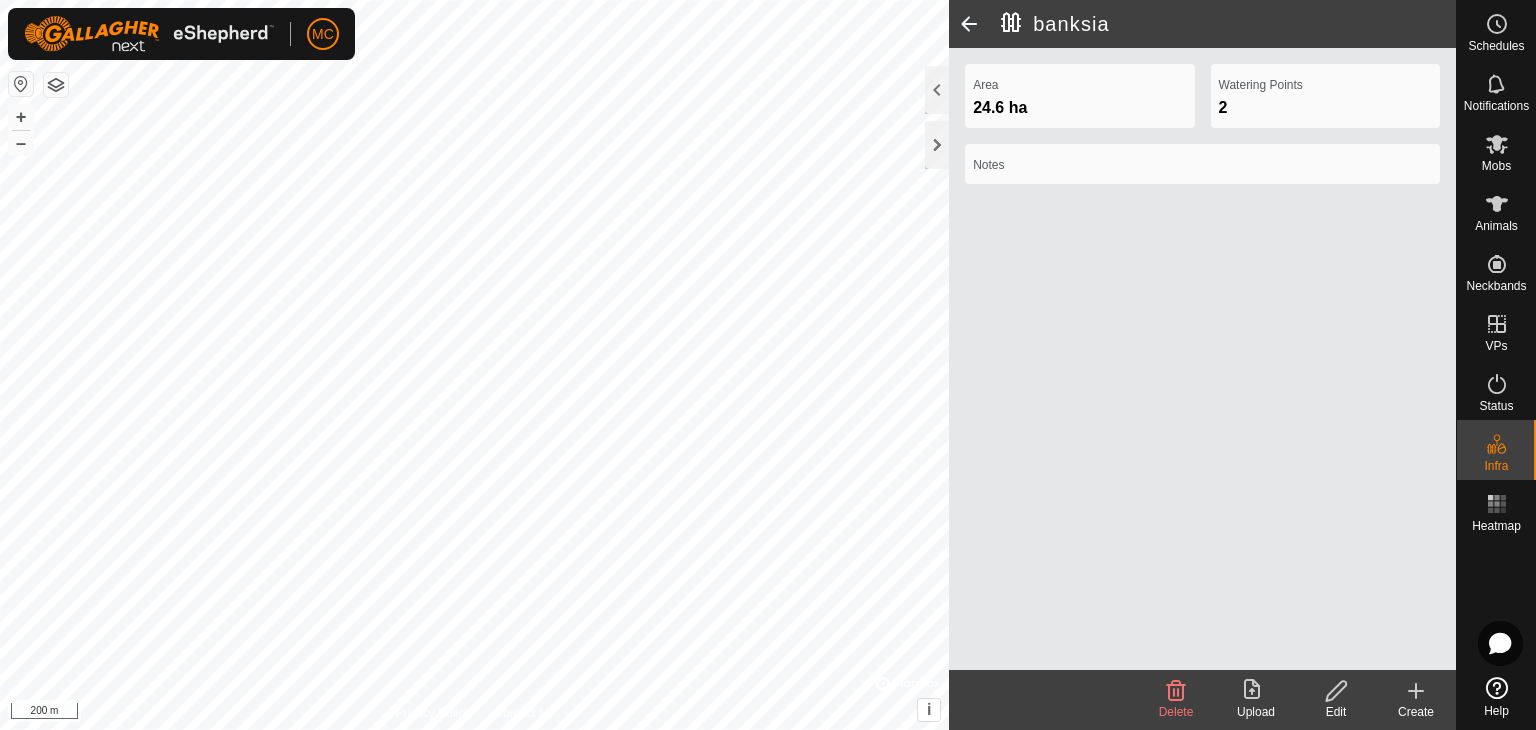 click 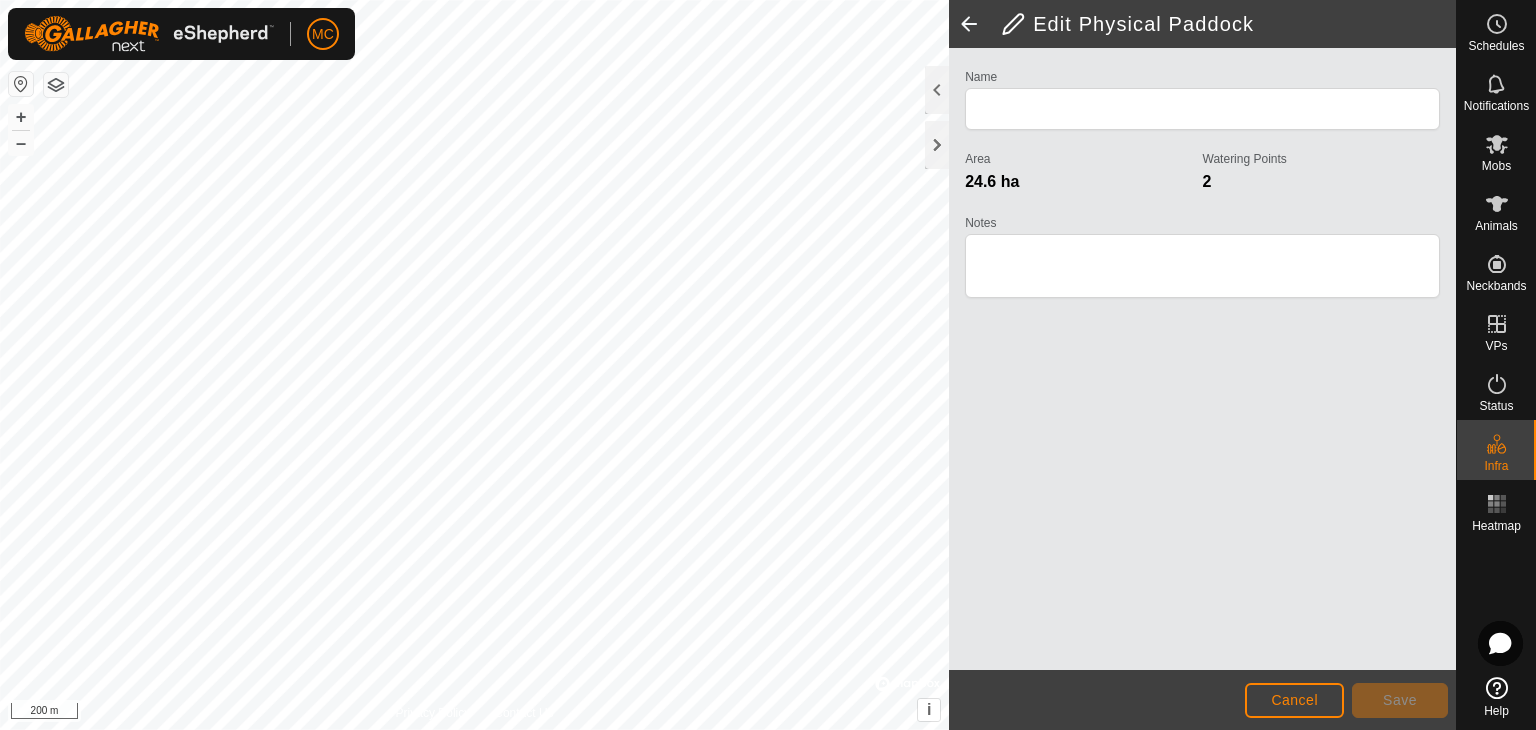 type on "banksia" 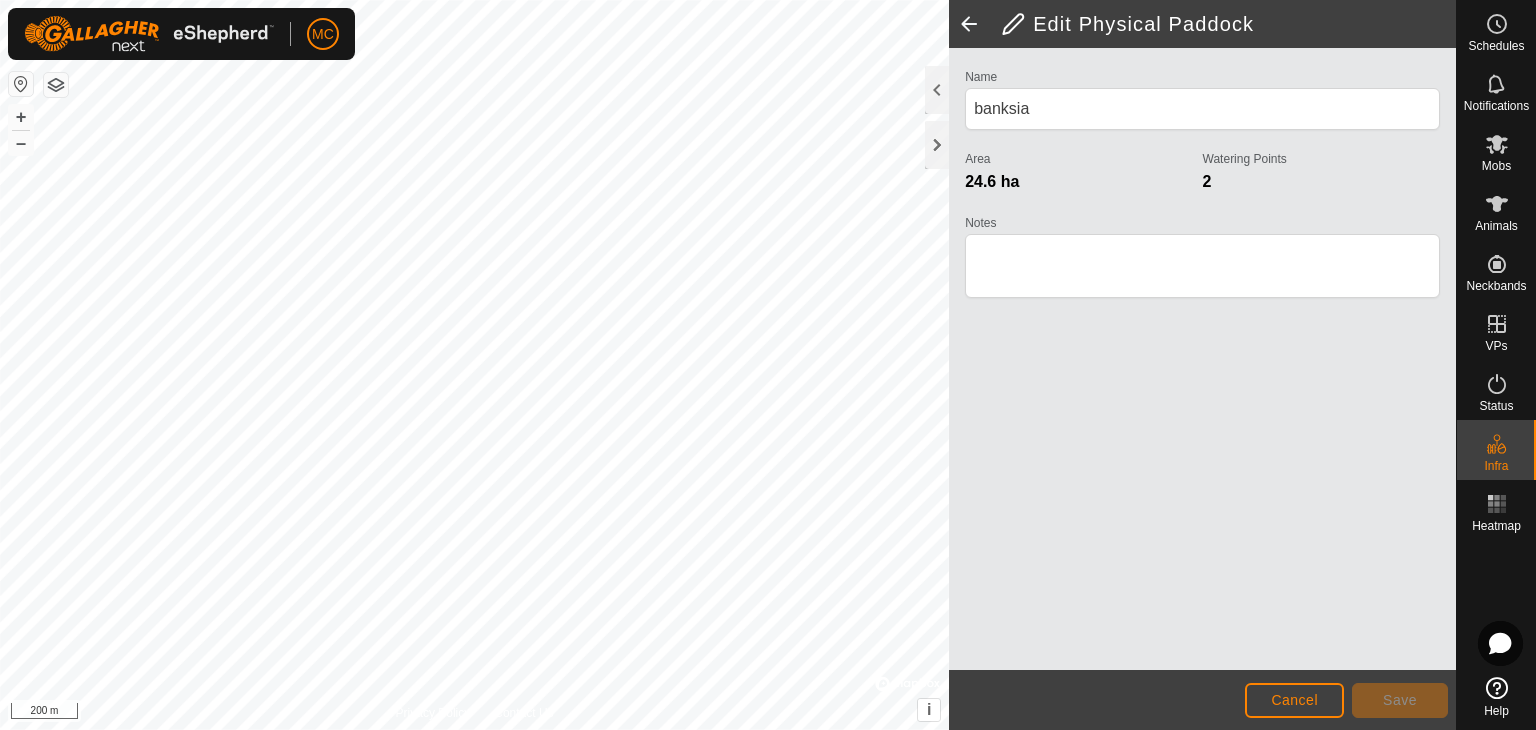 click 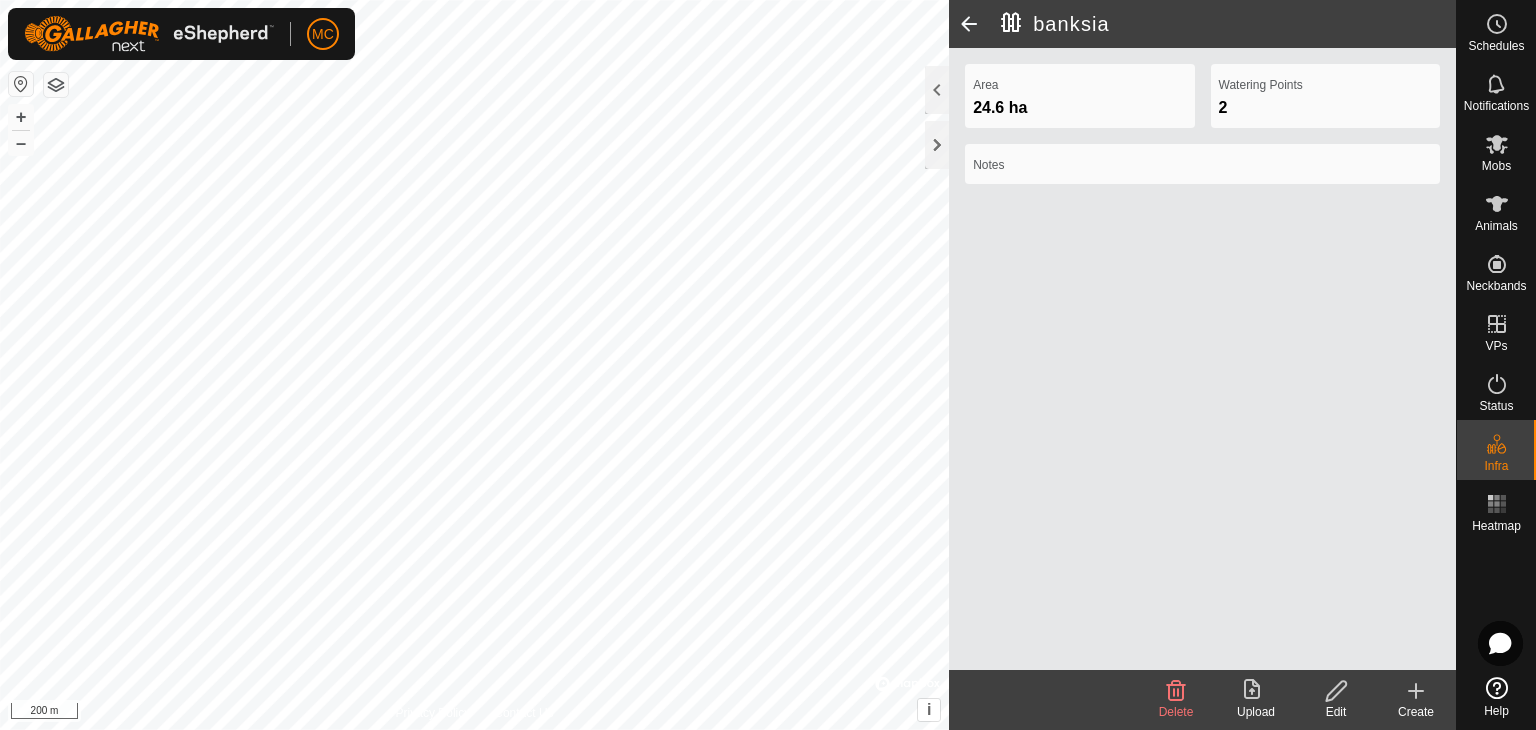 click 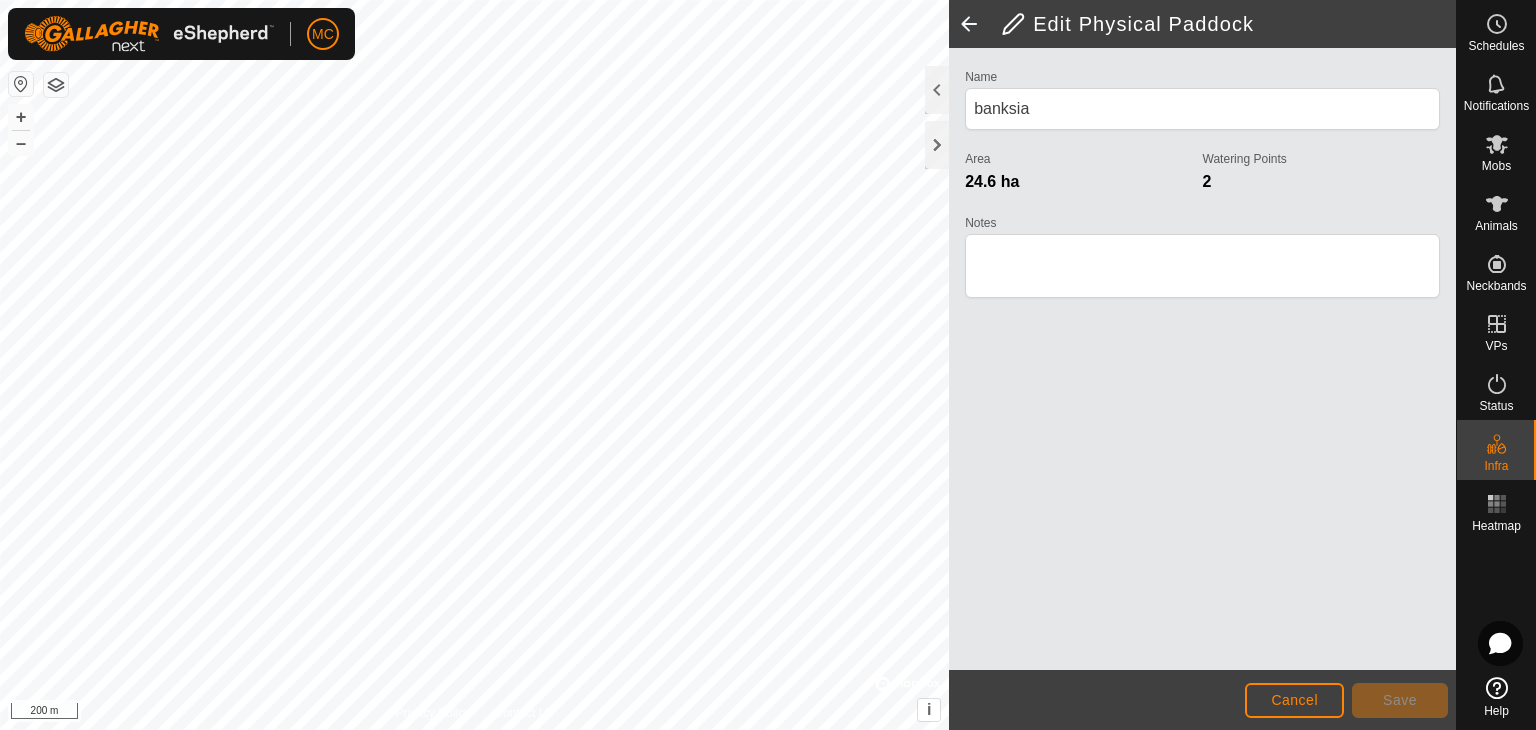 click 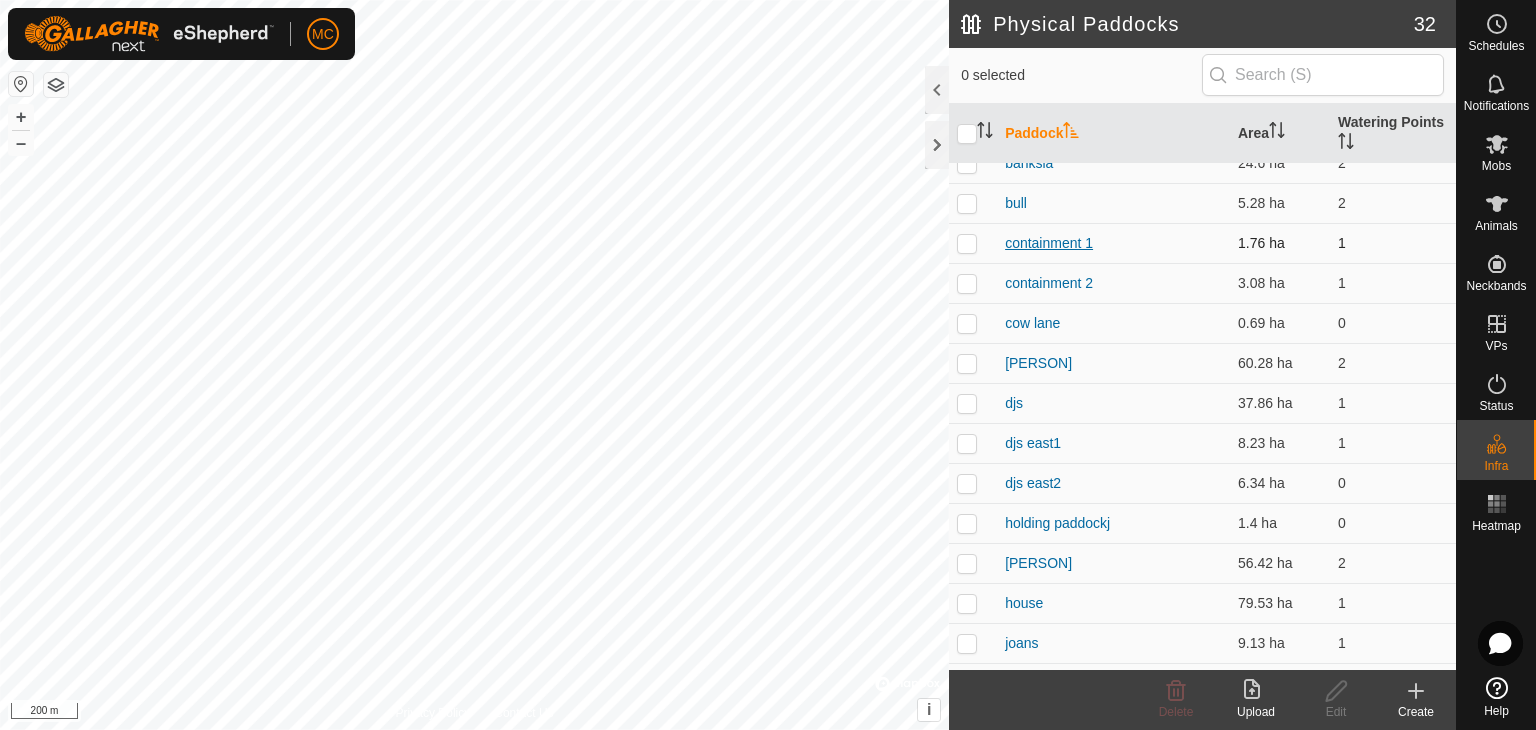 scroll, scrollTop: 200, scrollLeft: 0, axis: vertical 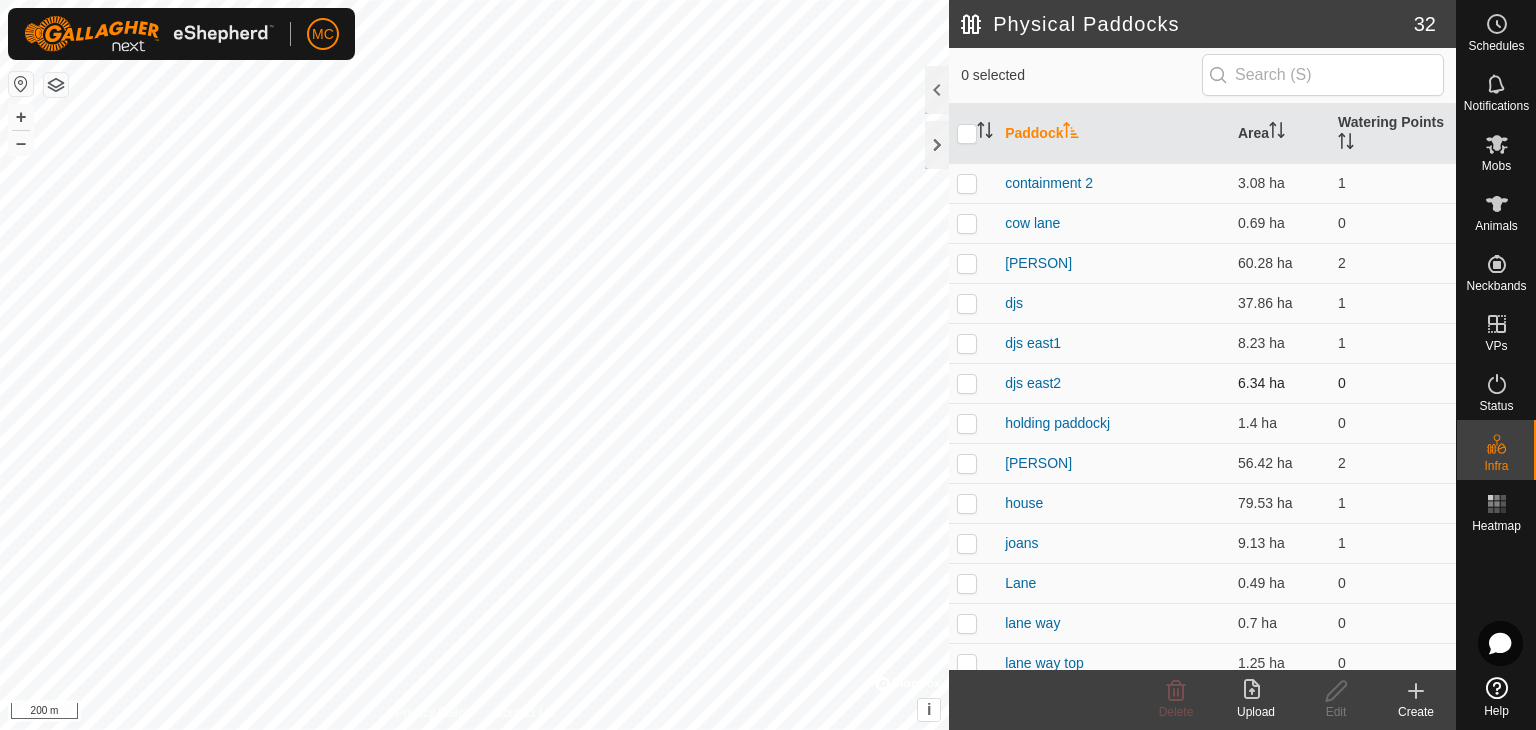 click at bounding box center (967, 383) 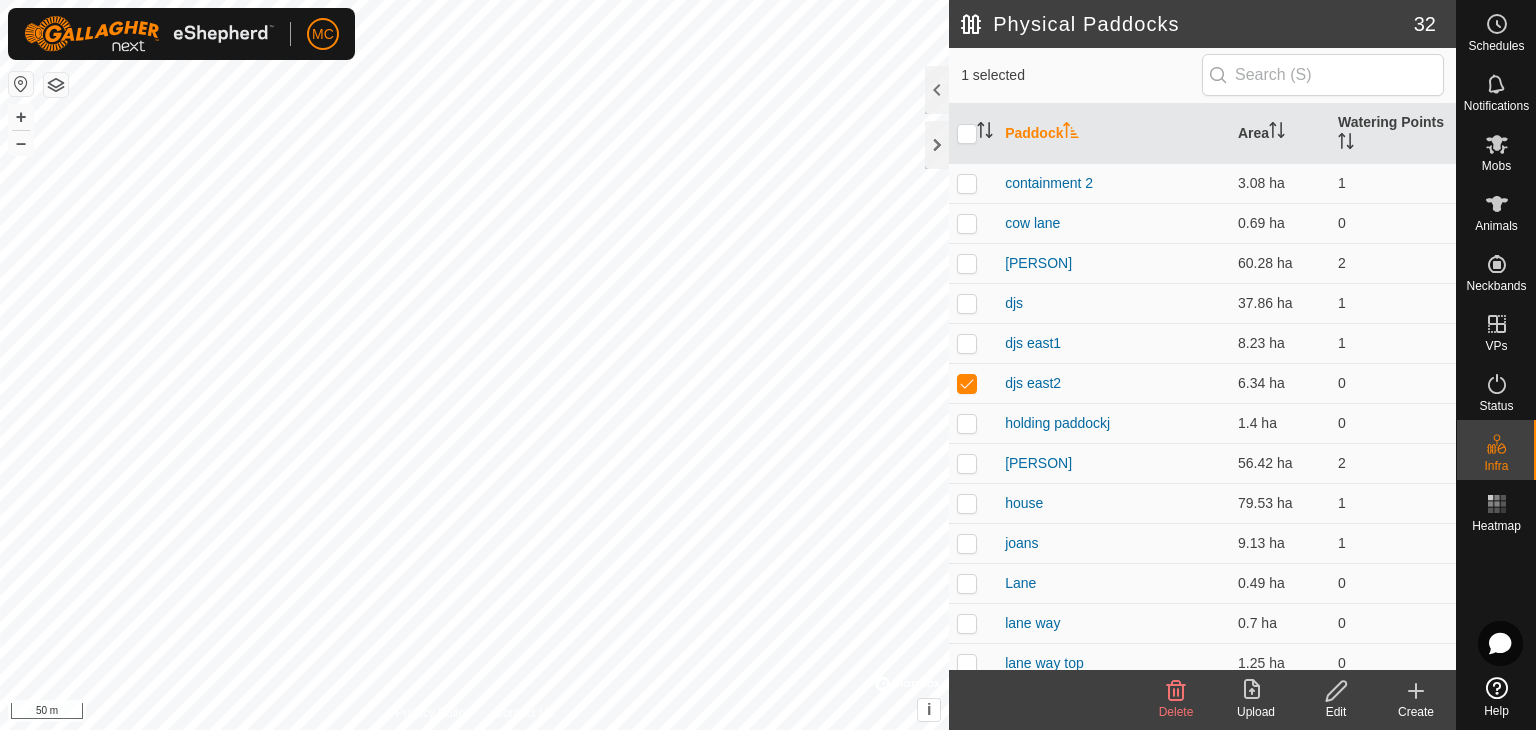 click 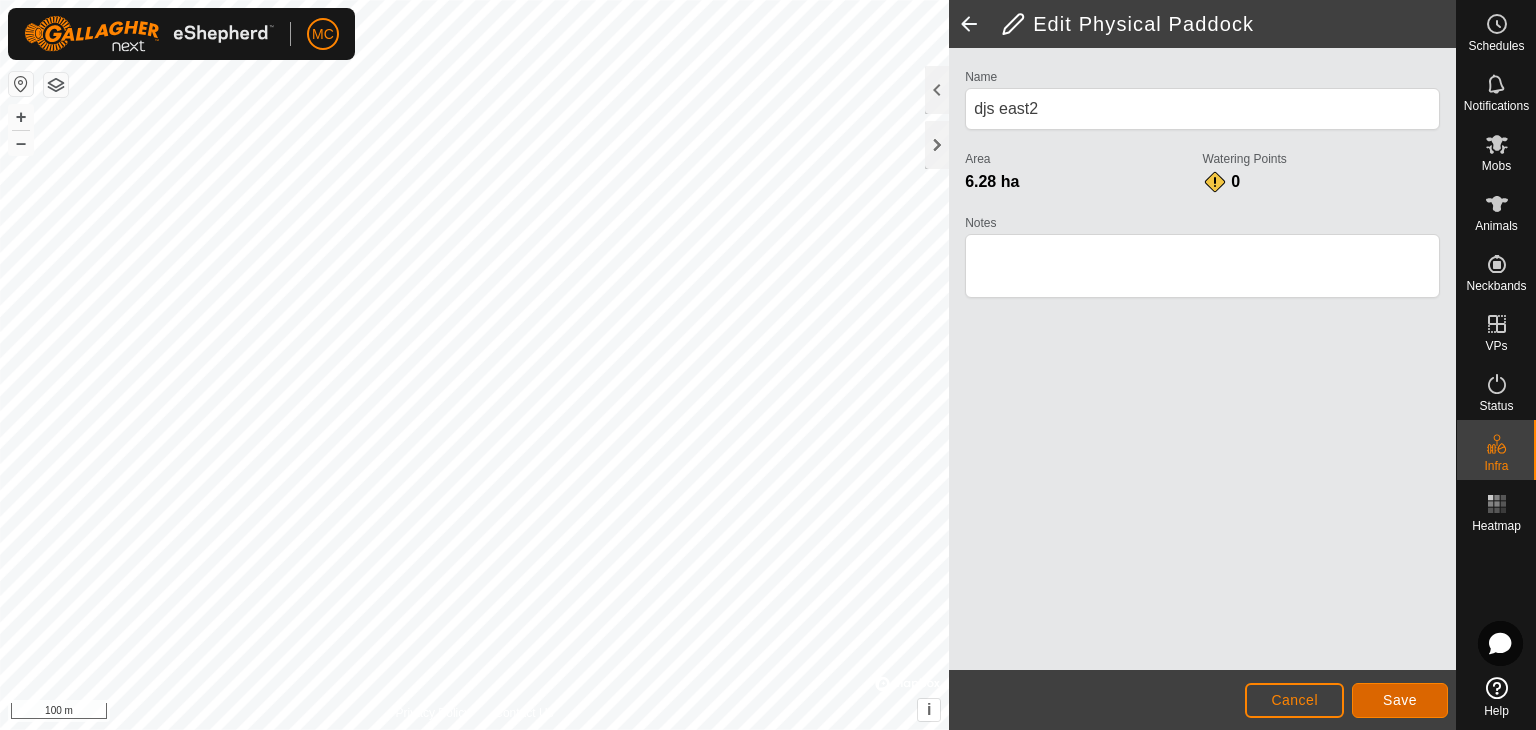 click on "Save" 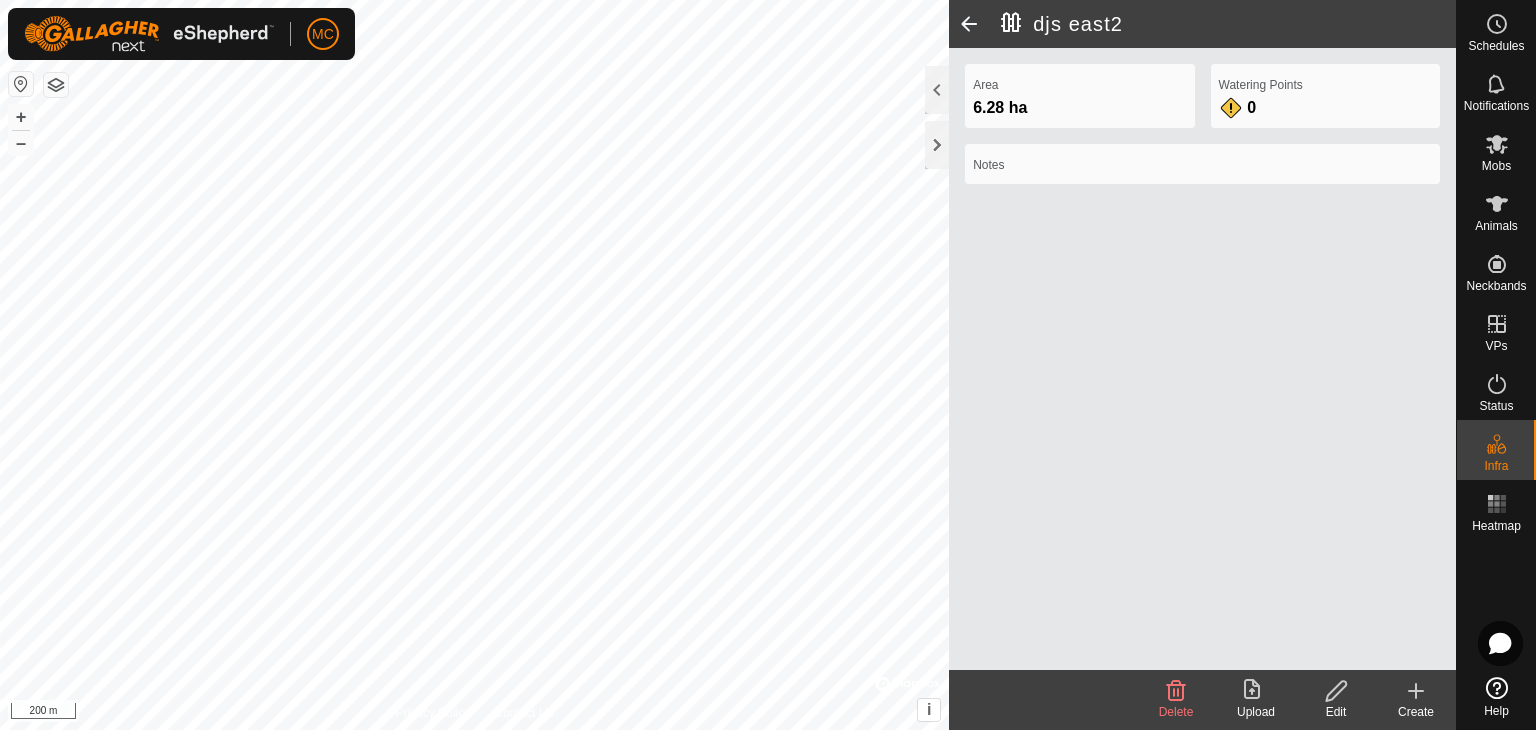 click 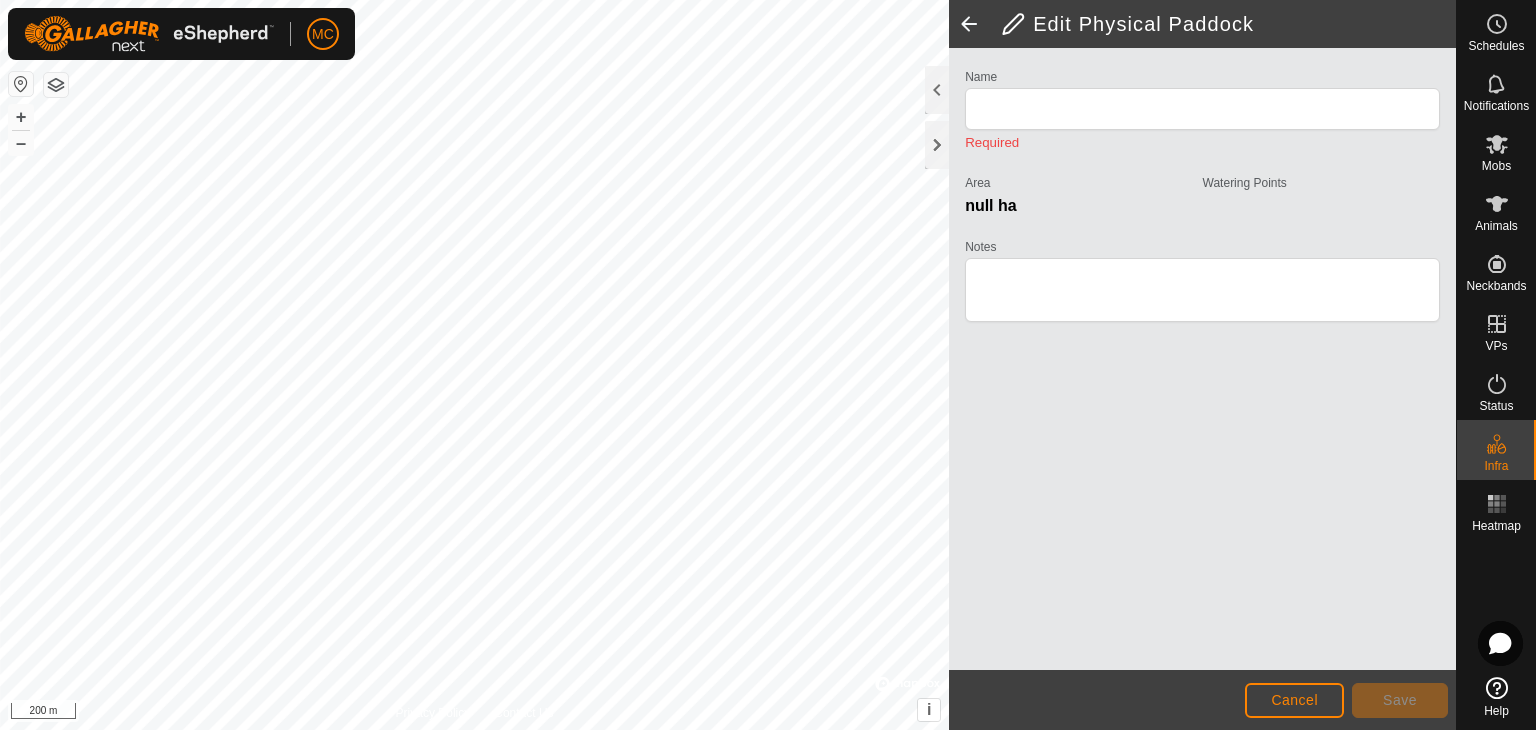 type on "djs east2" 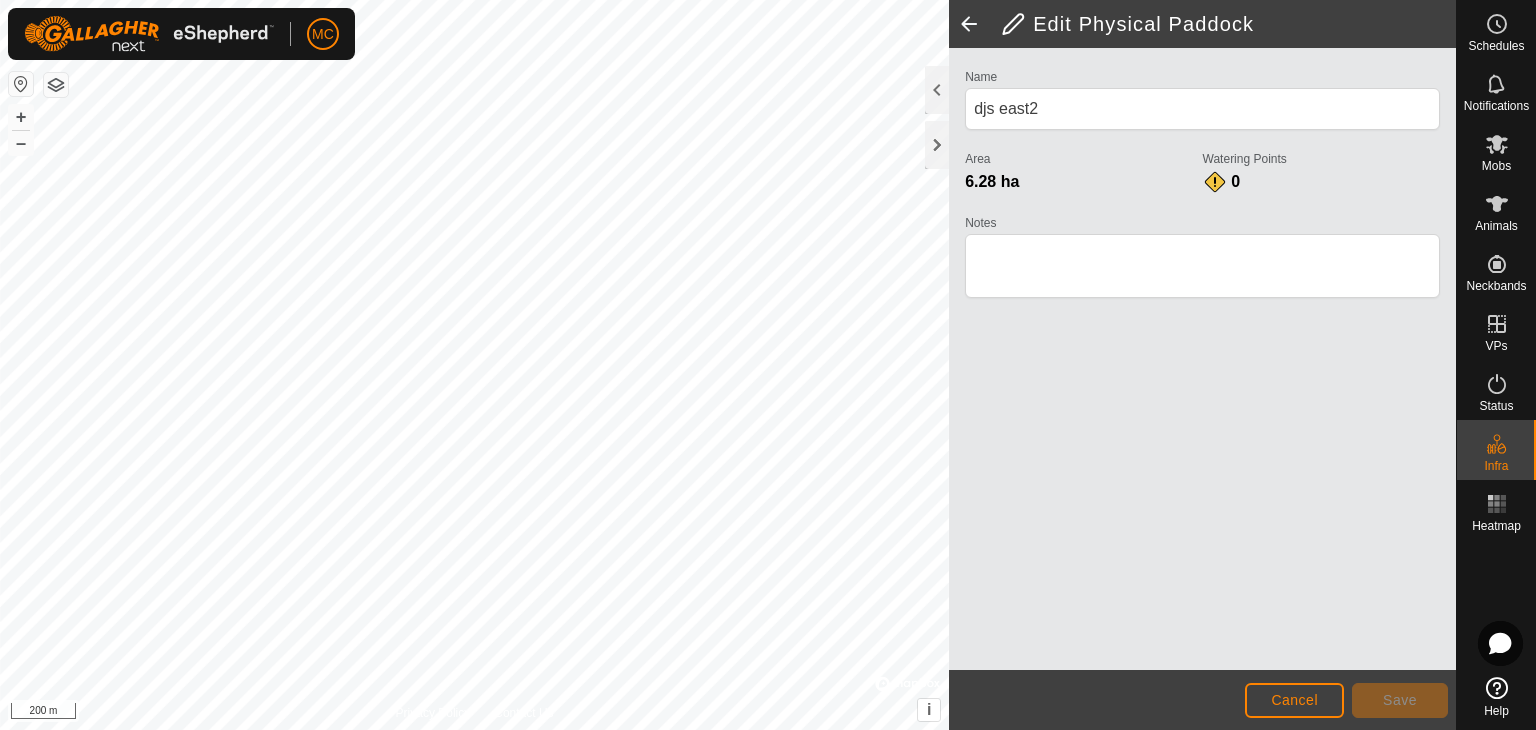 click 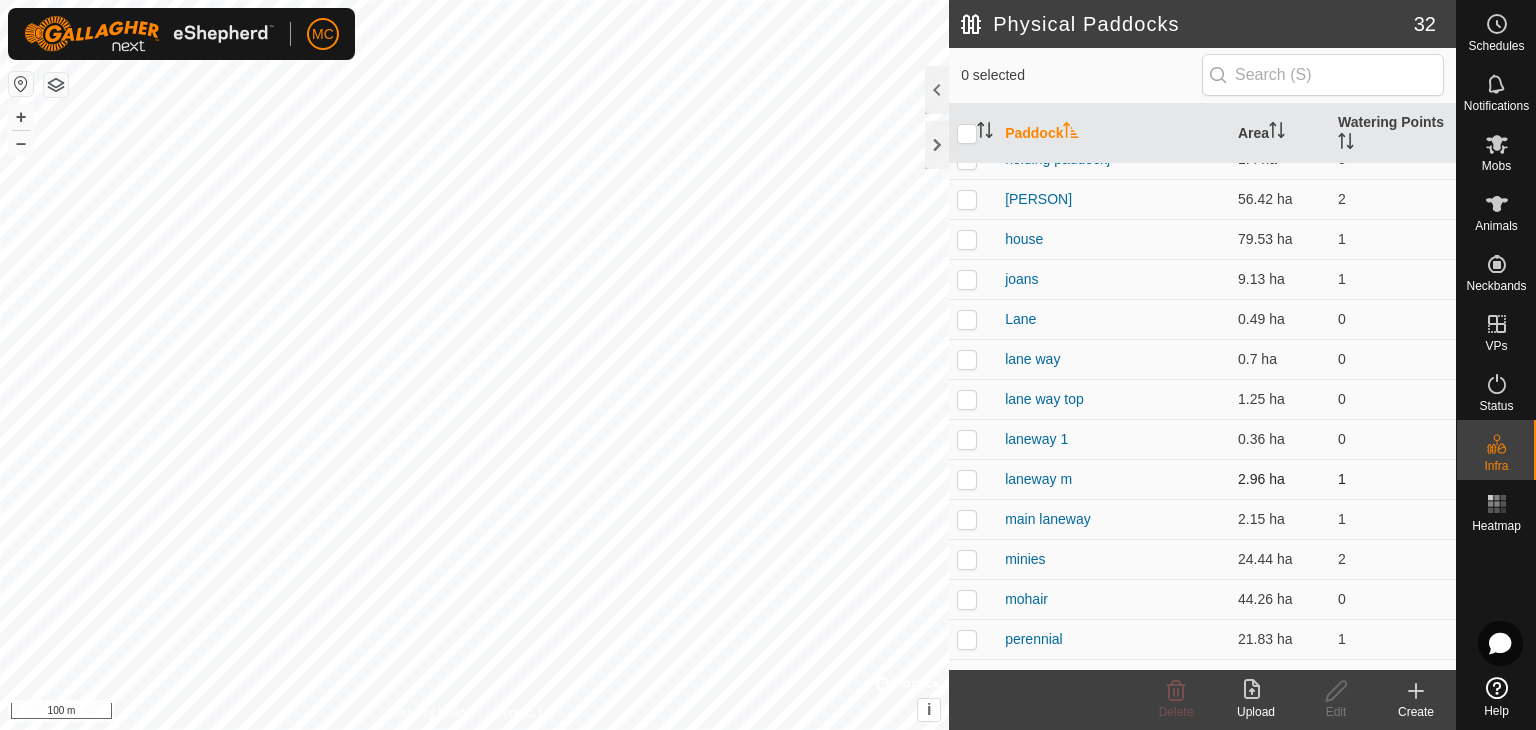 scroll, scrollTop: 500, scrollLeft: 0, axis: vertical 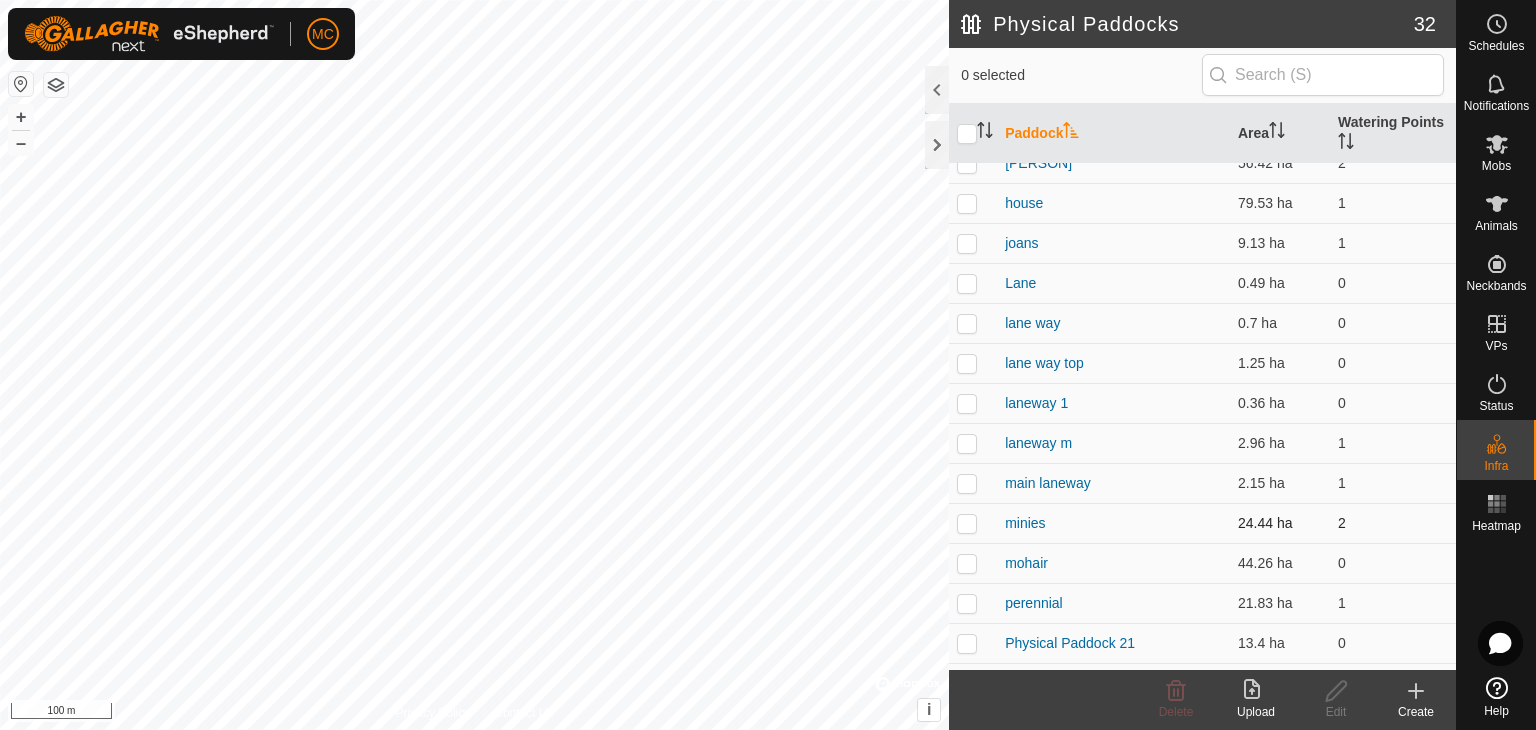 click at bounding box center (967, 523) 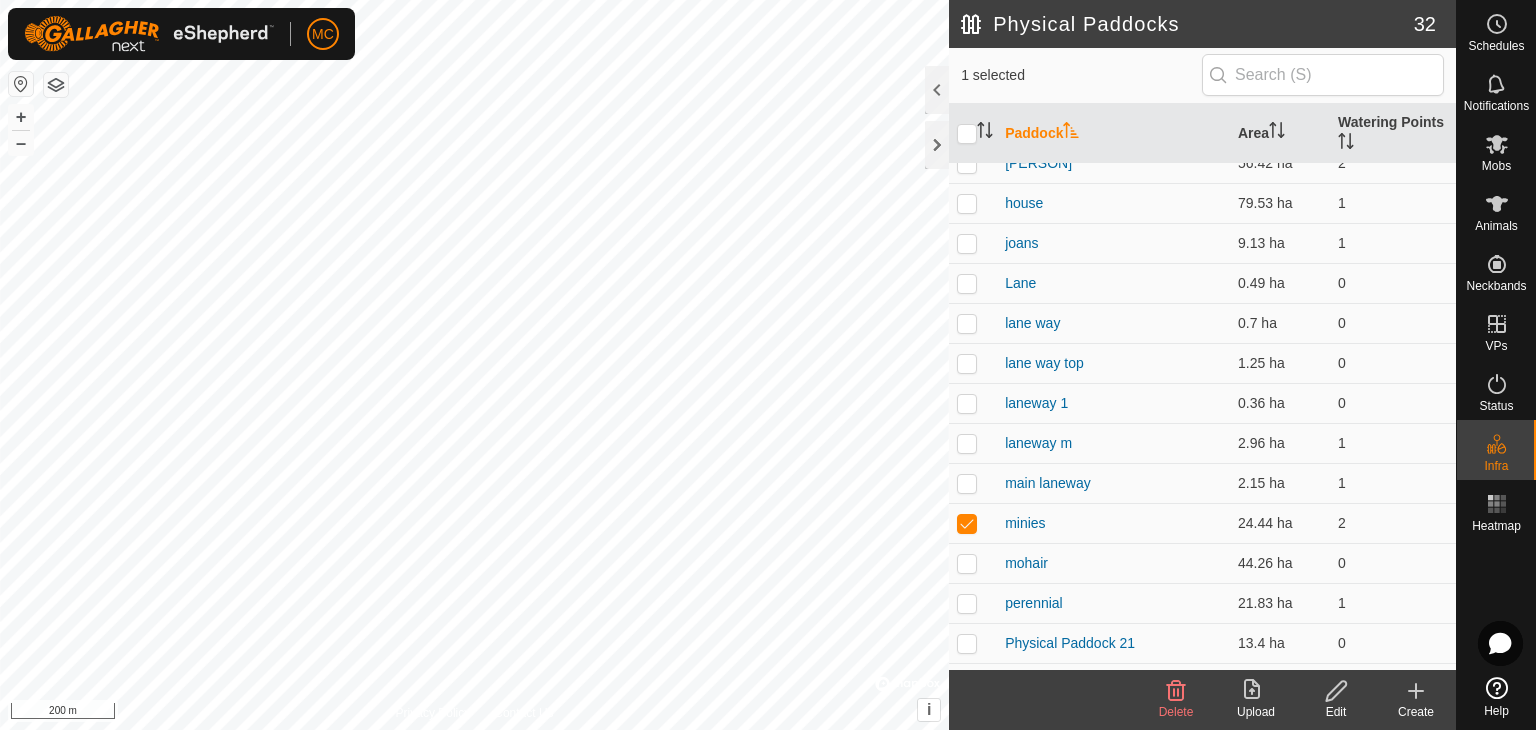click 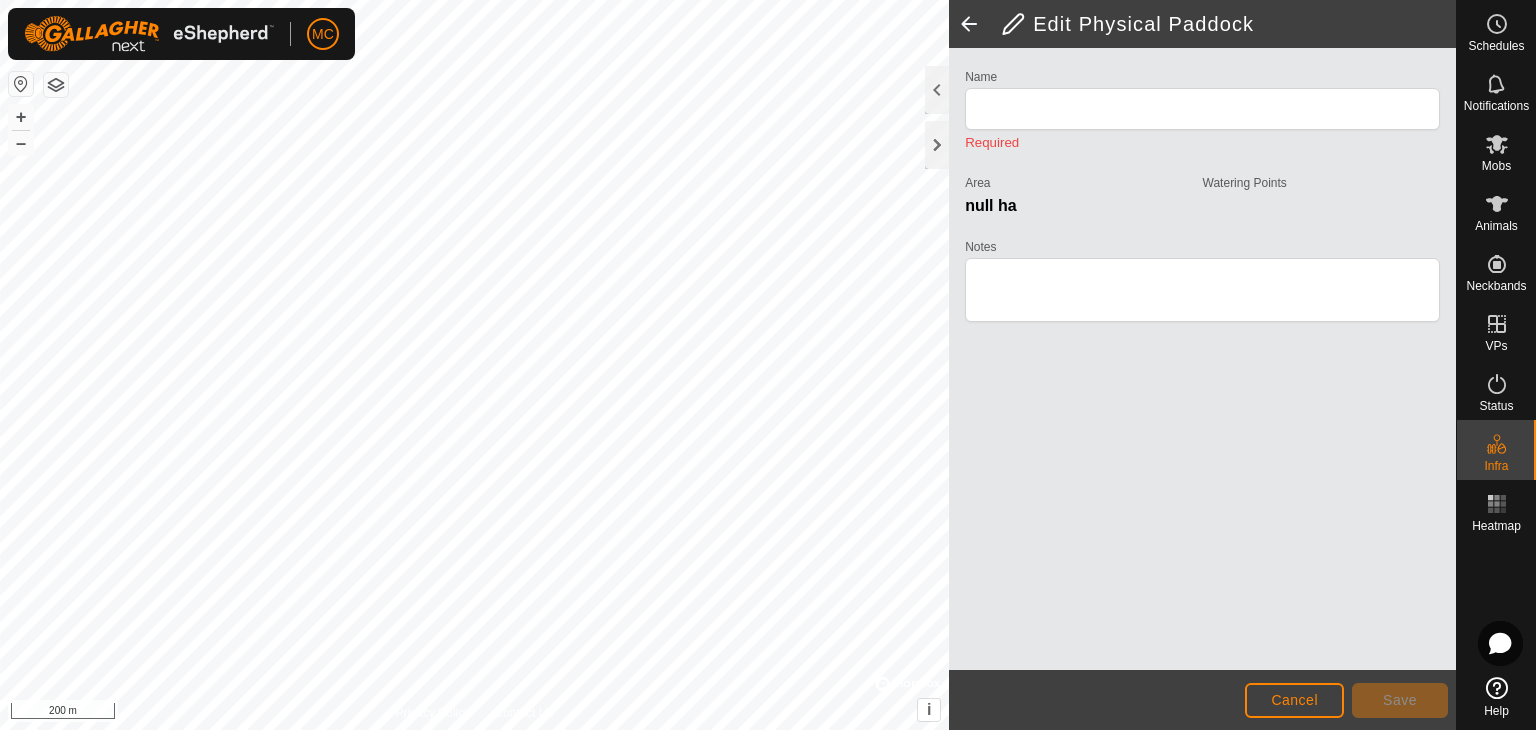 type on "minies" 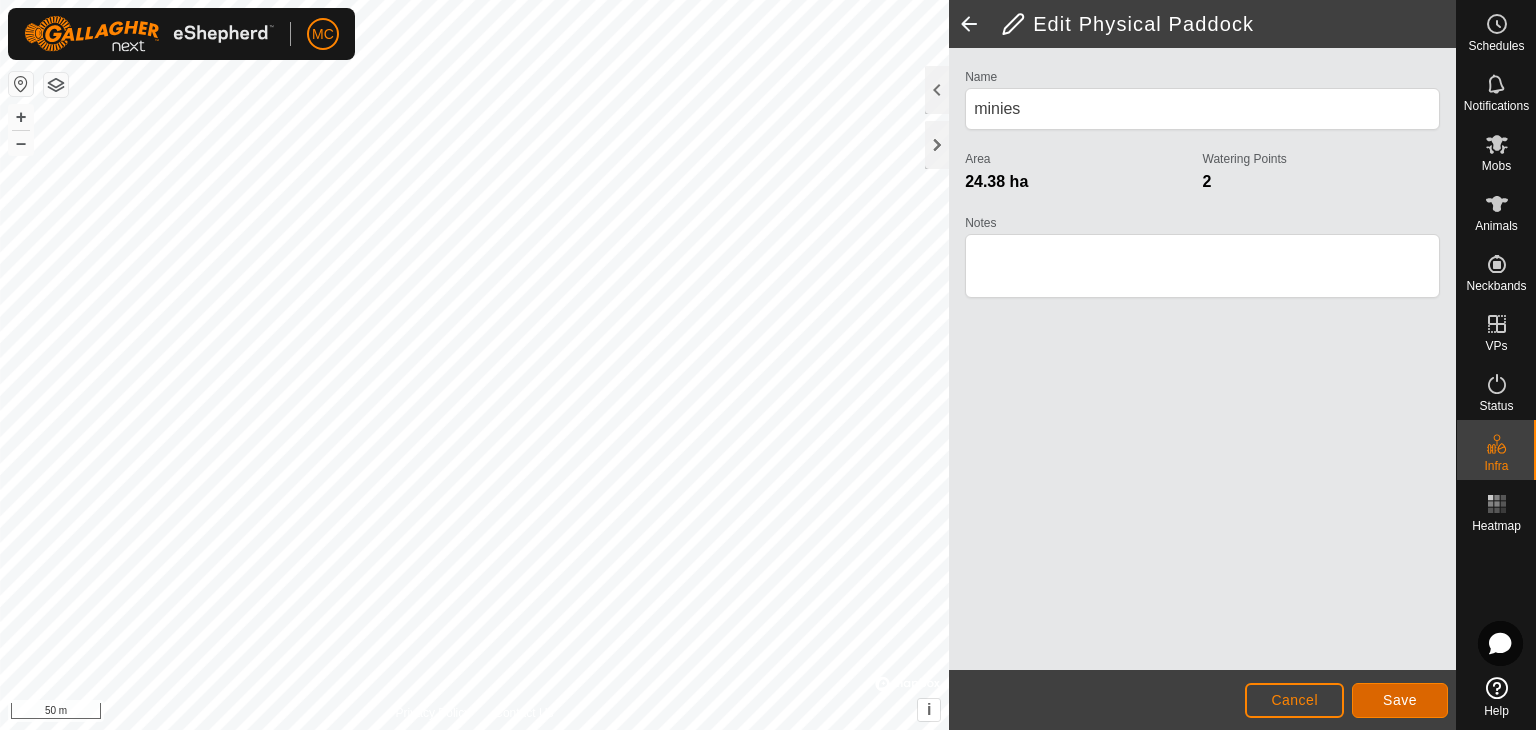 click on "Save" 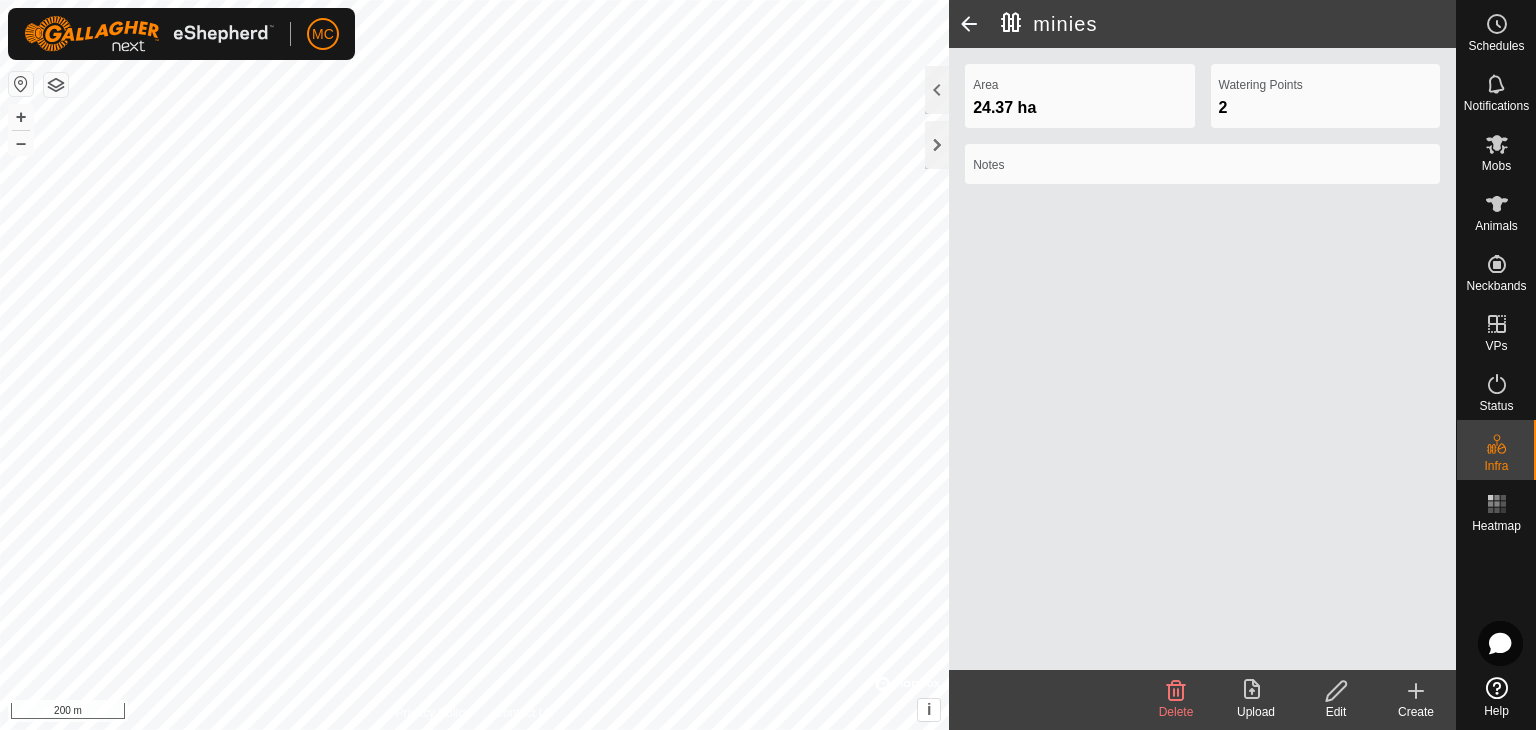 click 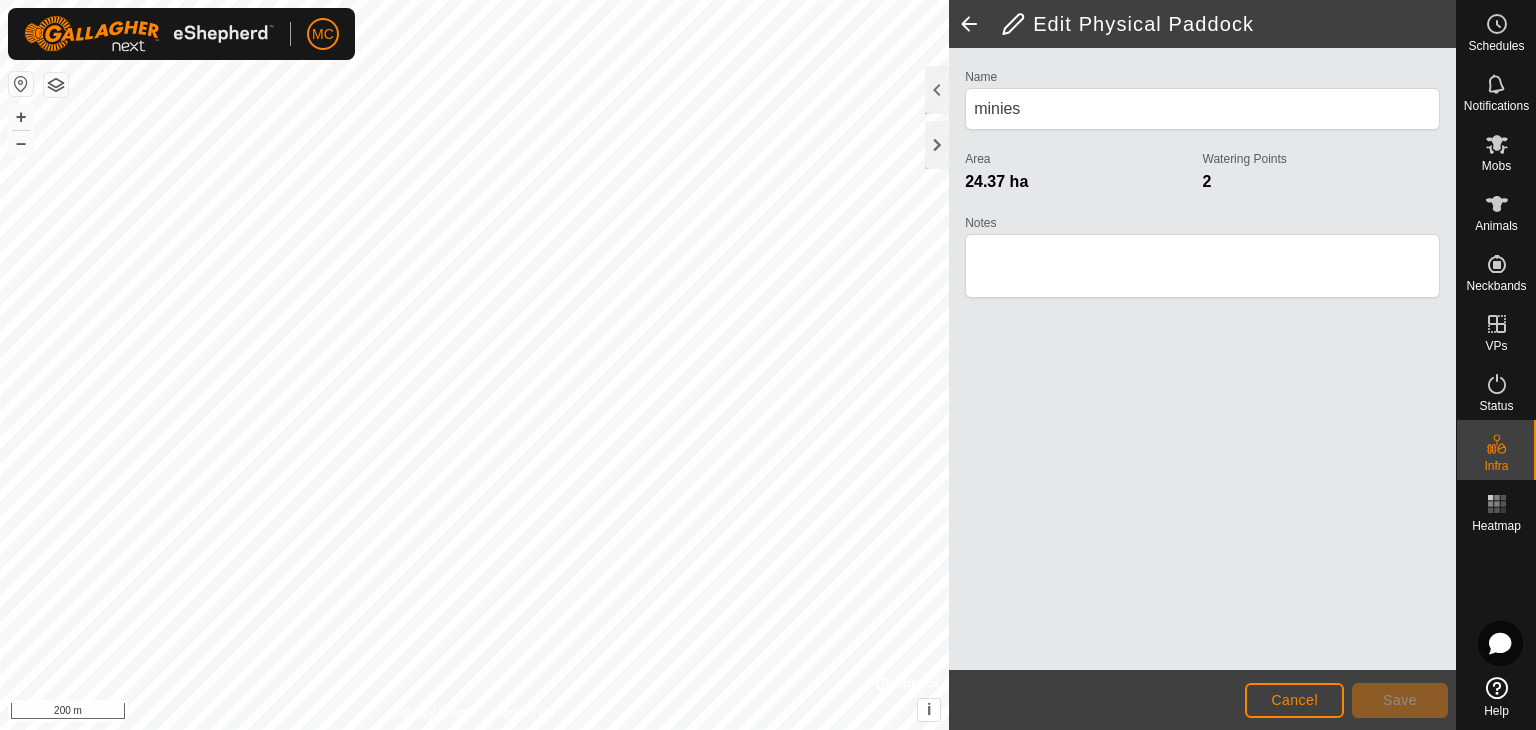 click 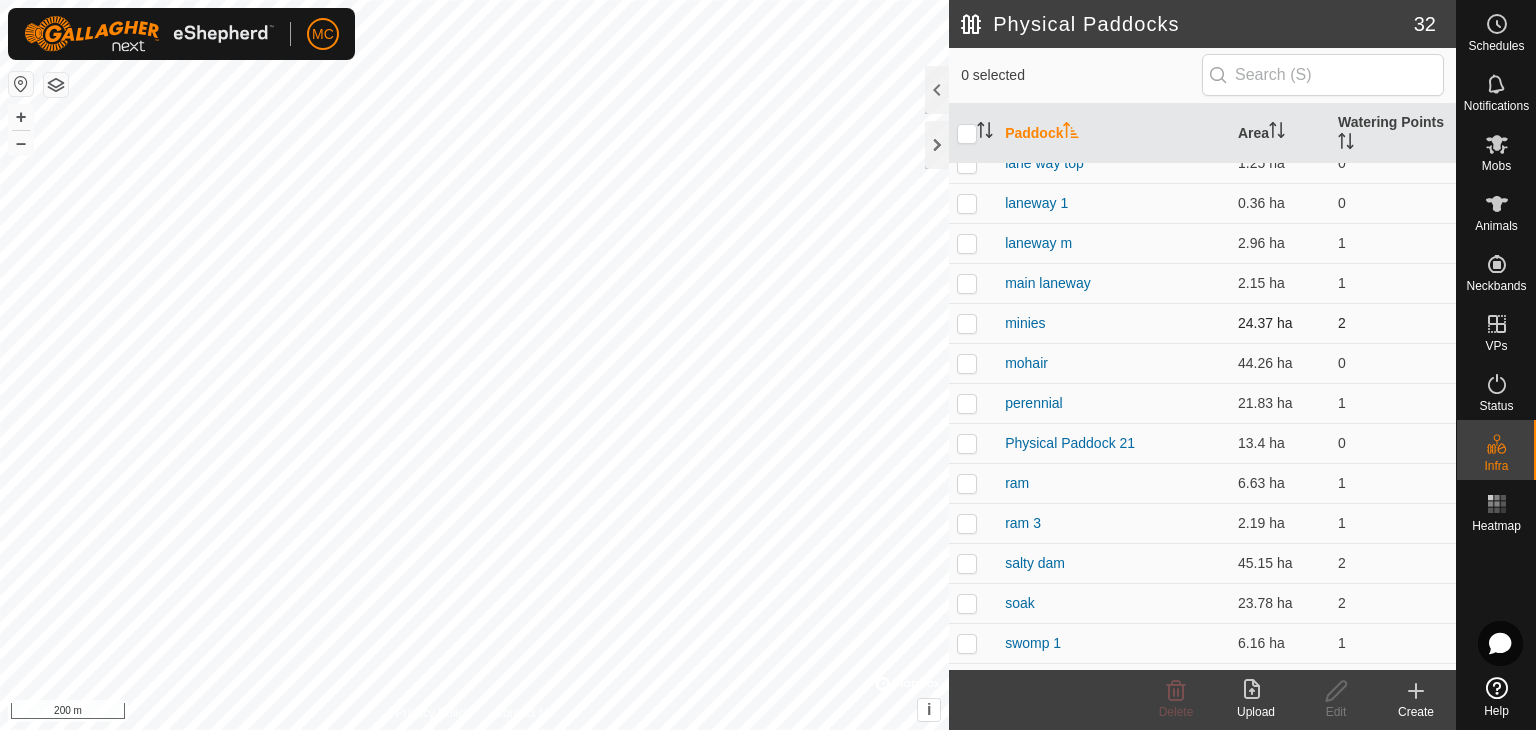 scroll, scrollTop: 773, scrollLeft: 0, axis: vertical 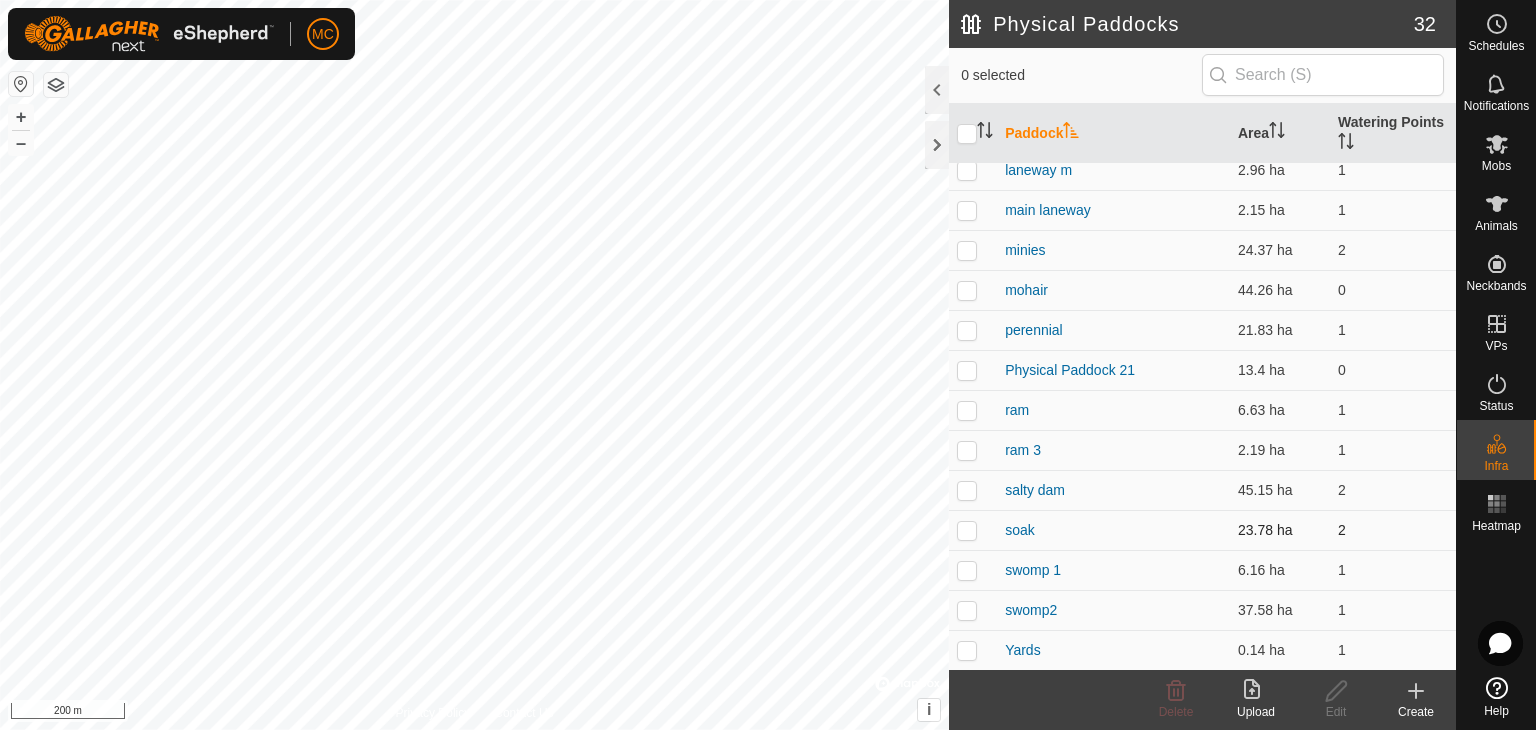 click at bounding box center [967, 530] 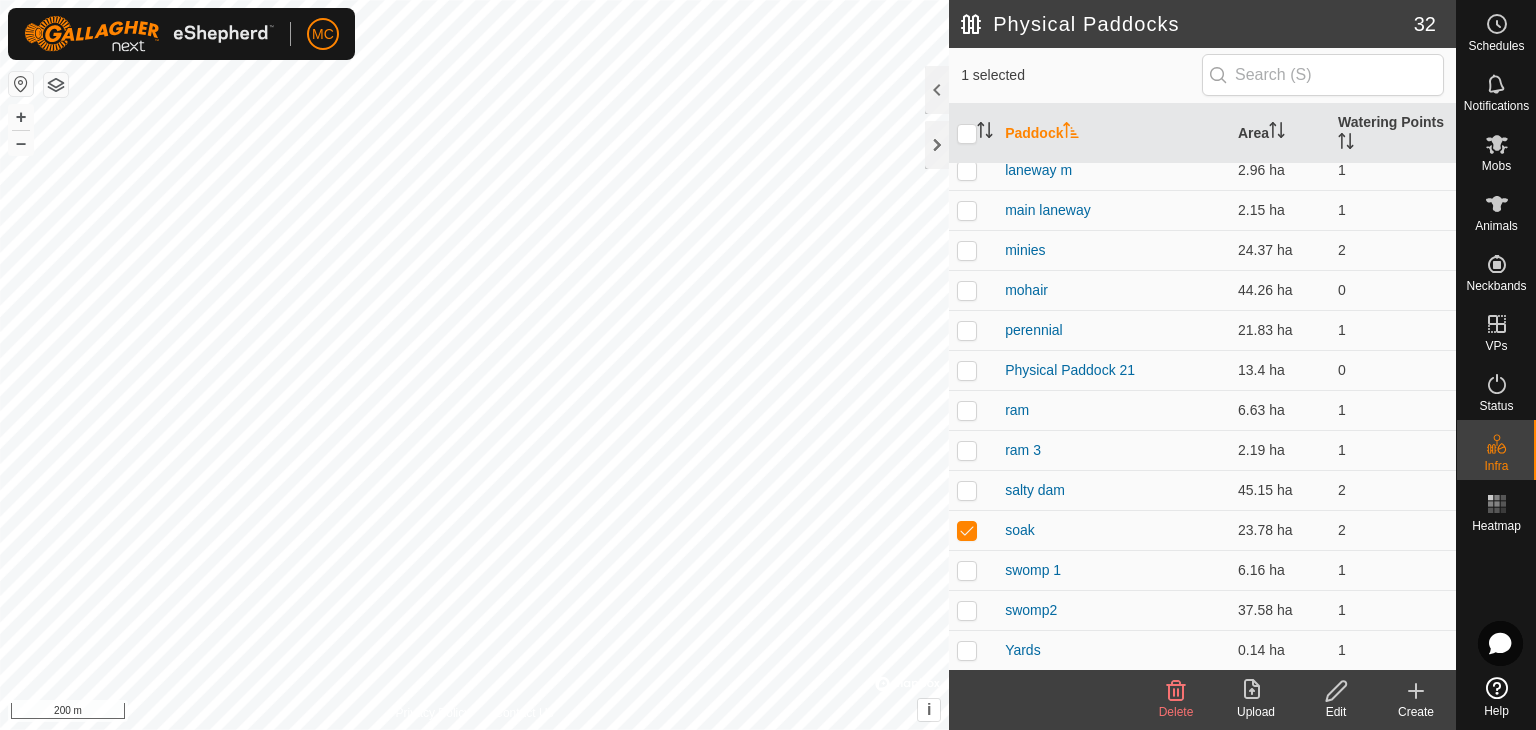 click 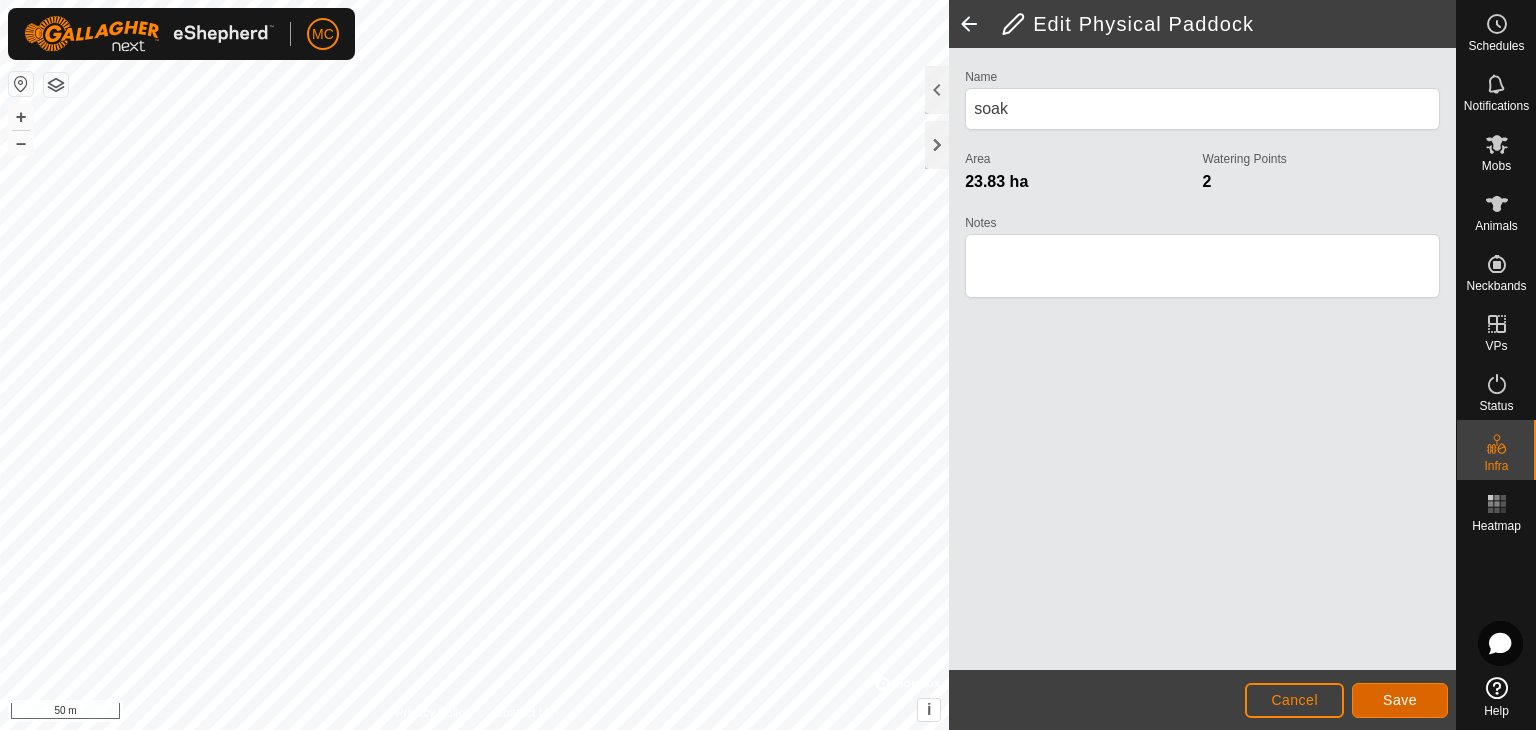 click on "Save" 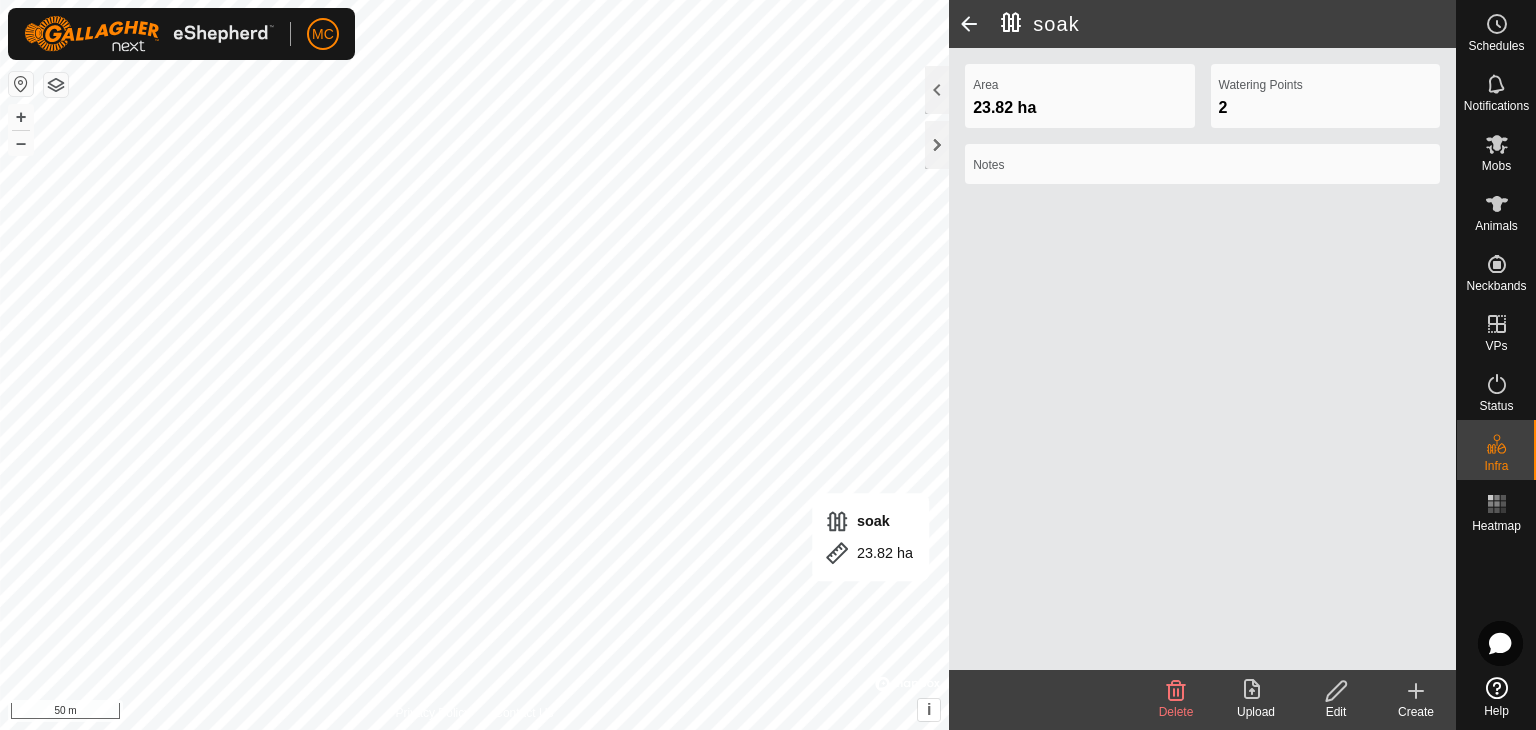 click 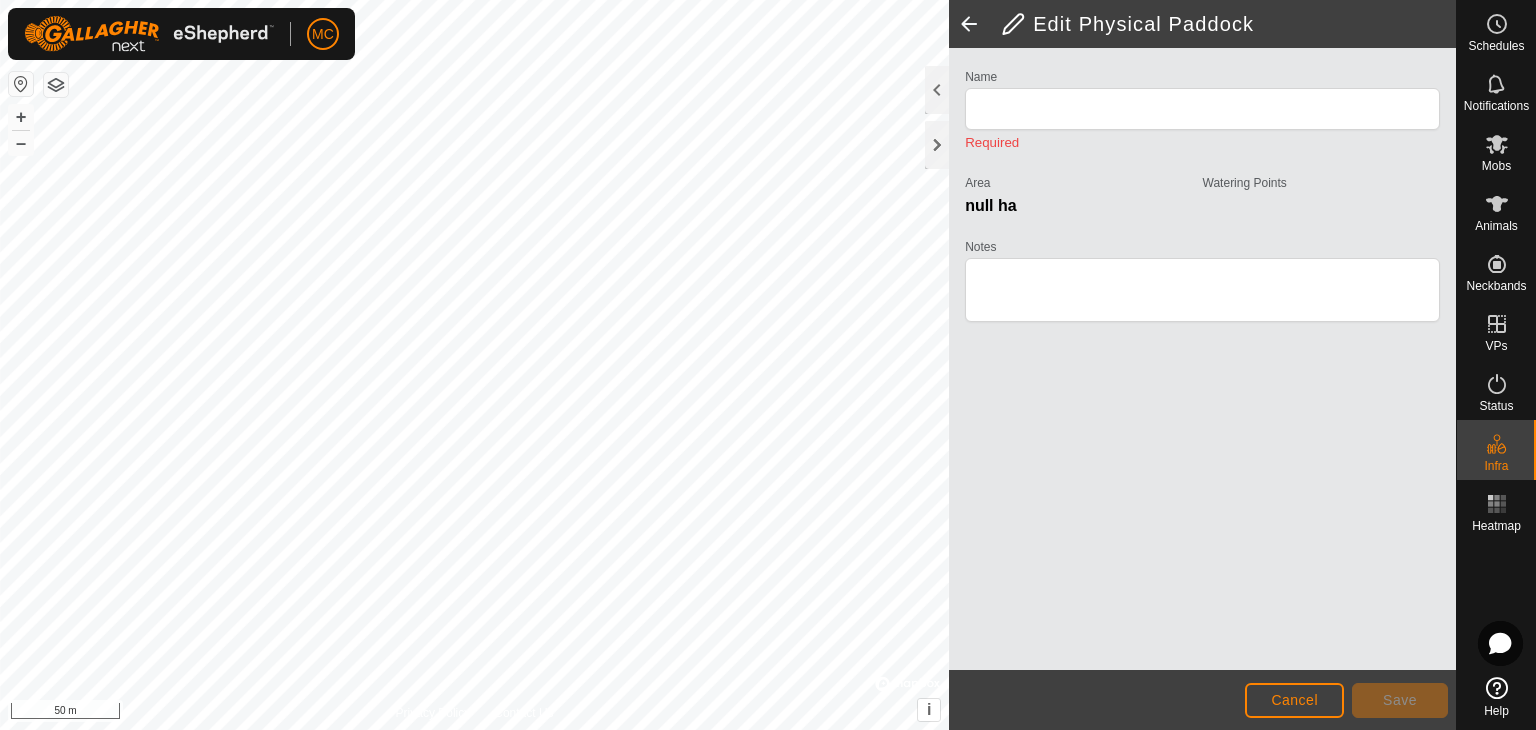 type on "soak" 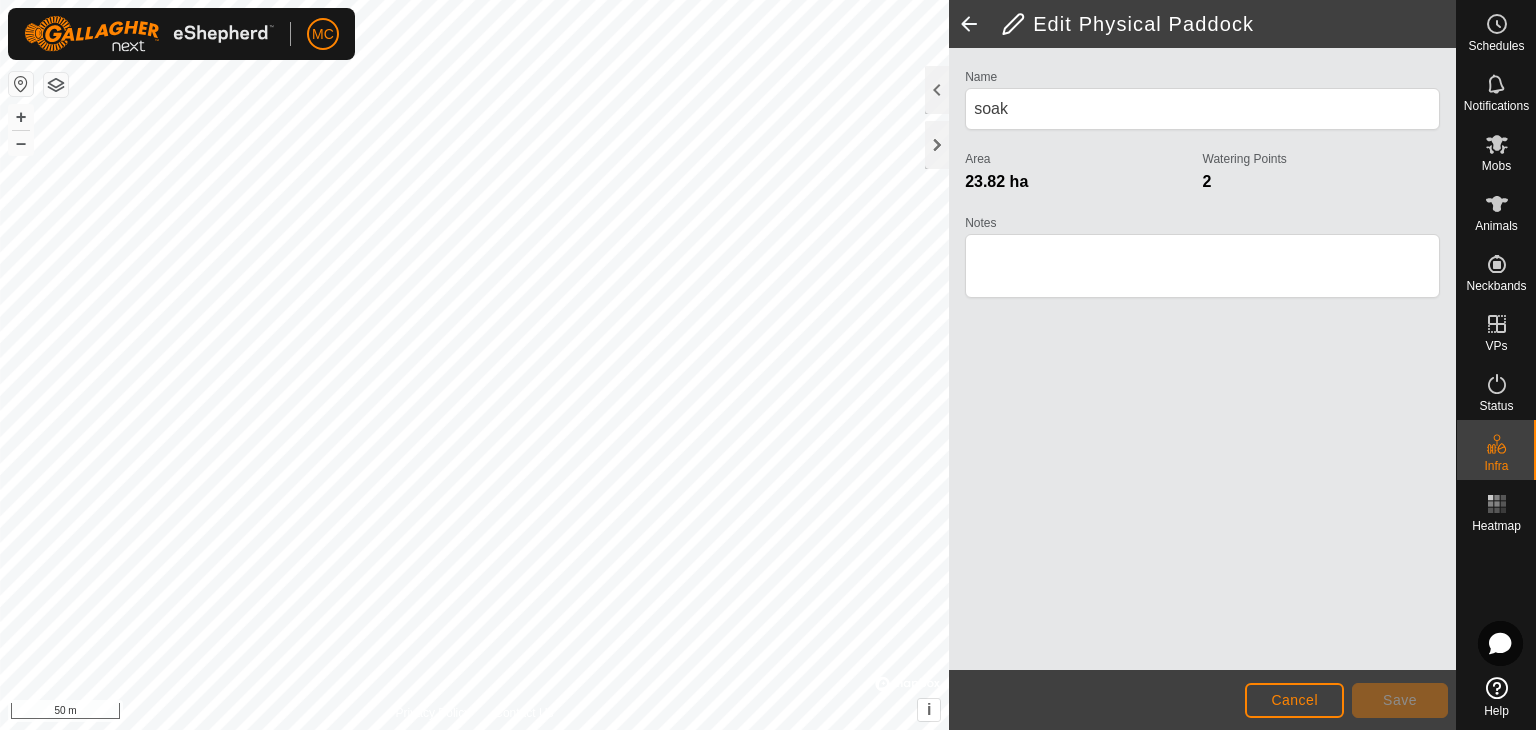 click 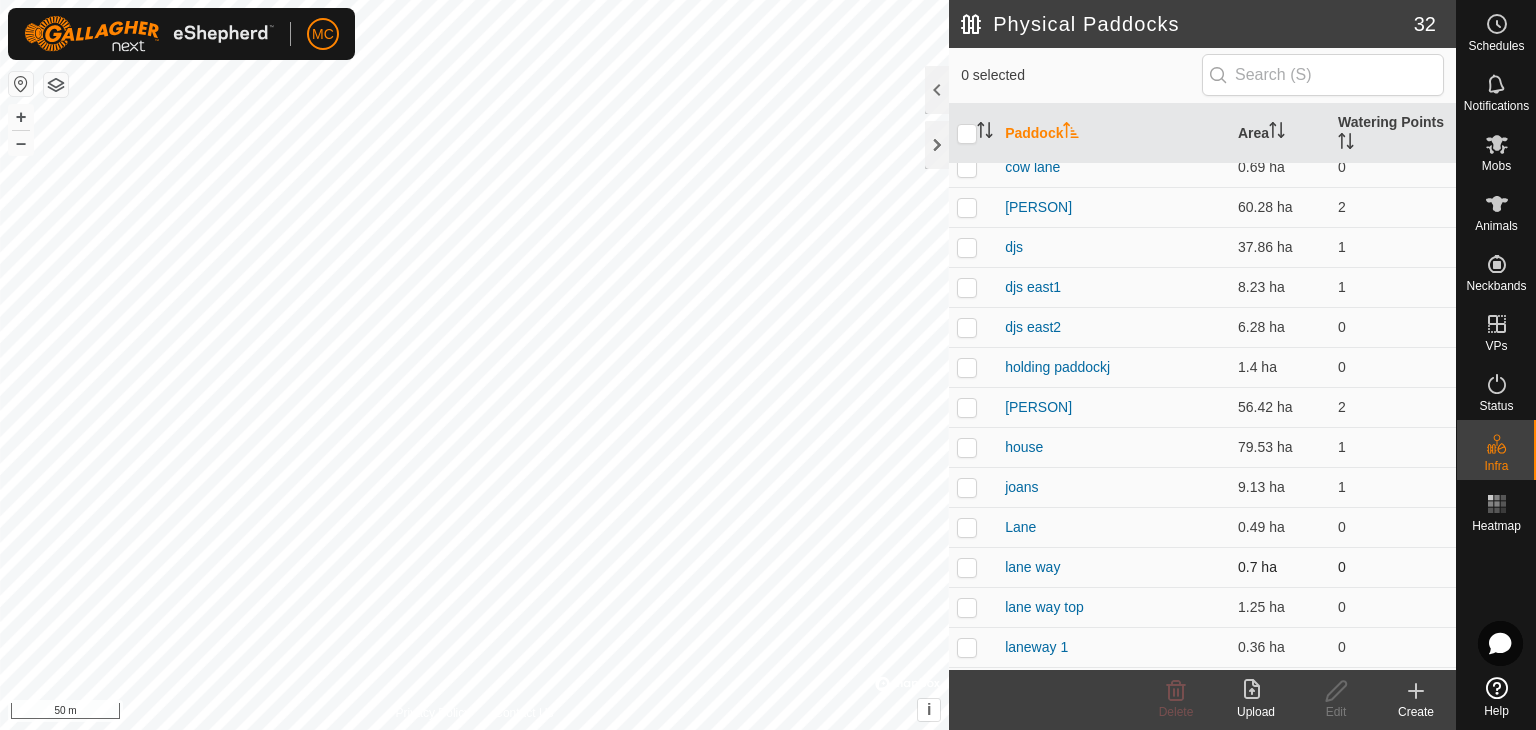 scroll, scrollTop: 300, scrollLeft: 0, axis: vertical 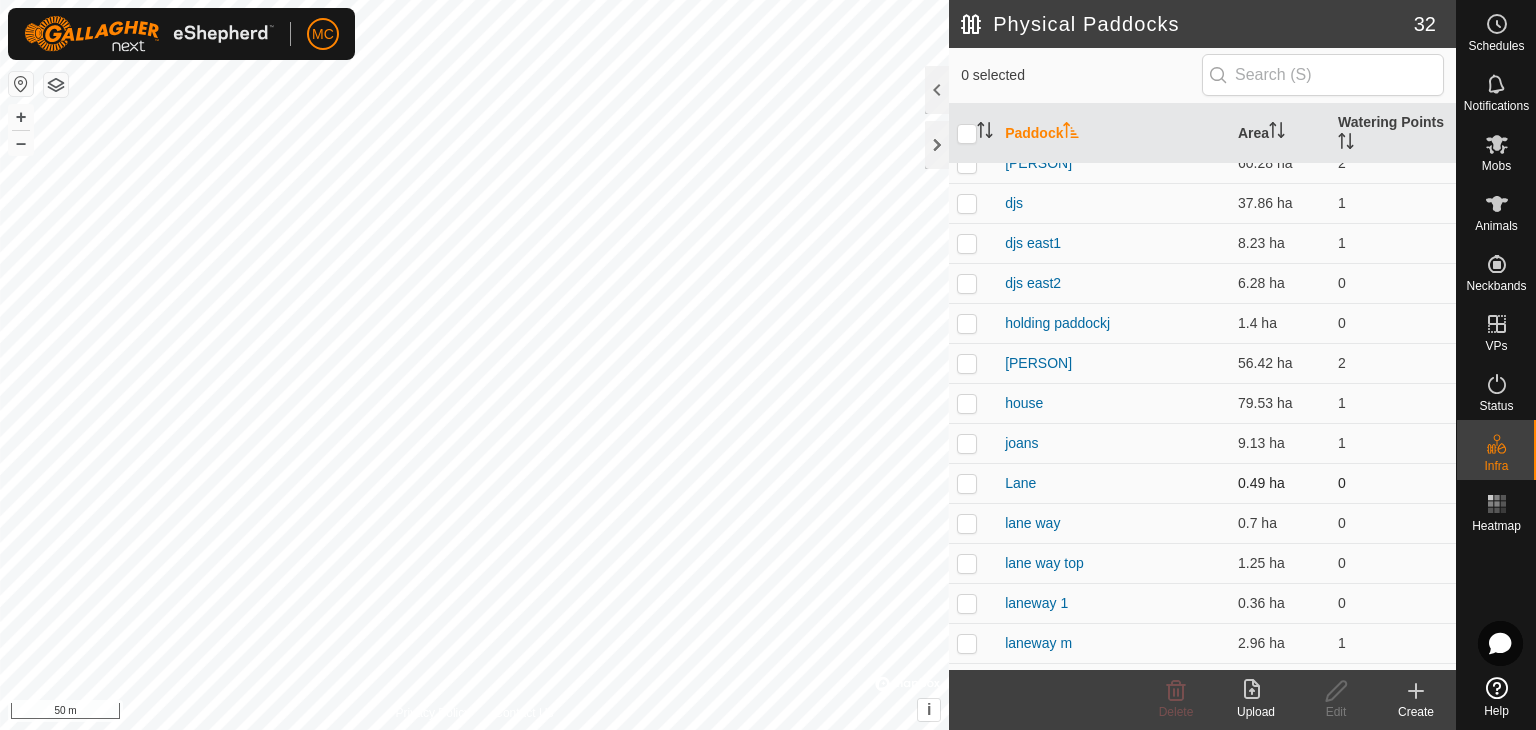 click at bounding box center [967, 483] 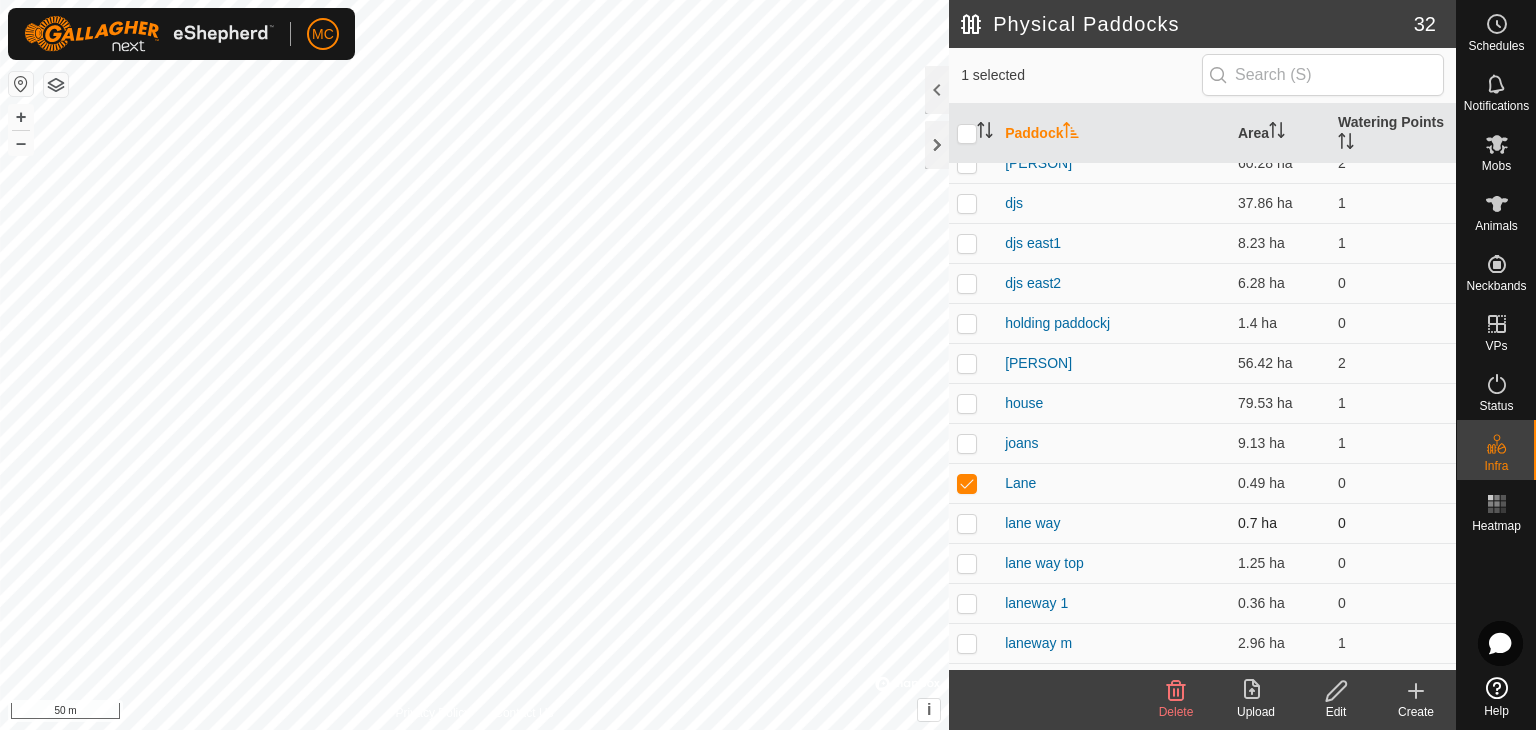 click at bounding box center (967, 523) 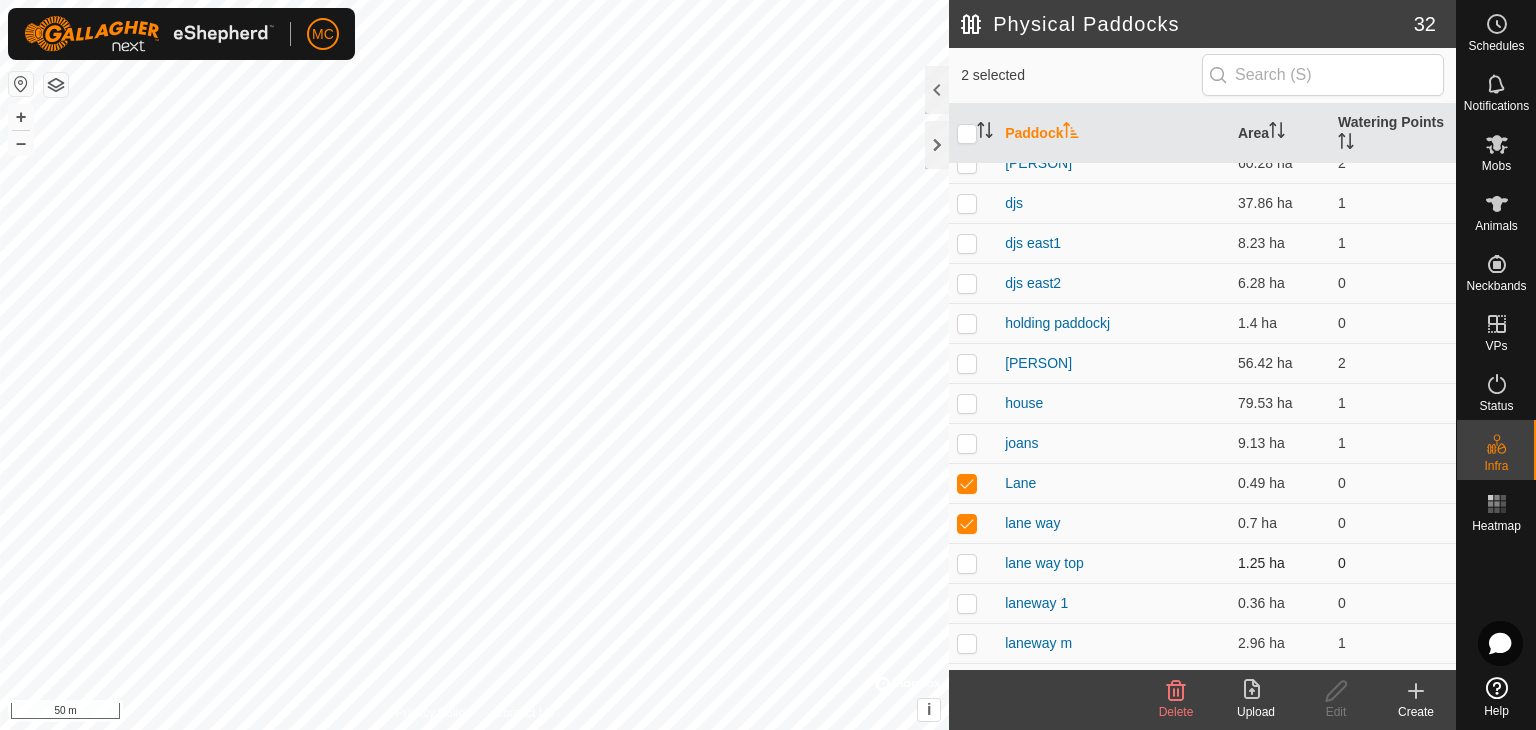 click at bounding box center [967, 563] 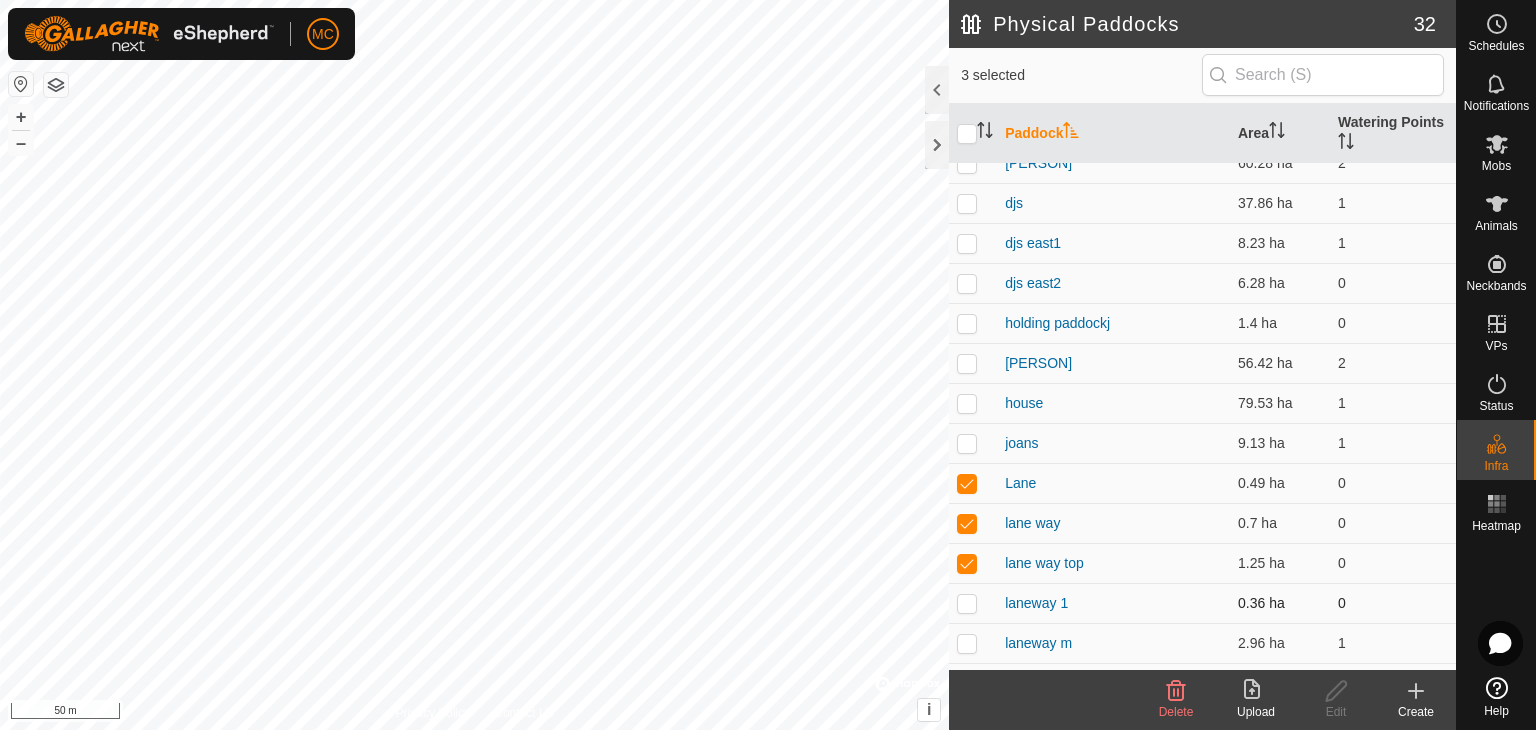 click at bounding box center (967, 603) 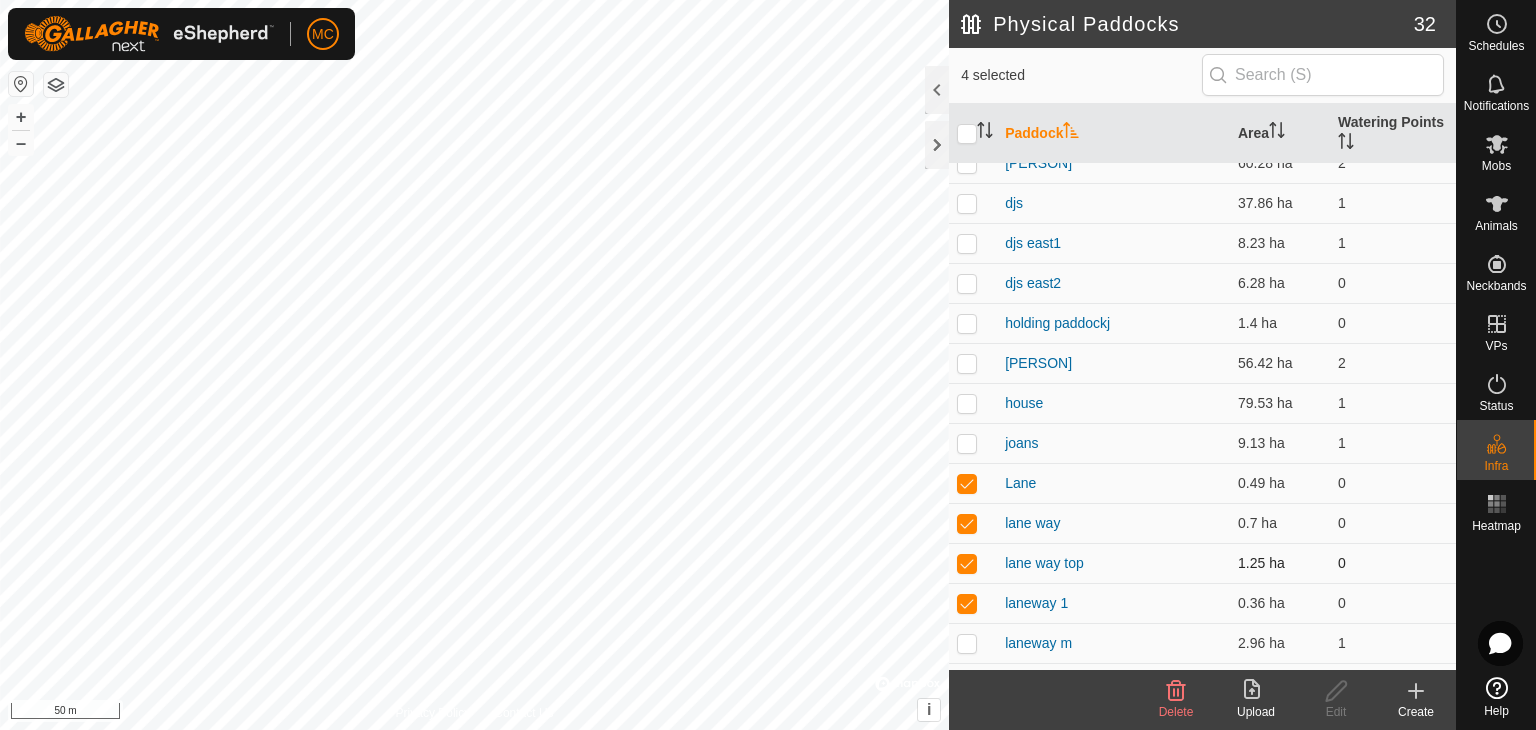 click at bounding box center [967, 563] 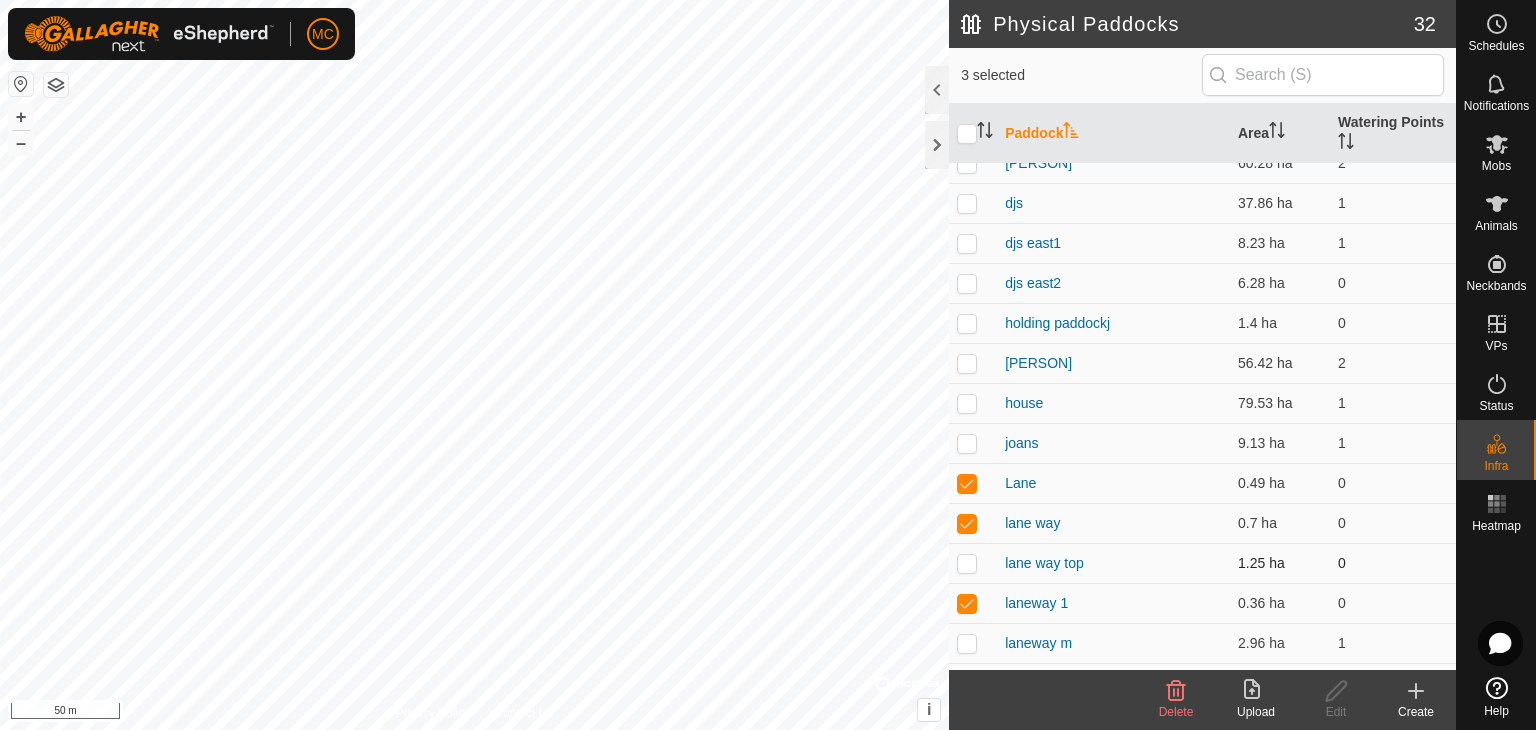 checkbox on "false" 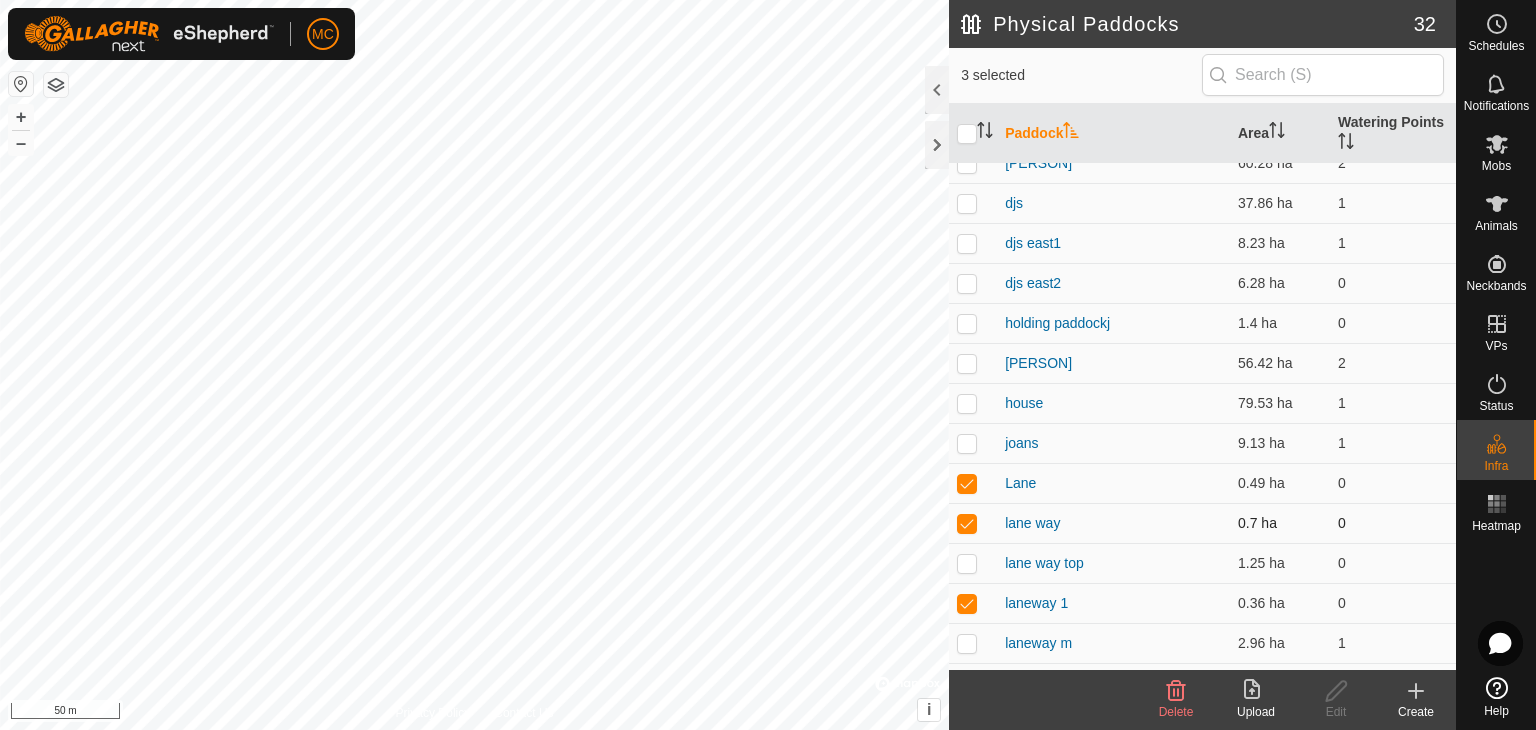 click at bounding box center [973, 523] 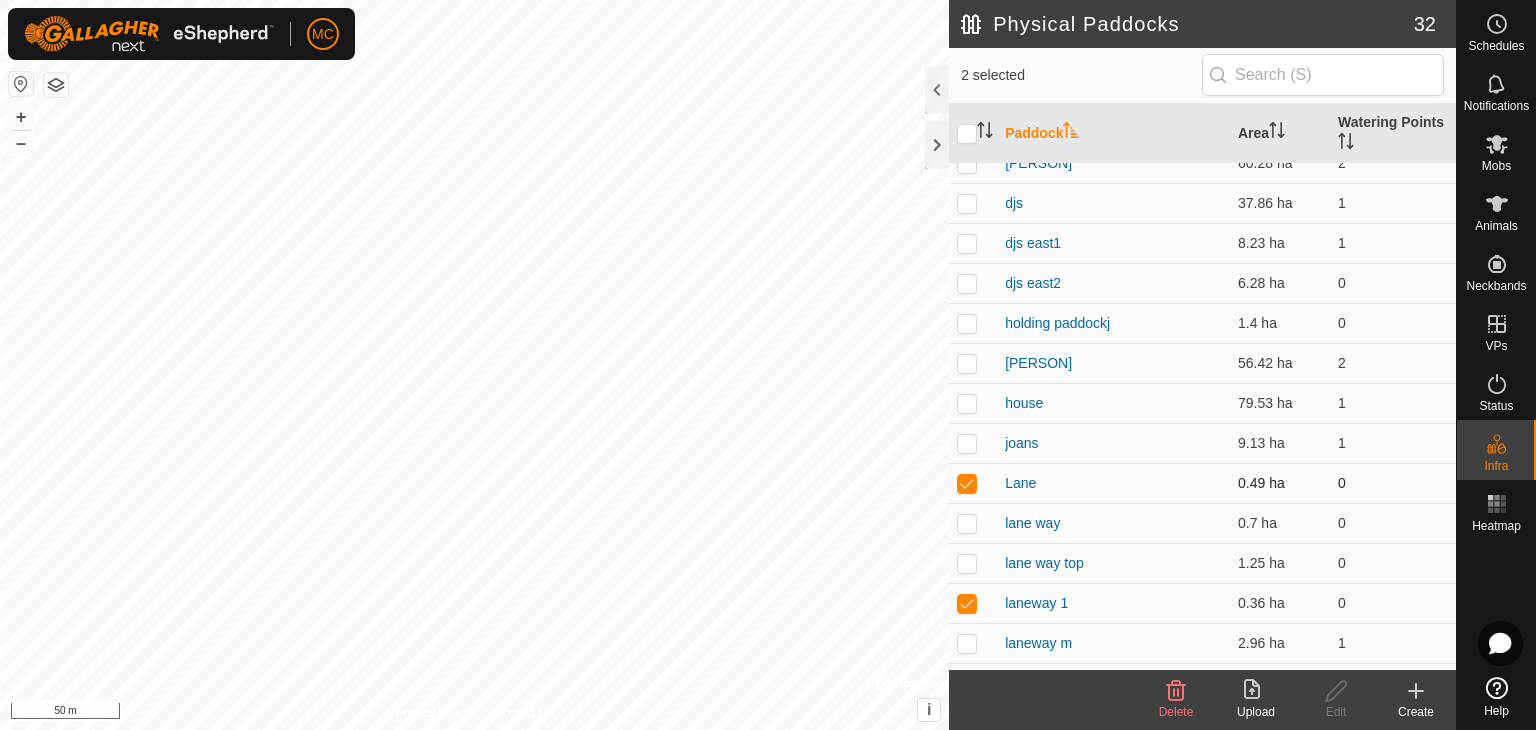 click at bounding box center (967, 483) 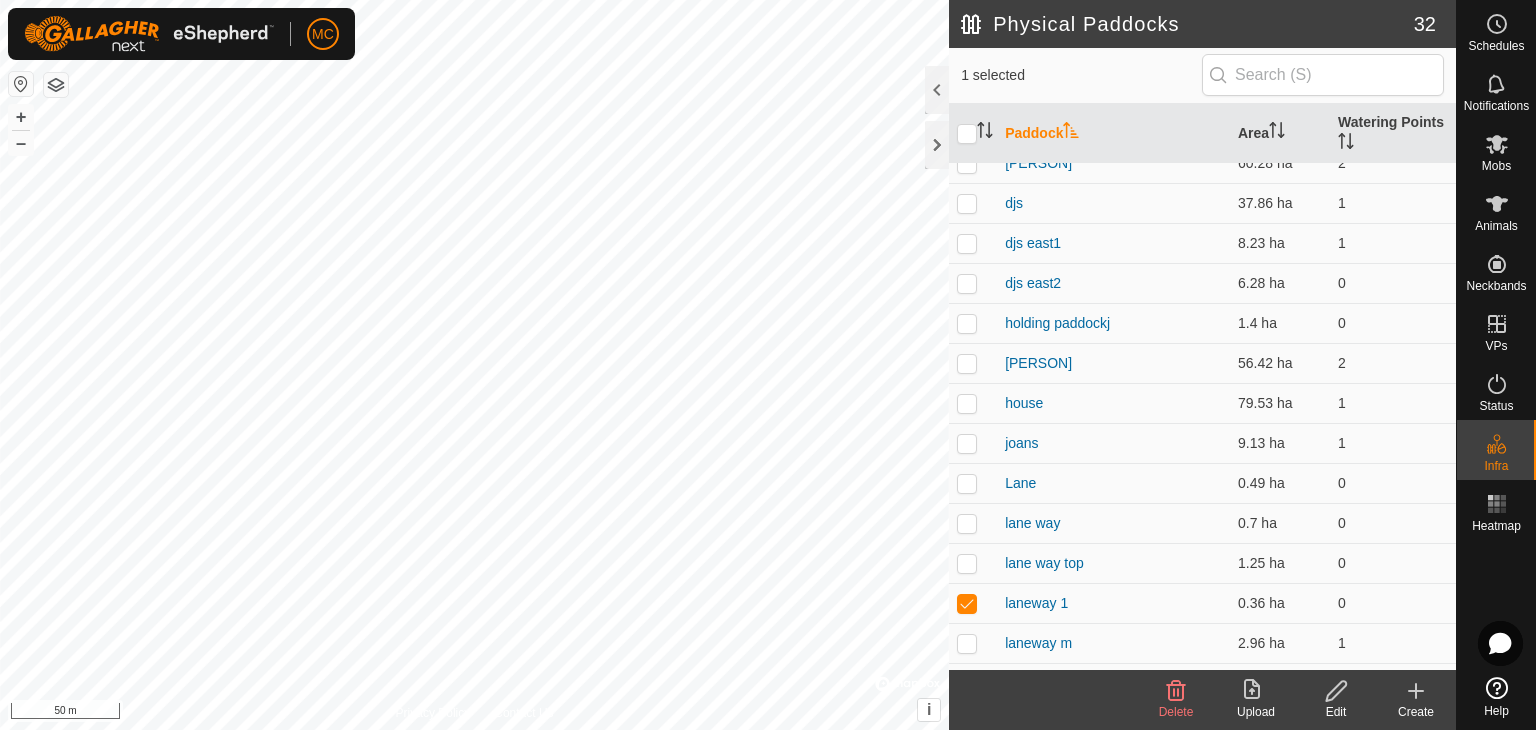 click 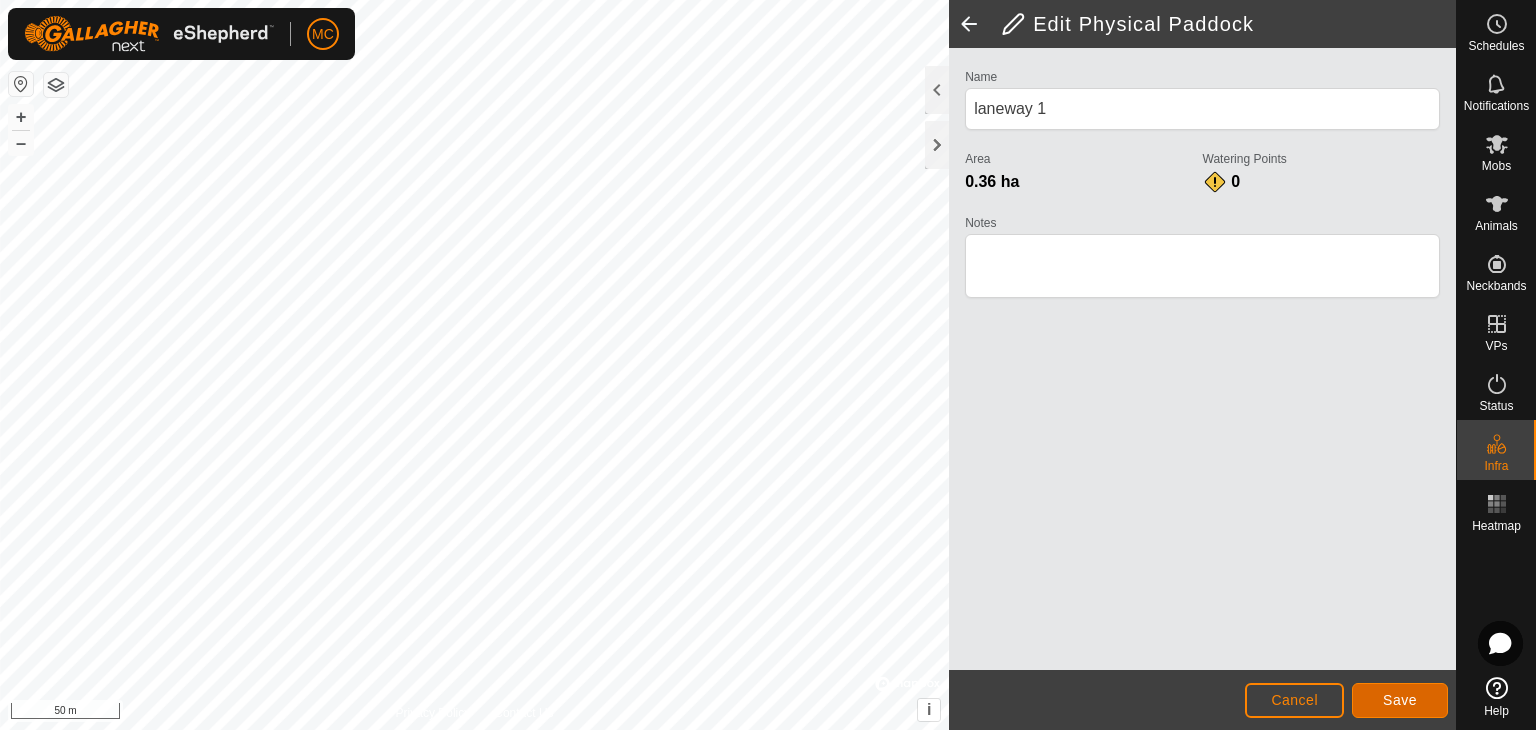 click on "Save" 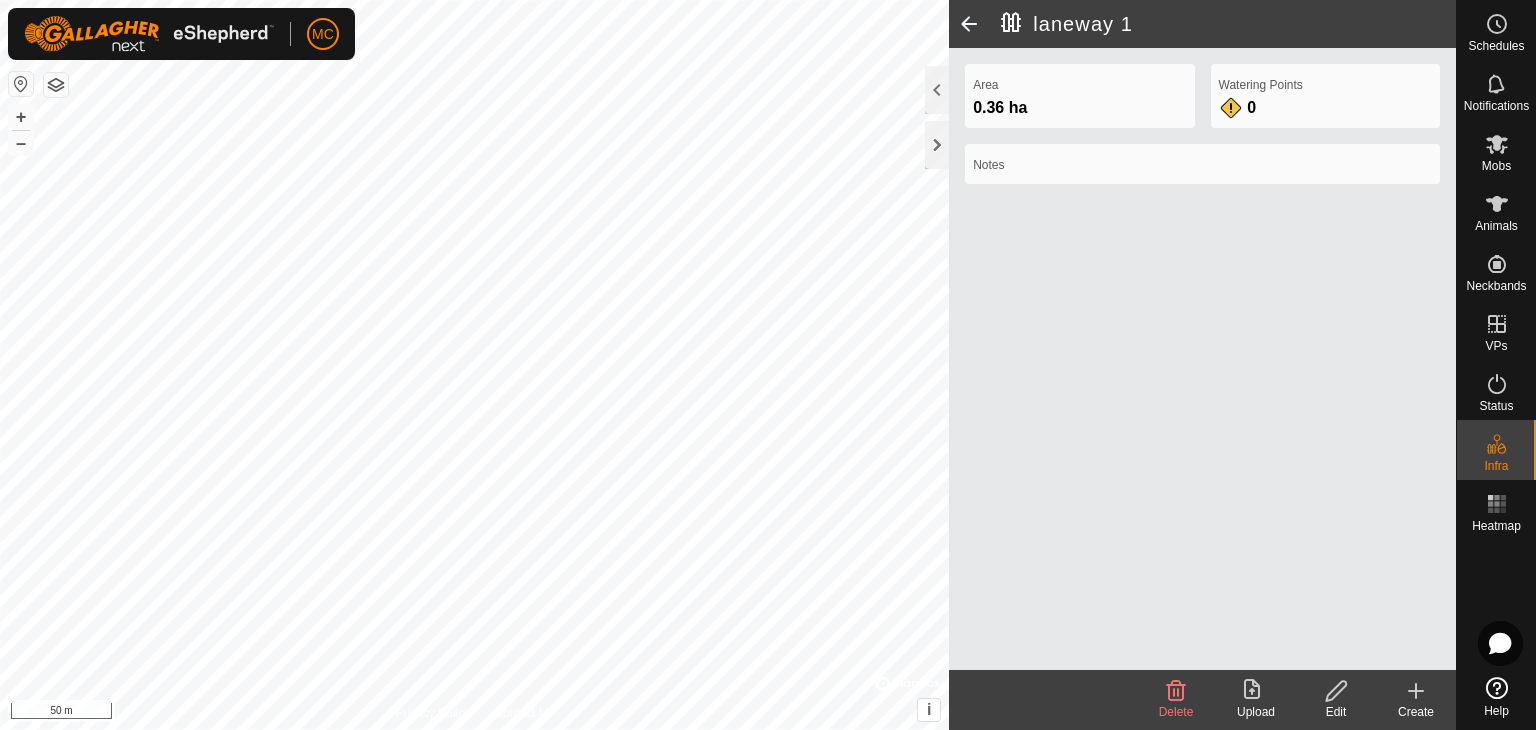 click 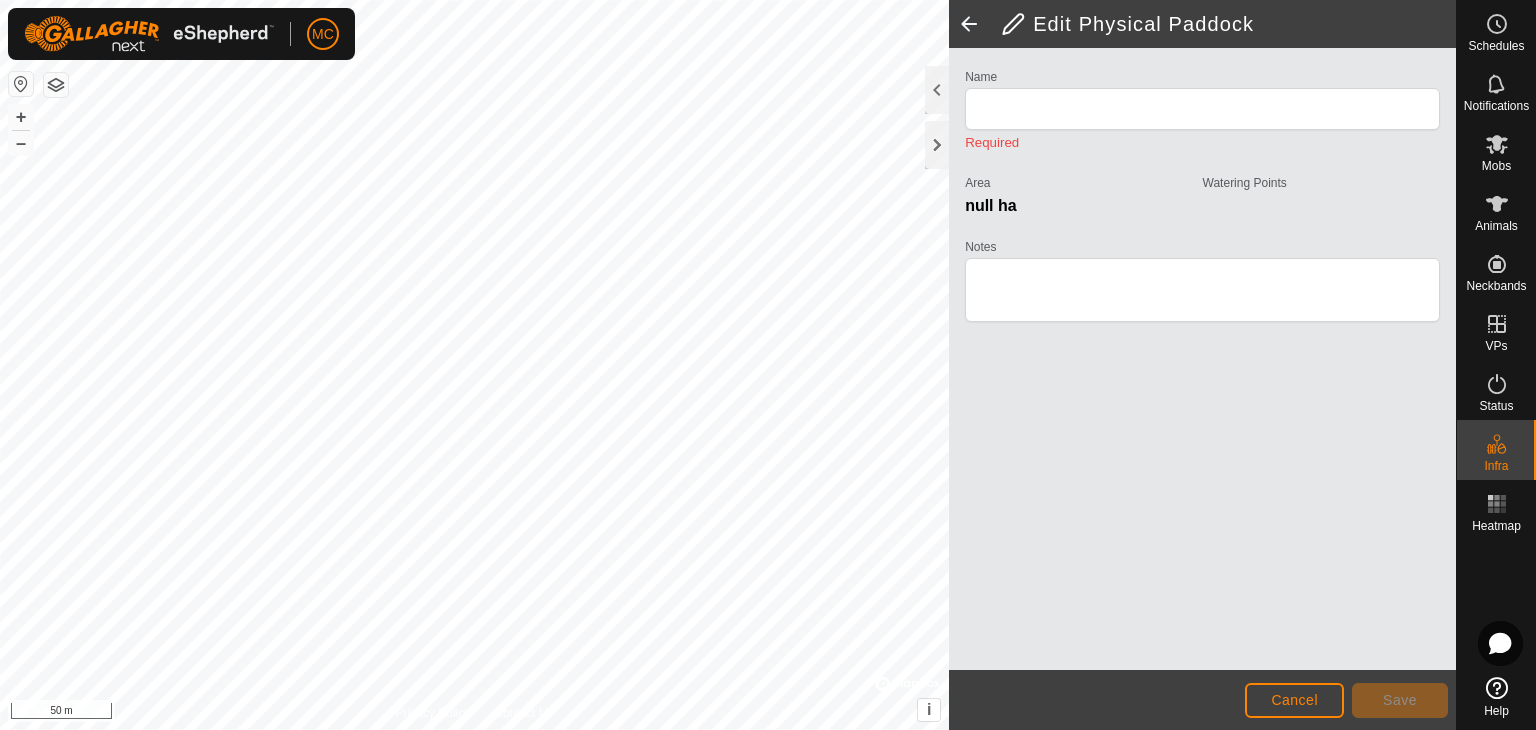 type on "laneway 1" 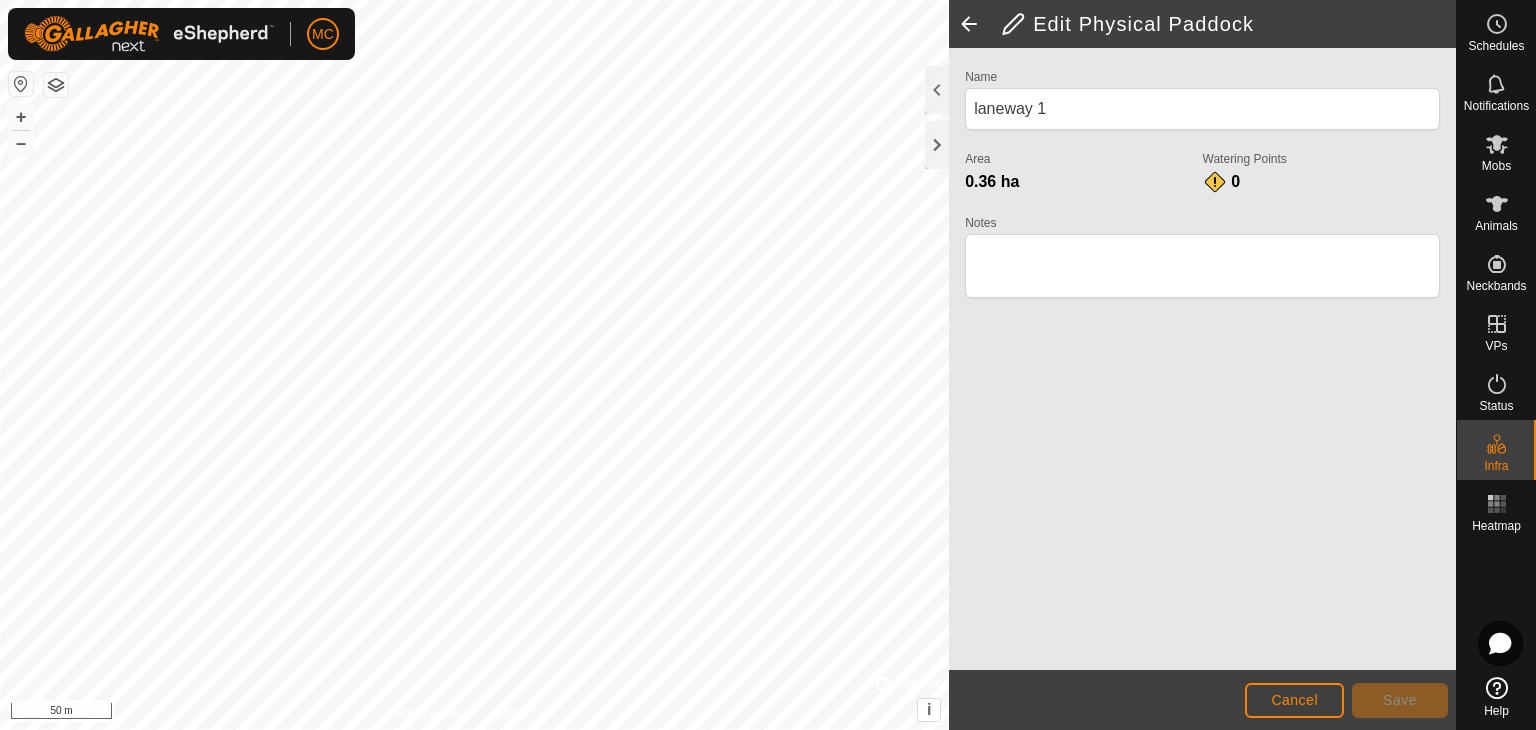 click 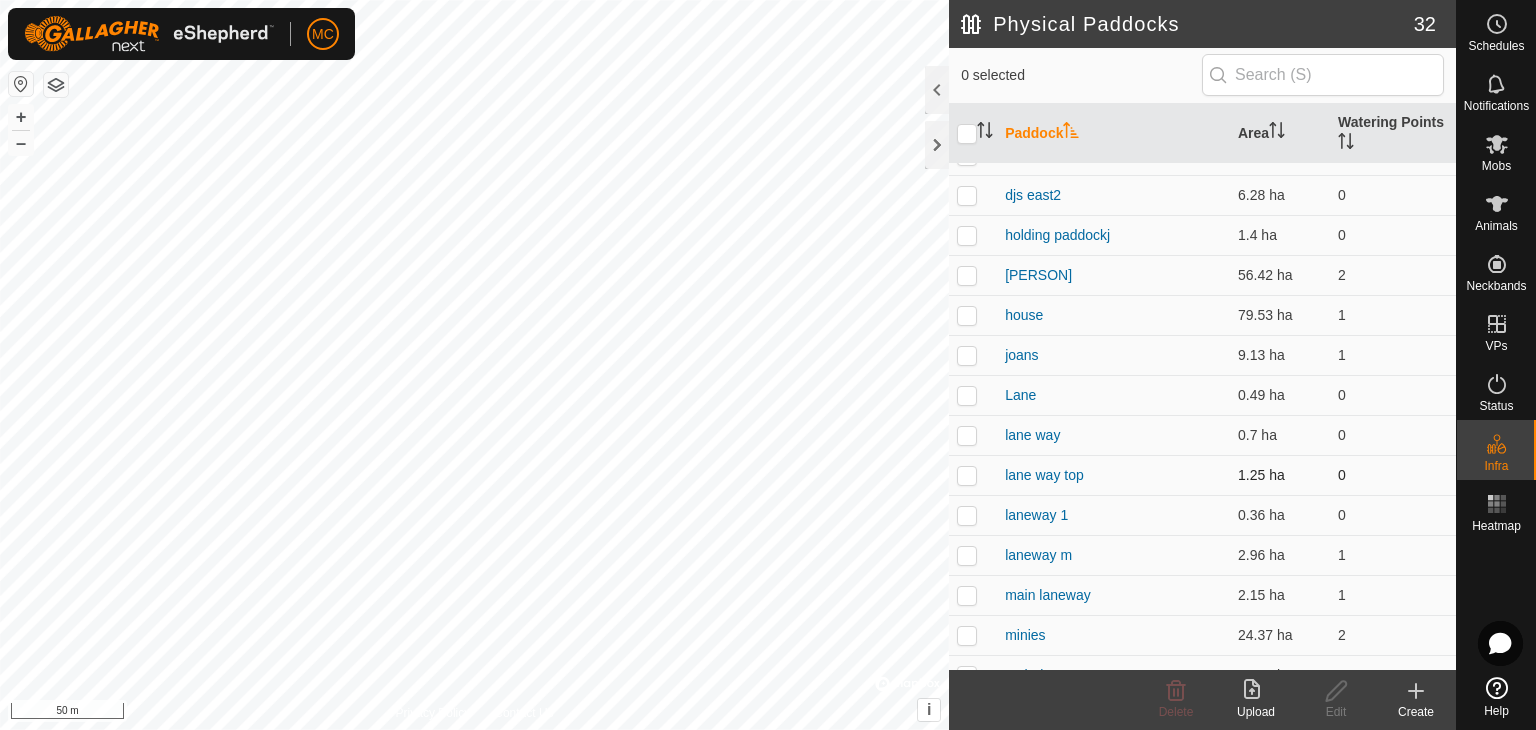 scroll, scrollTop: 400, scrollLeft: 0, axis: vertical 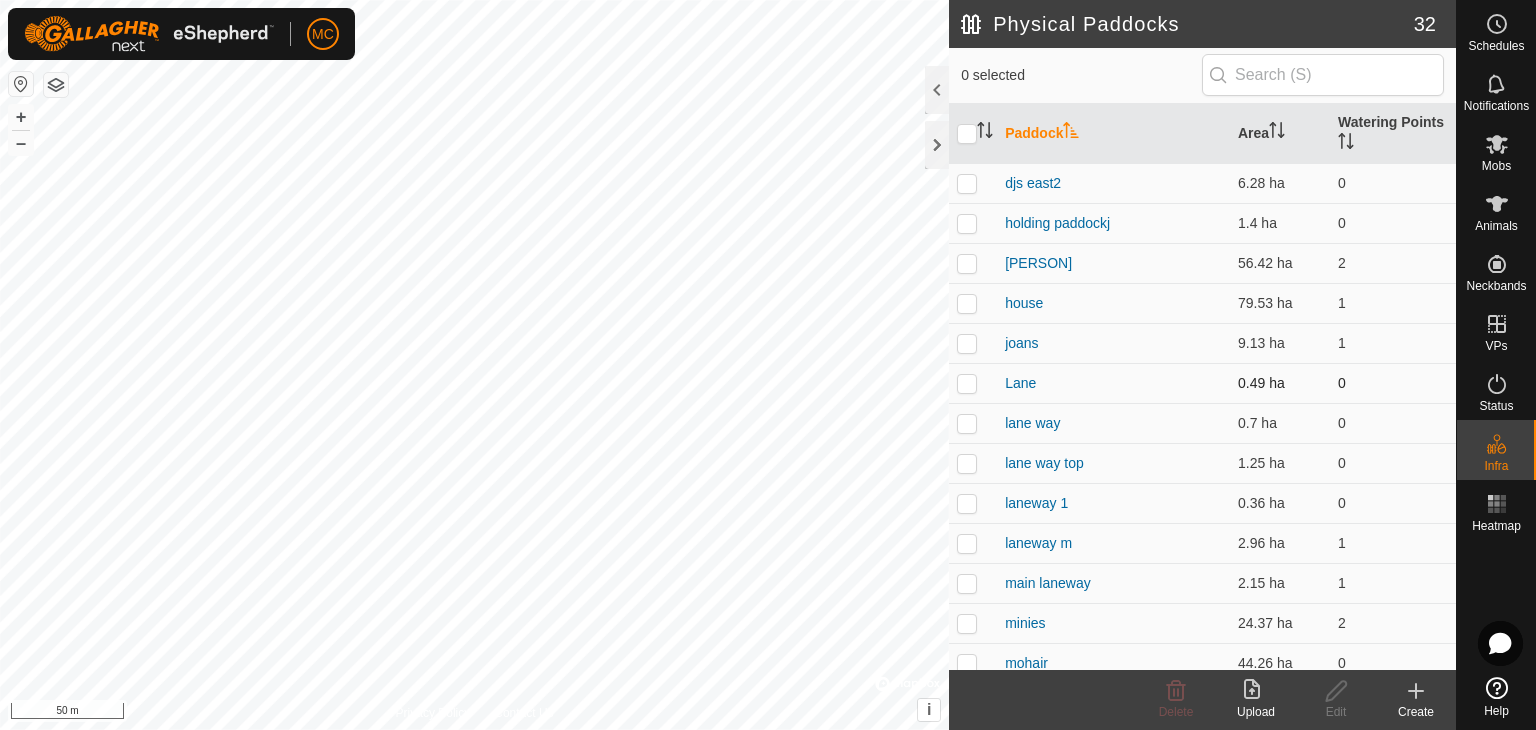 click at bounding box center (967, 383) 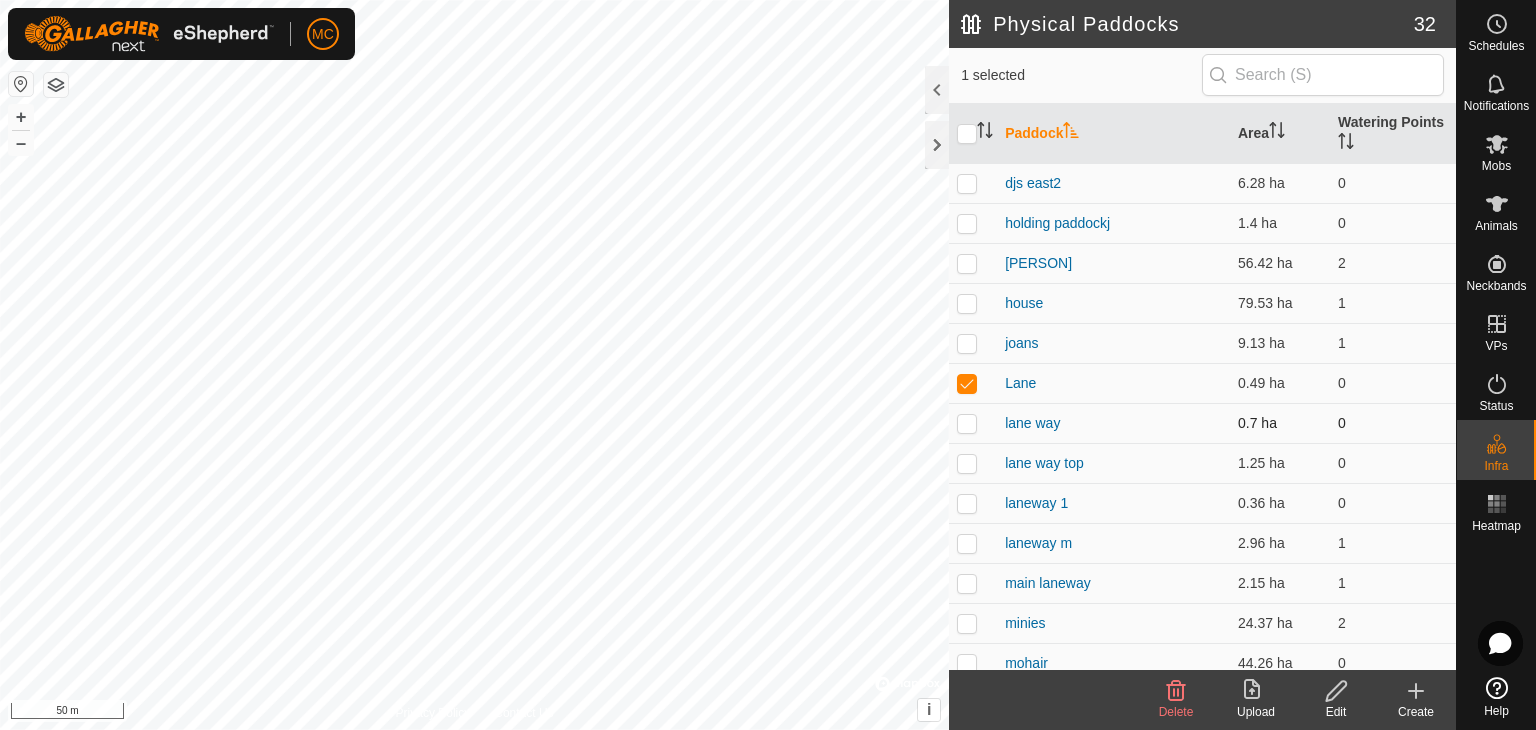 click at bounding box center [967, 423] 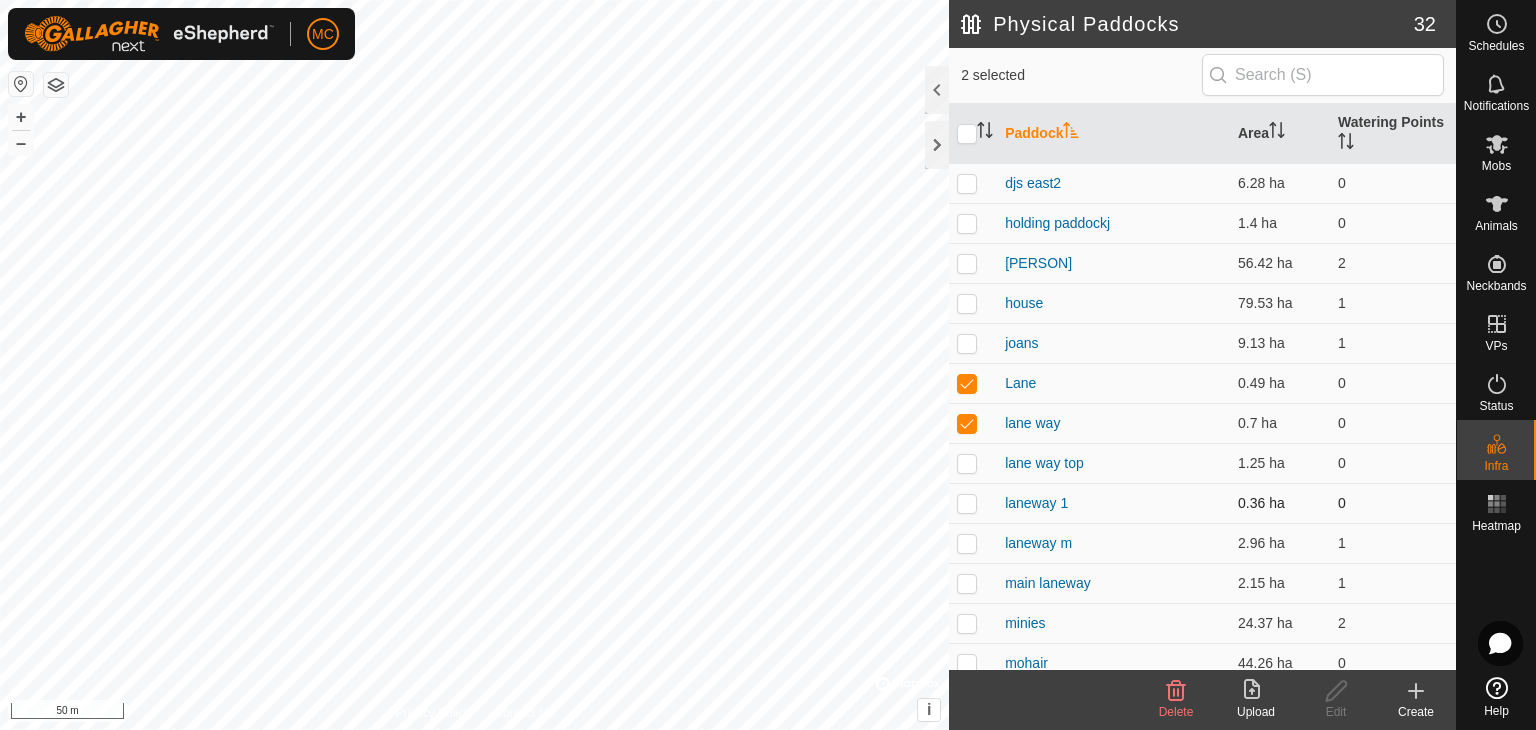 click at bounding box center [967, 503] 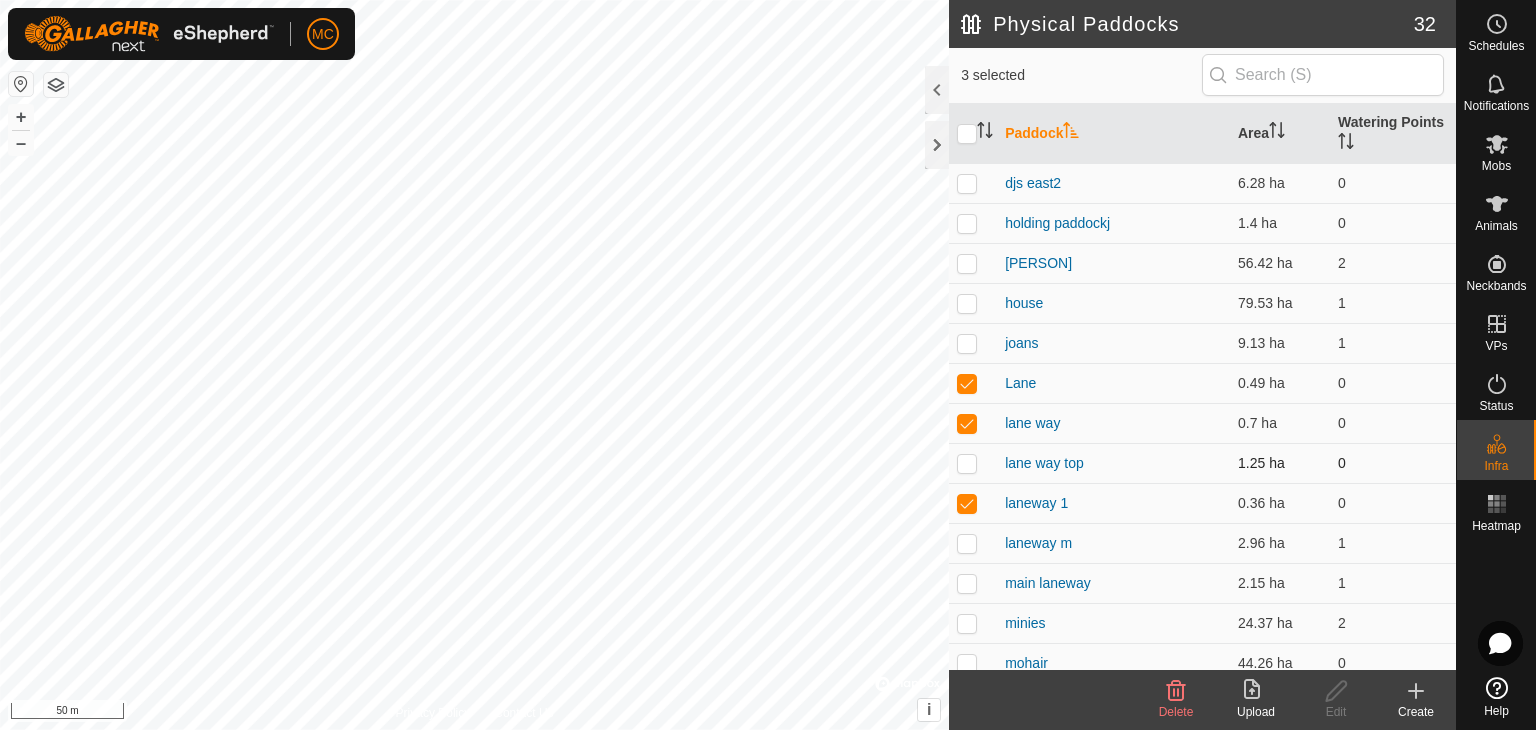 click at bounding box center [967, 463] 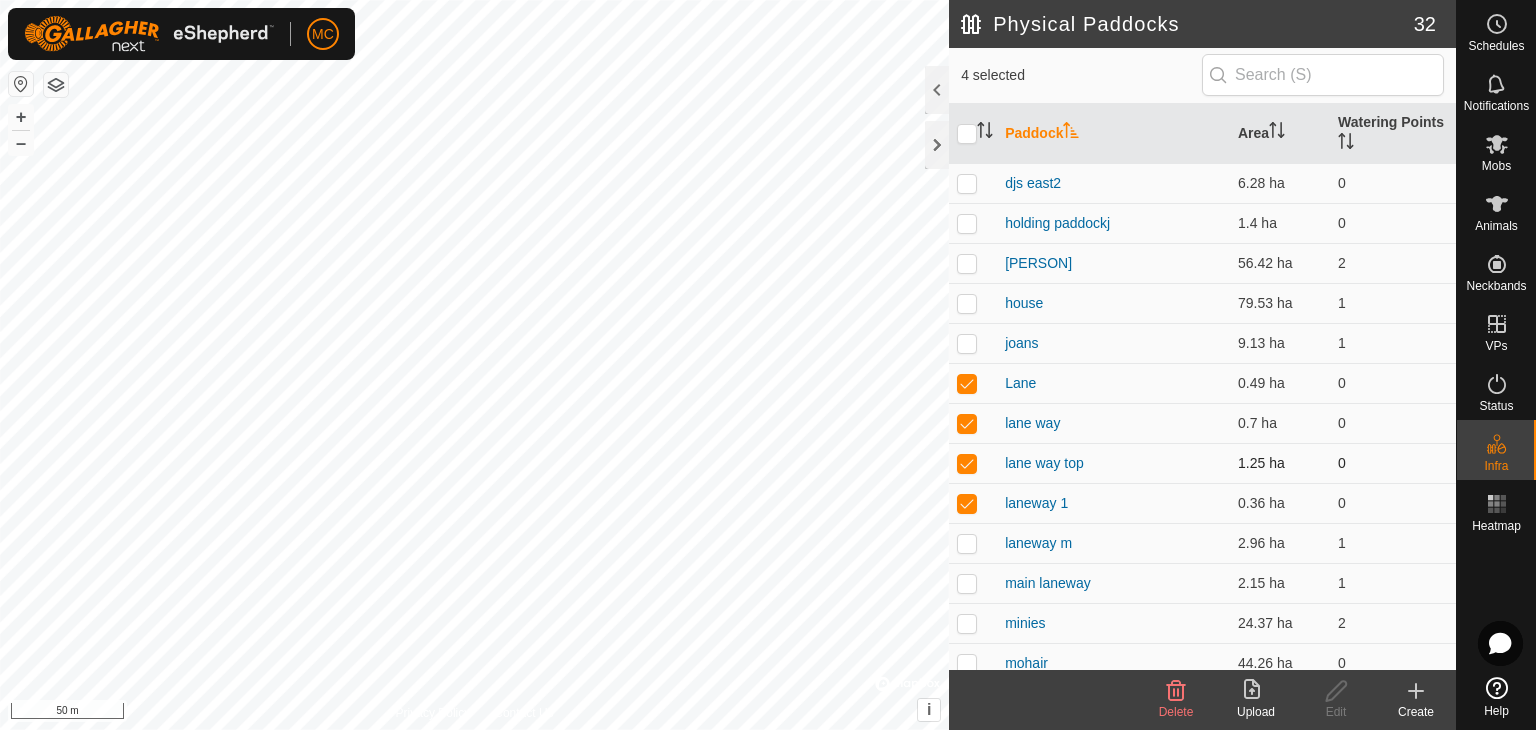 click at bounding box center [967, 463] 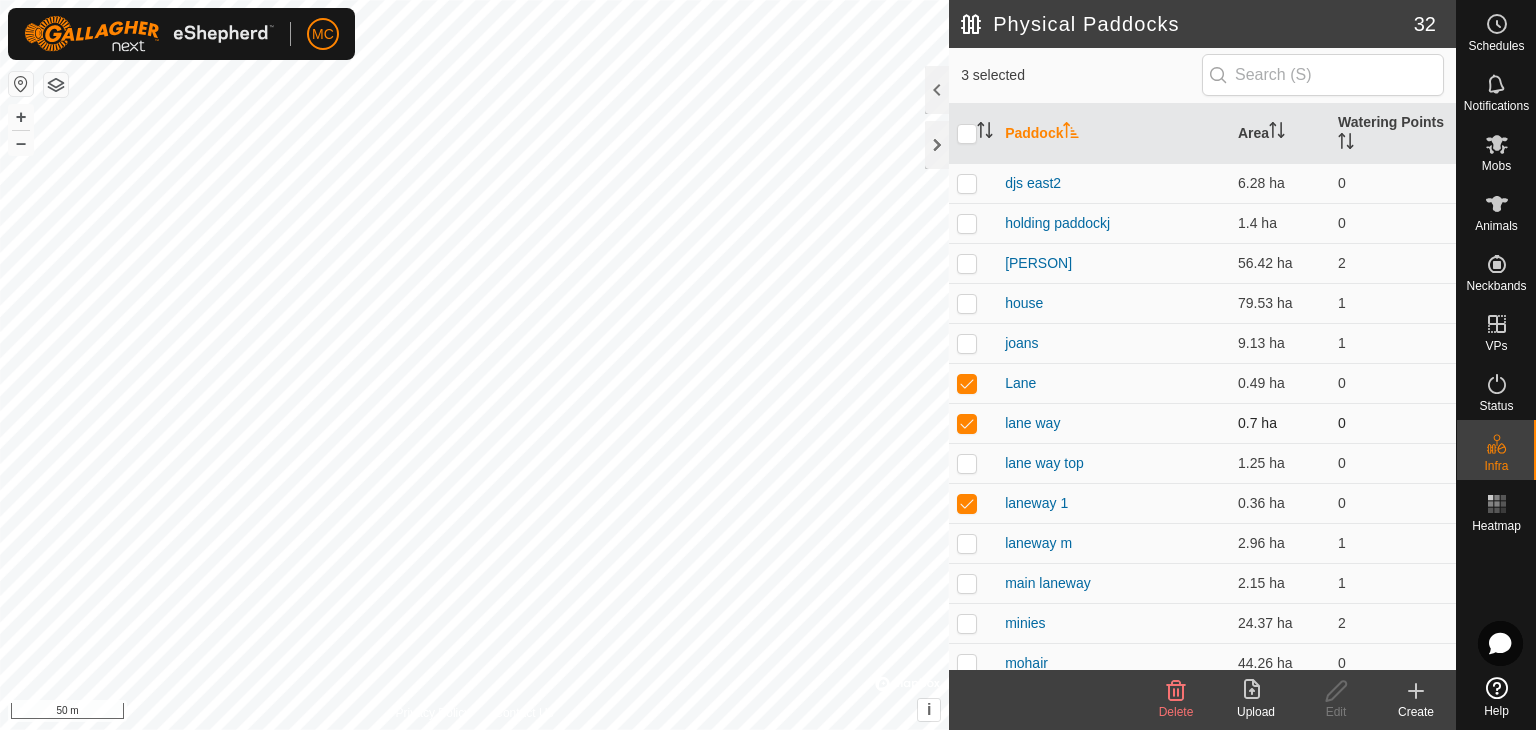 click at bounding box center [967, 423] 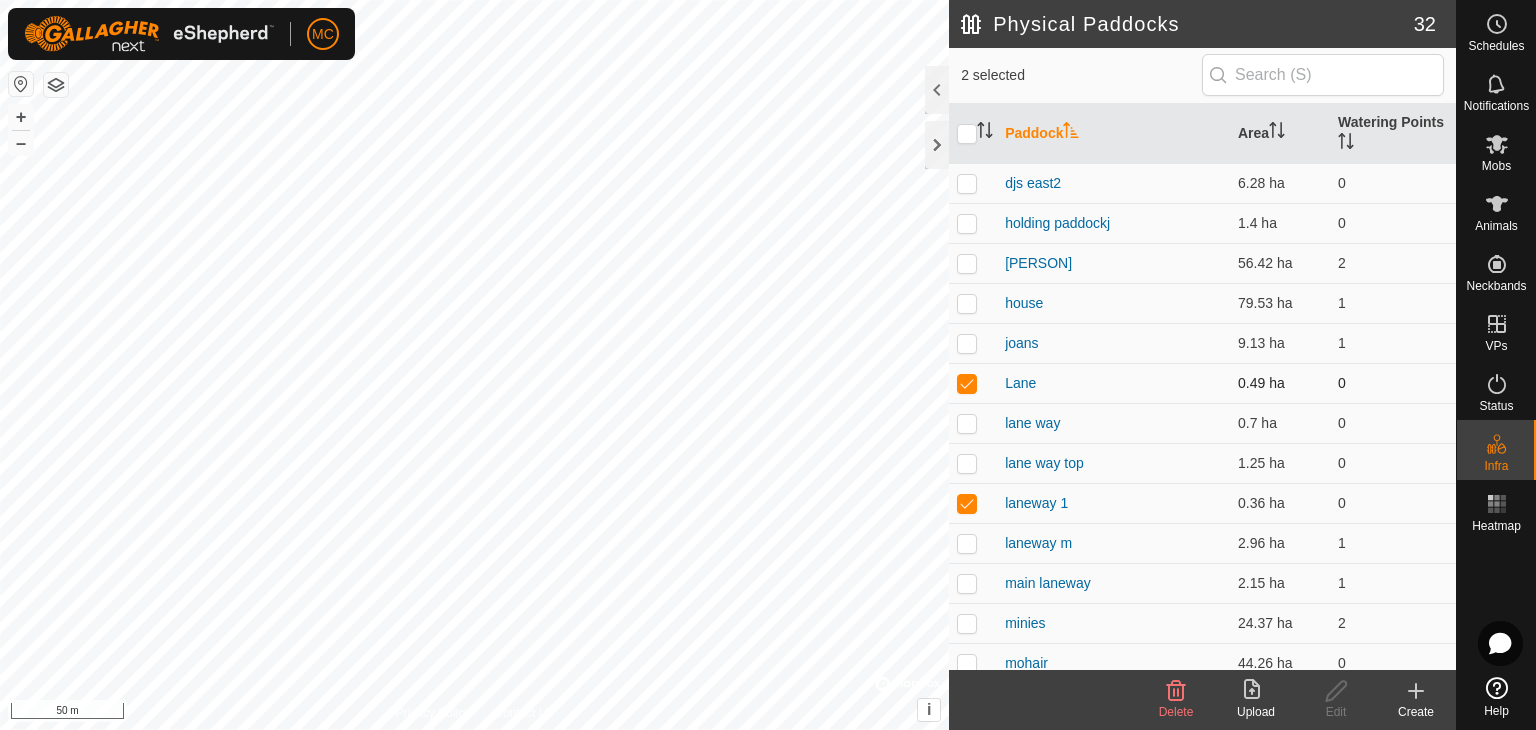 click at bounding box center [967, 383] 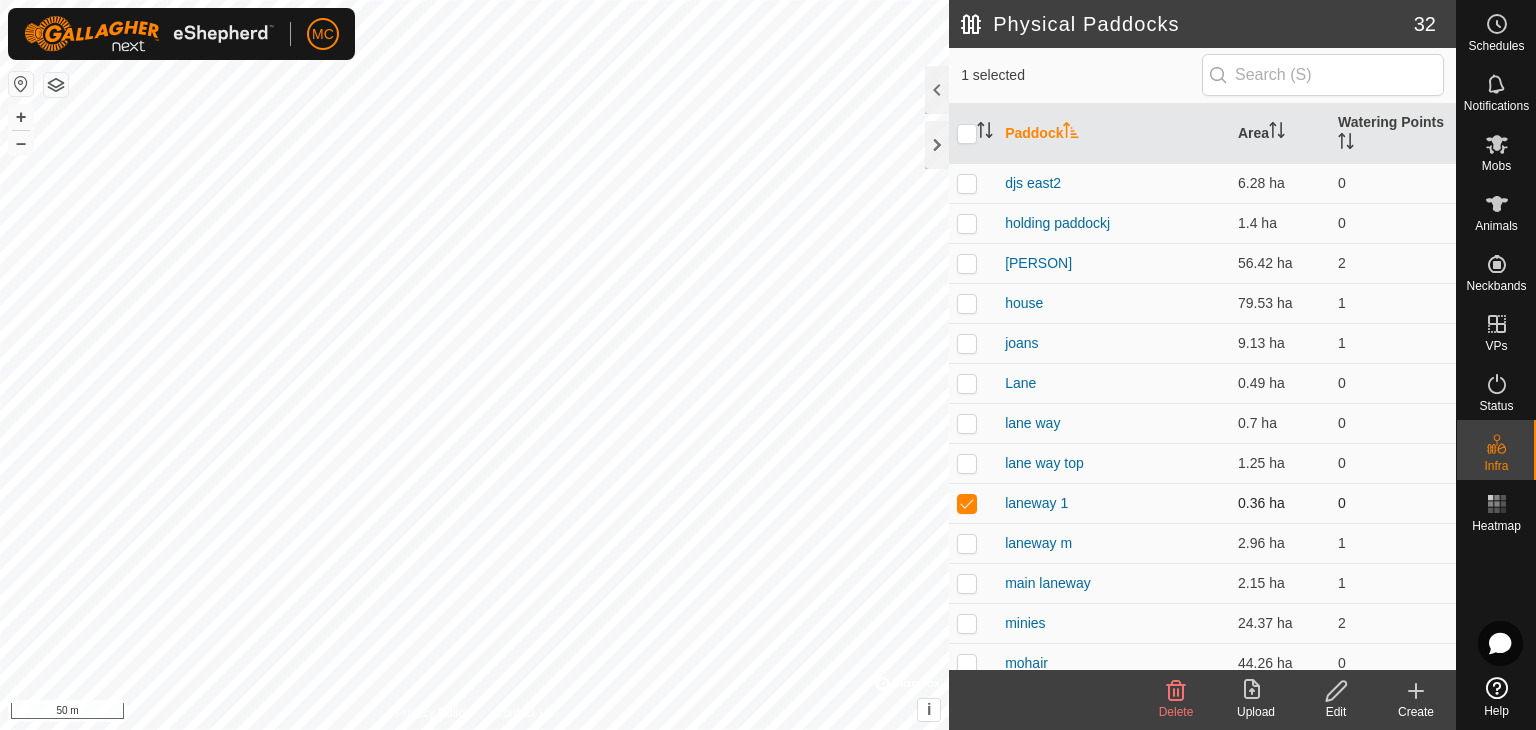 click at bounding box center (967, 503) 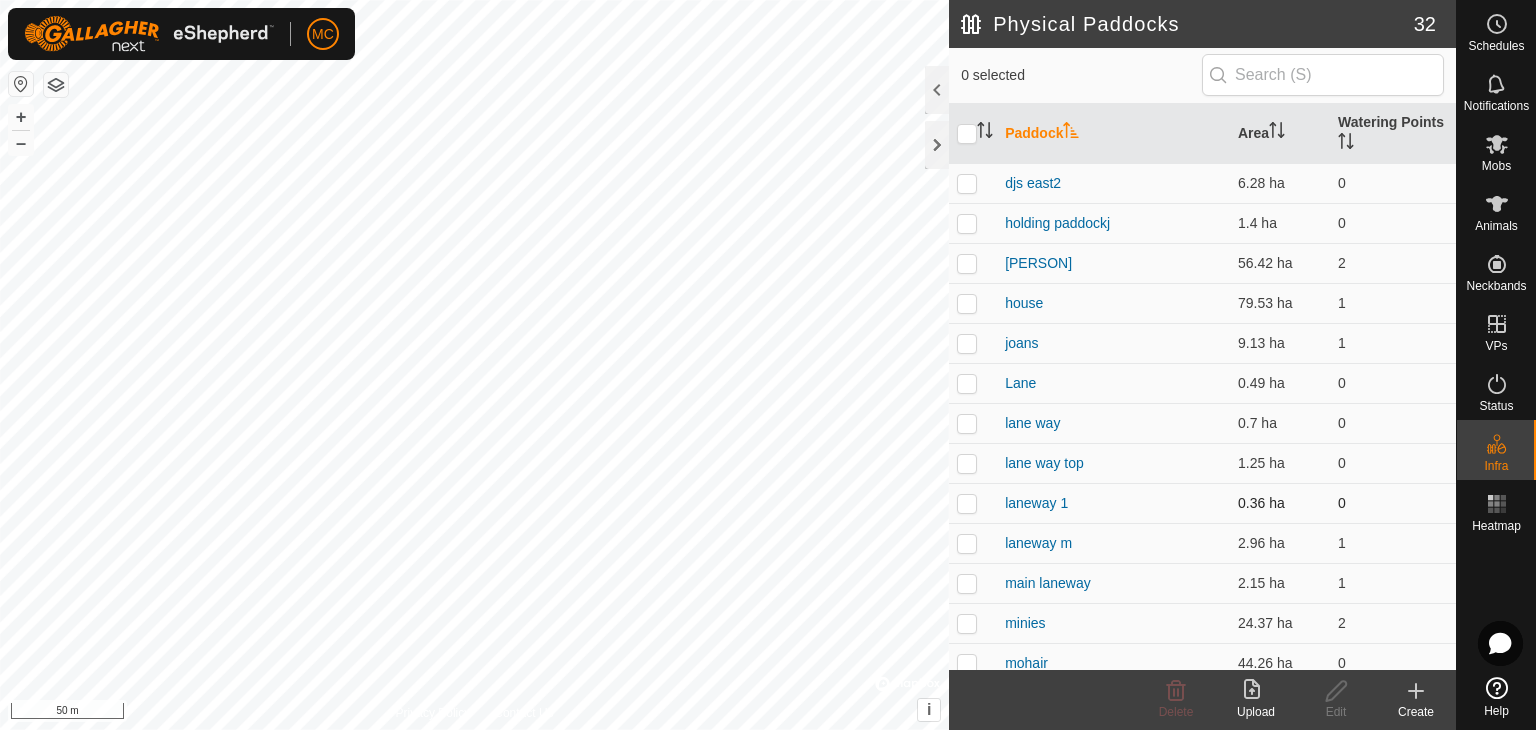 checkbox on "false" 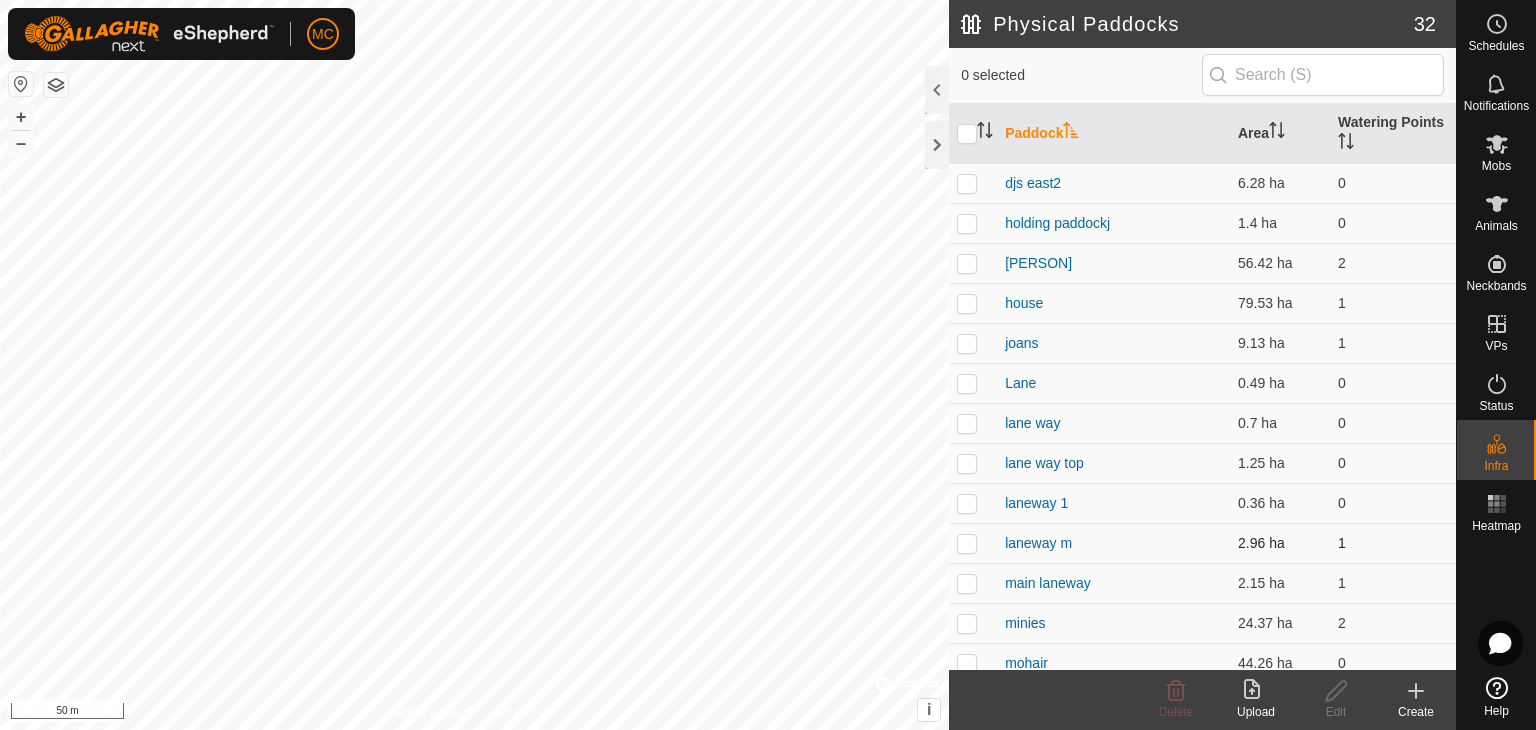 click at bounding box center [967, 543] 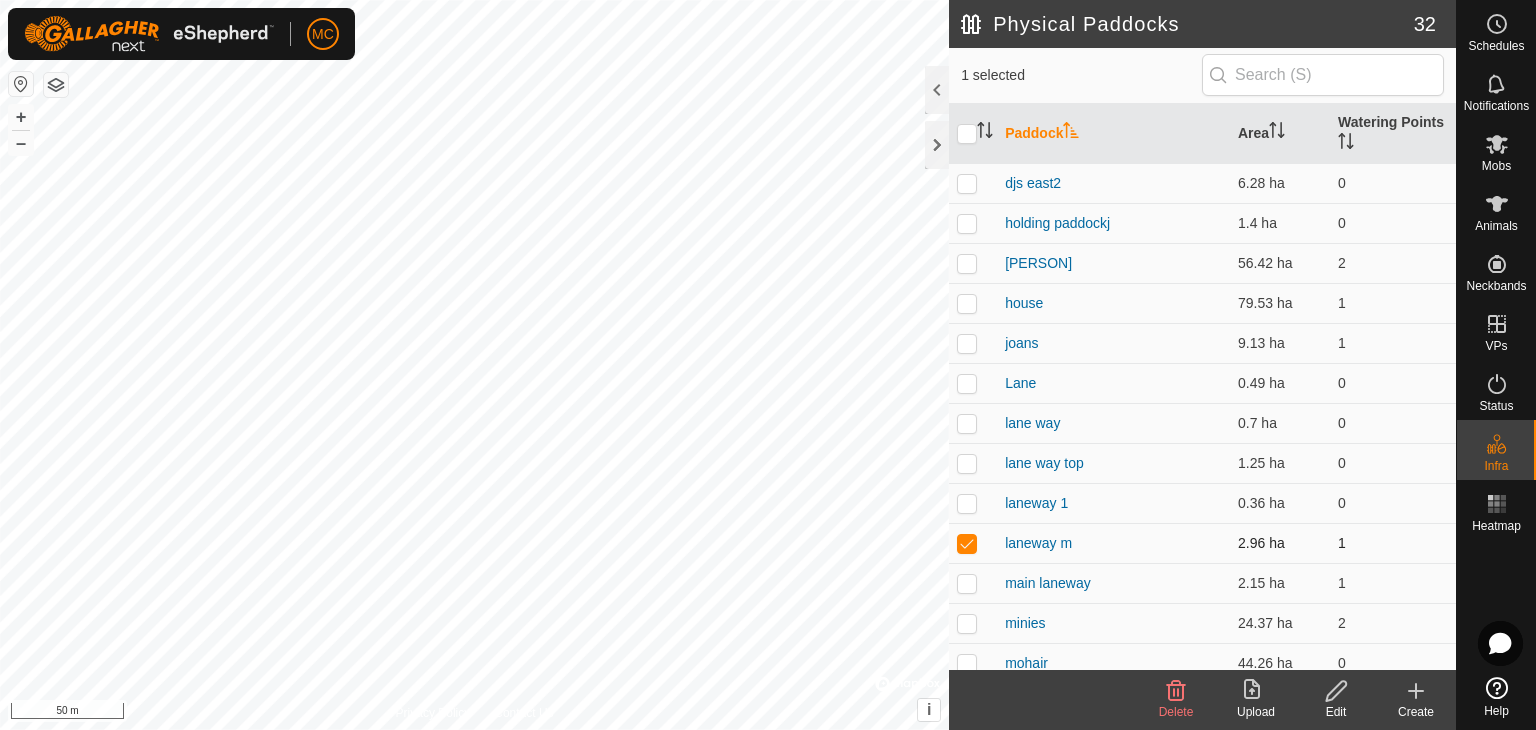 click at bounding box center (967, 543) 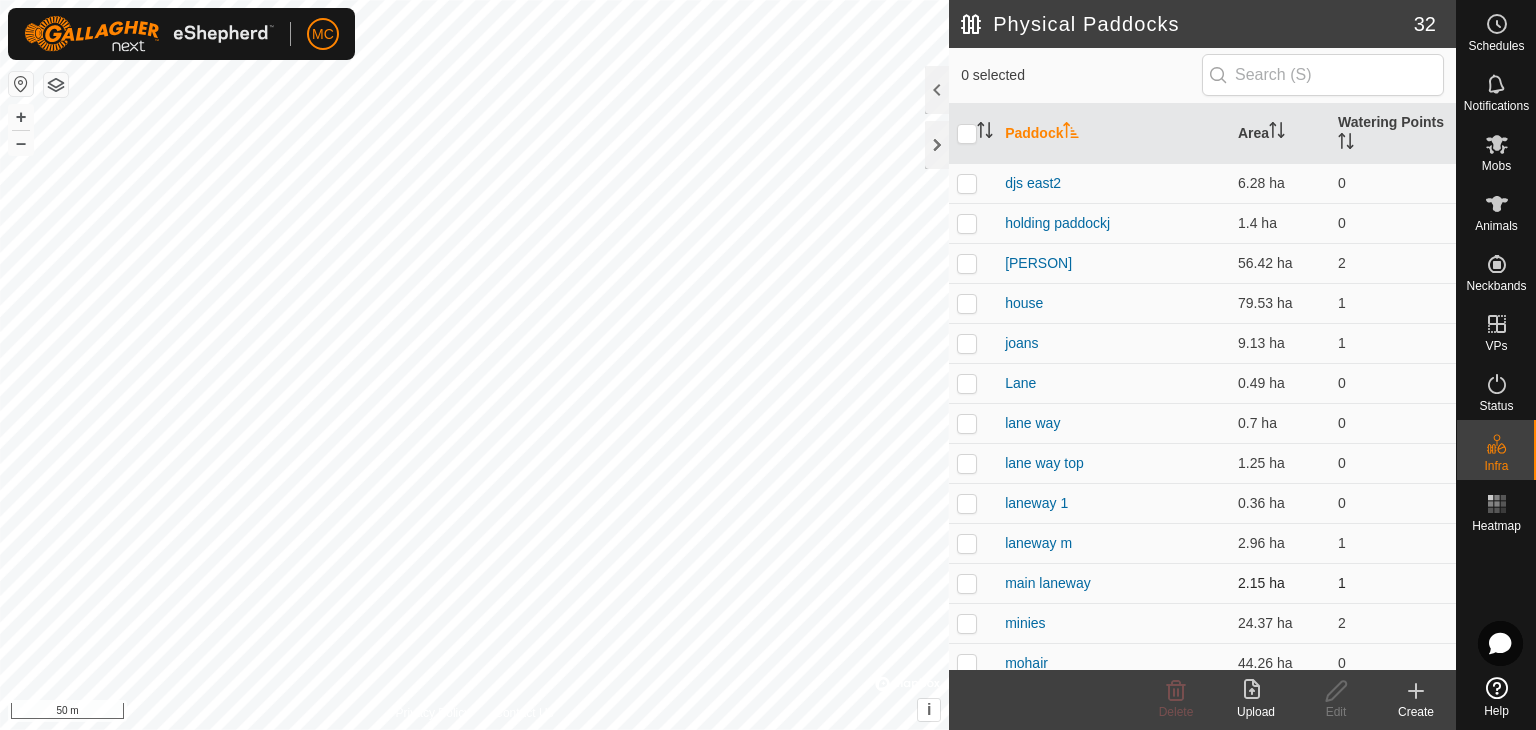 click at bounding box center [967, 583] 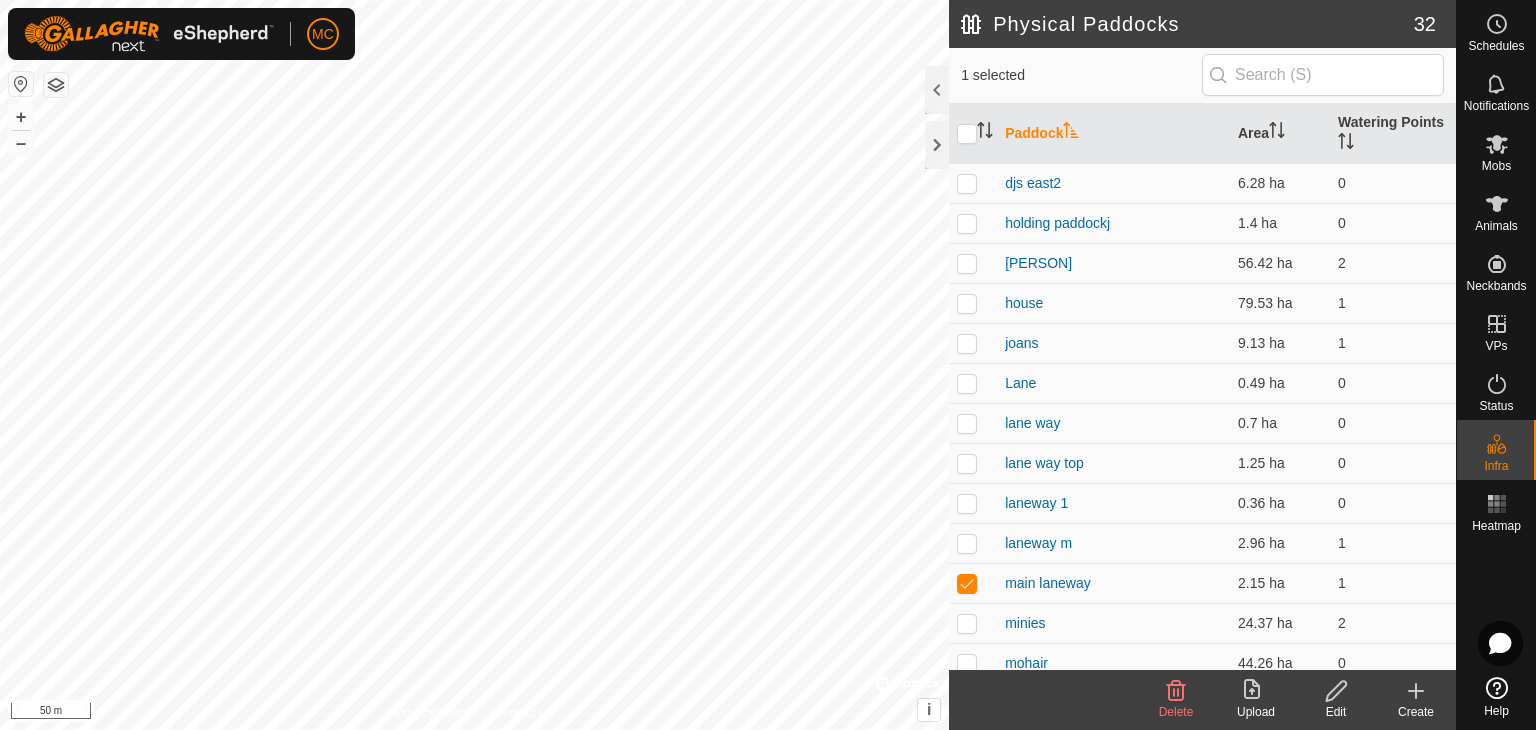 click 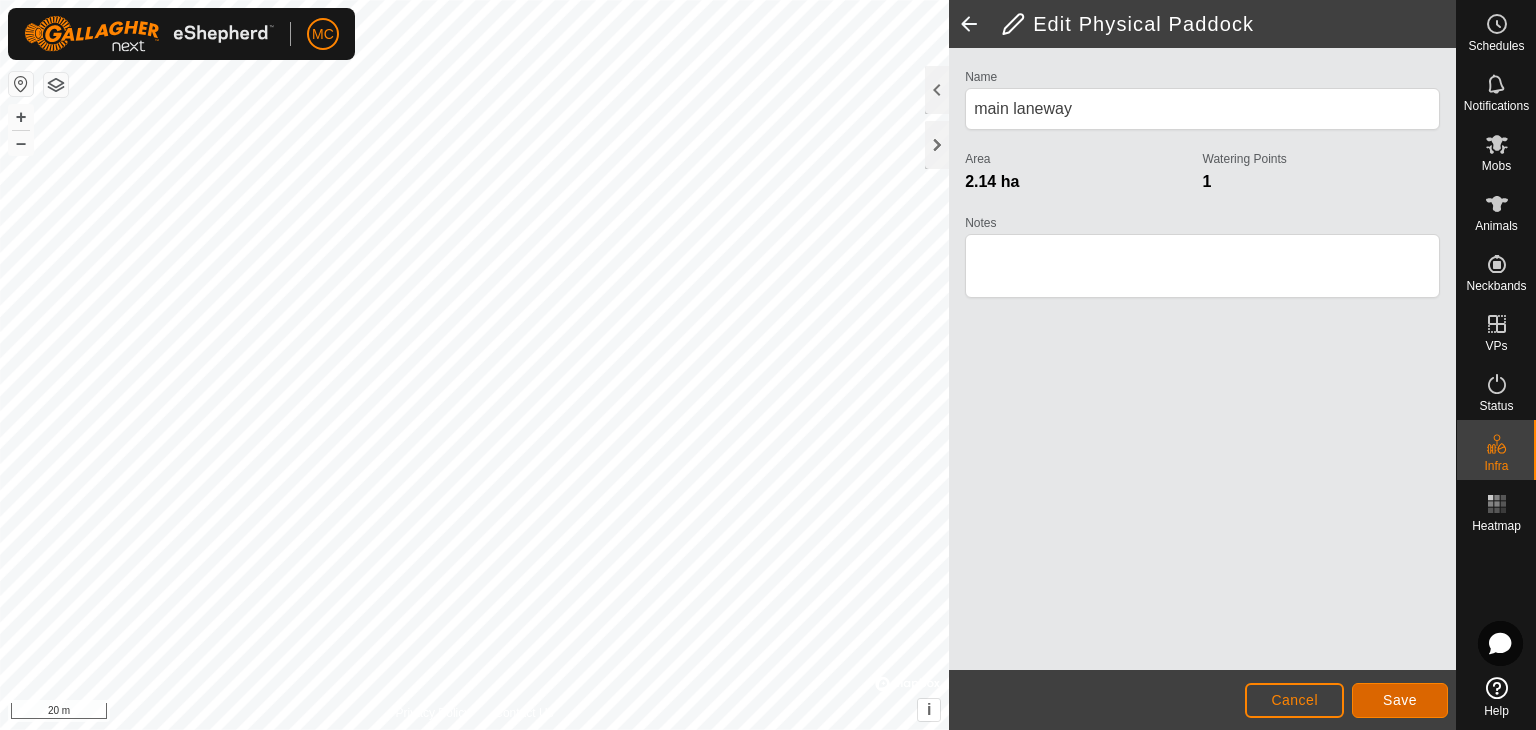 click on "Save" 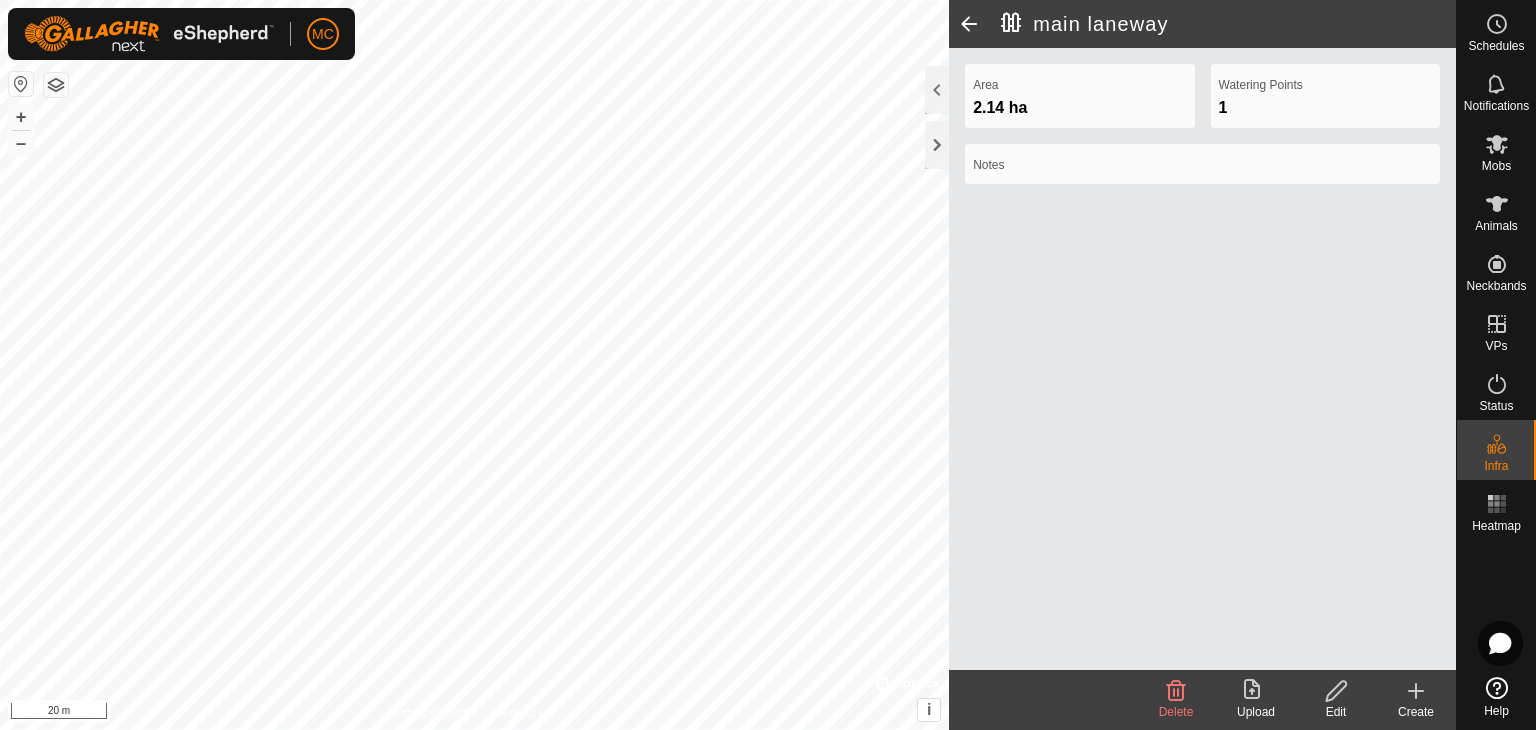 click 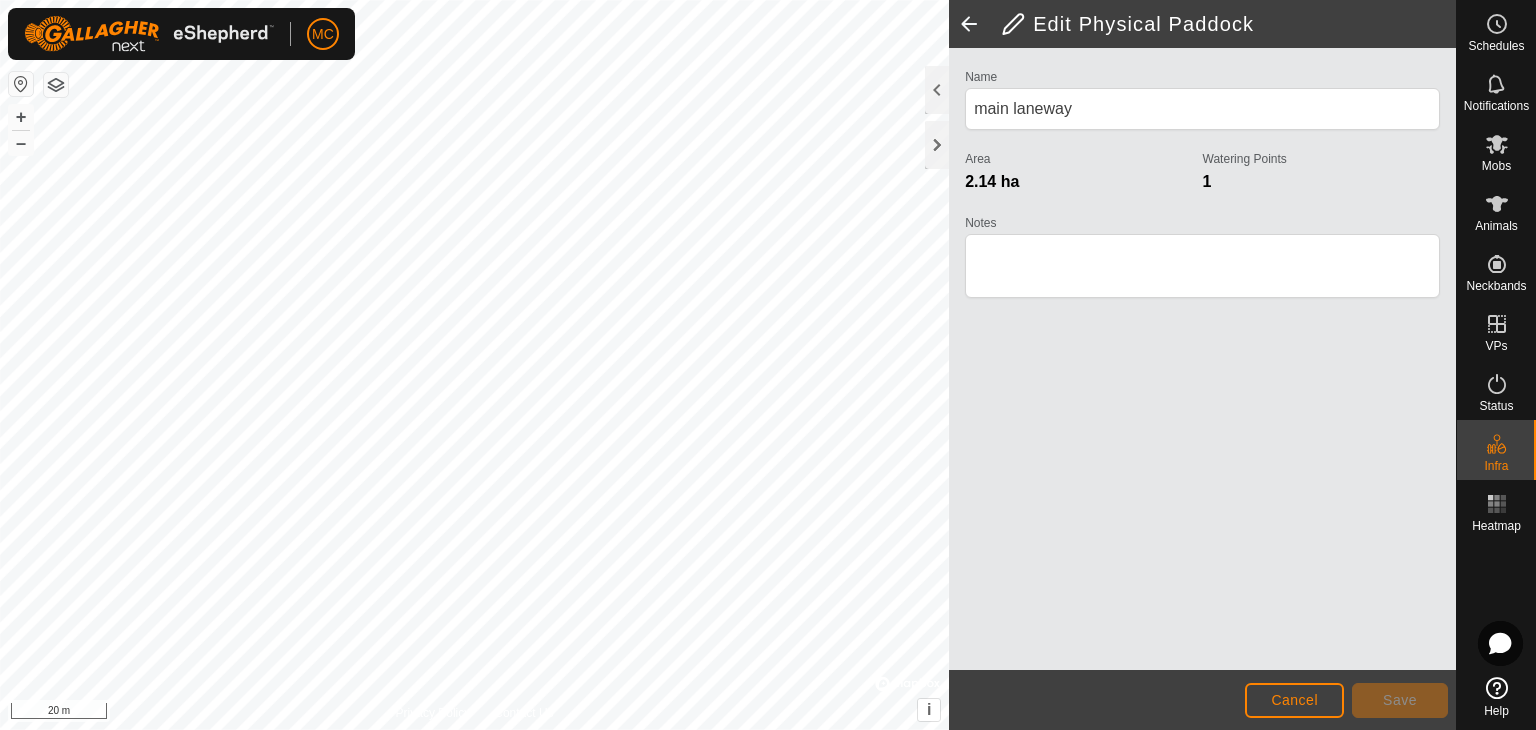 click 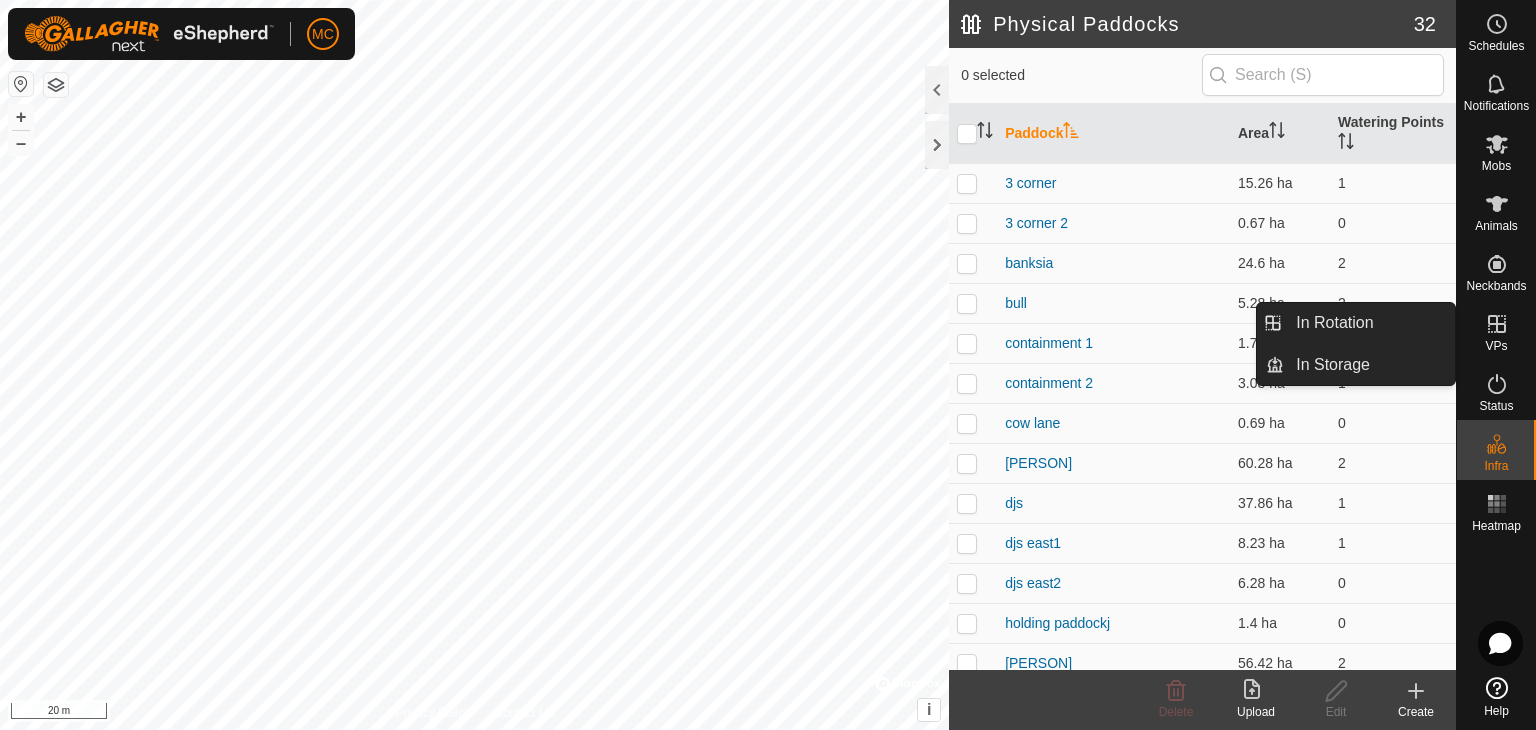 click 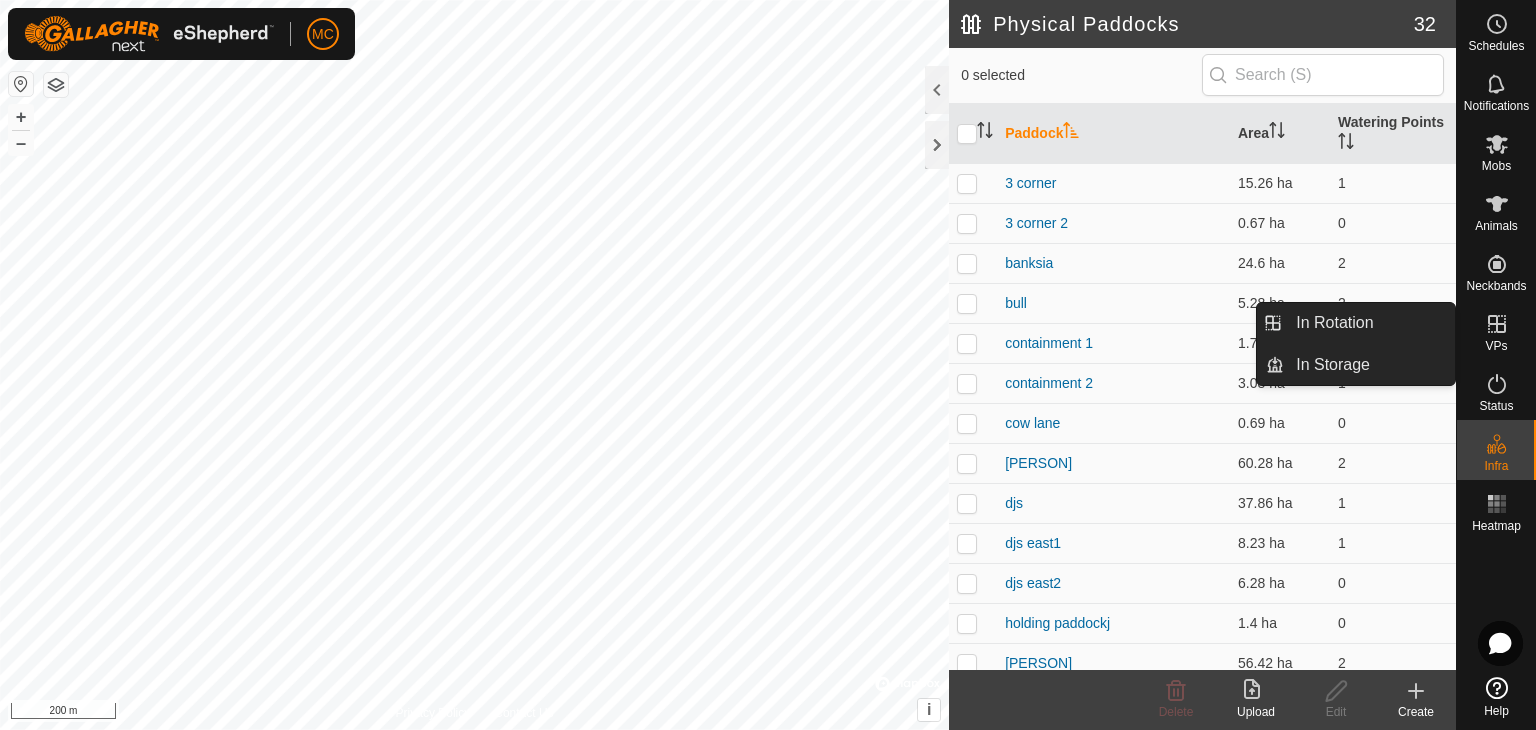 click at bounding box center [1497, 324] 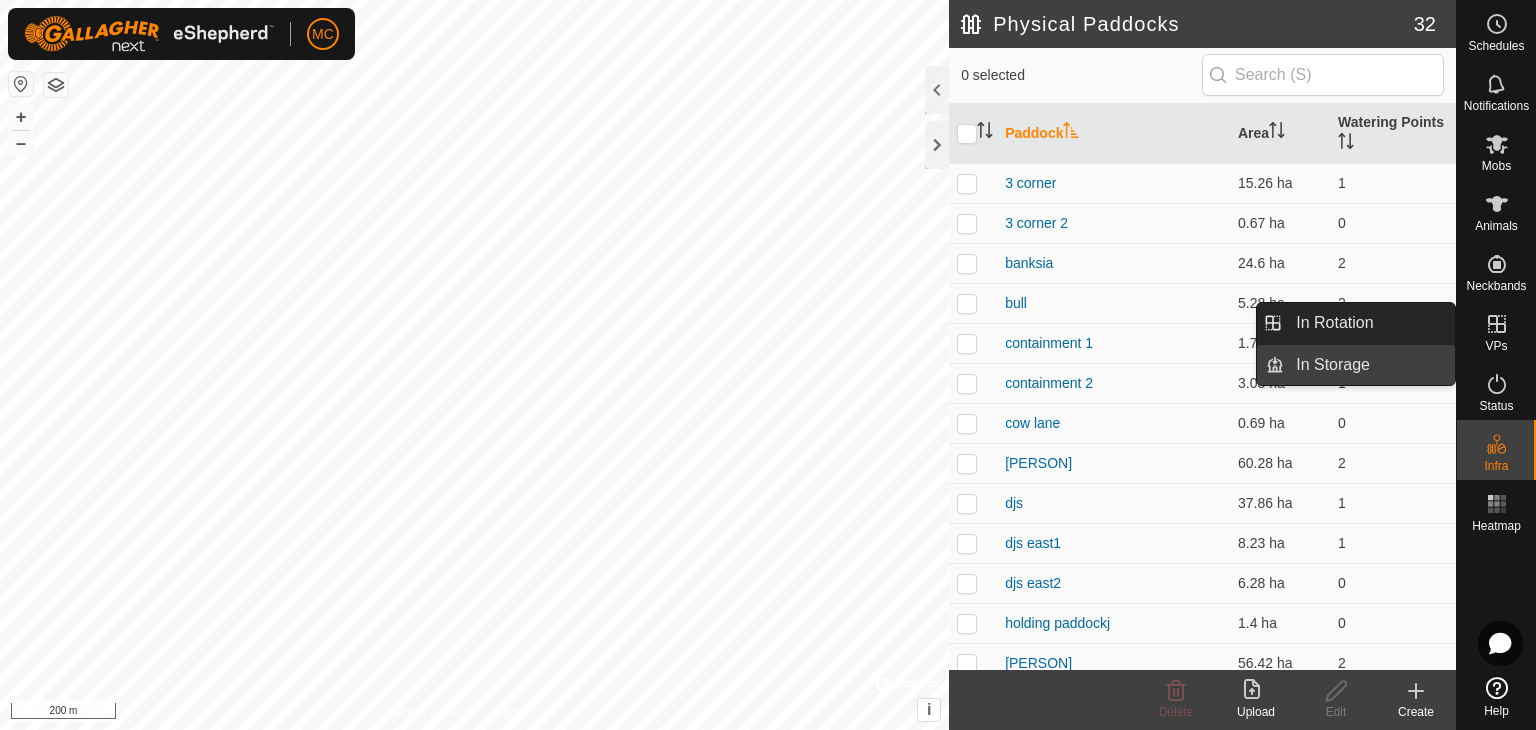 click on "In Storage" at bounding box center [1369, 365] 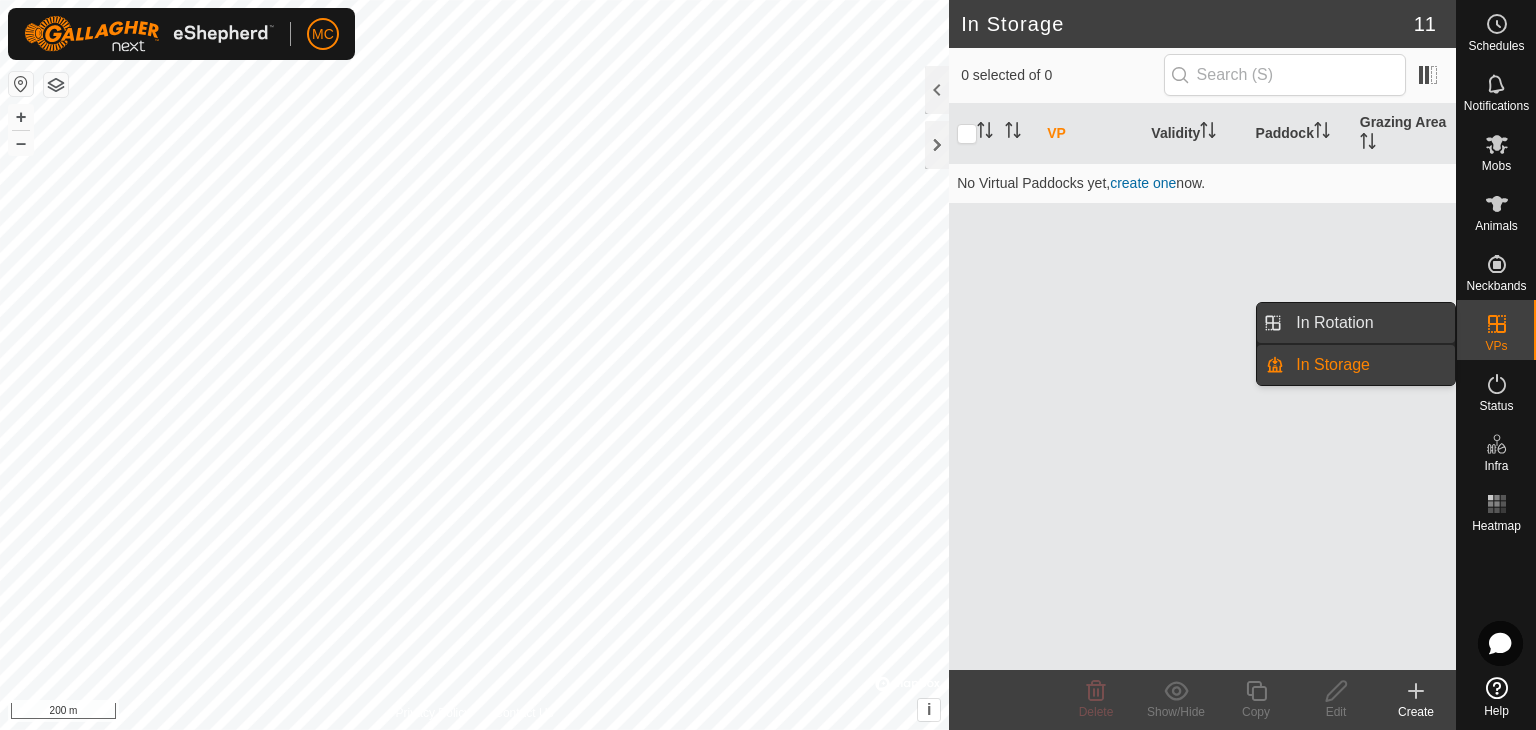 click on "In Rotation" at bounding box center (1369, 323) 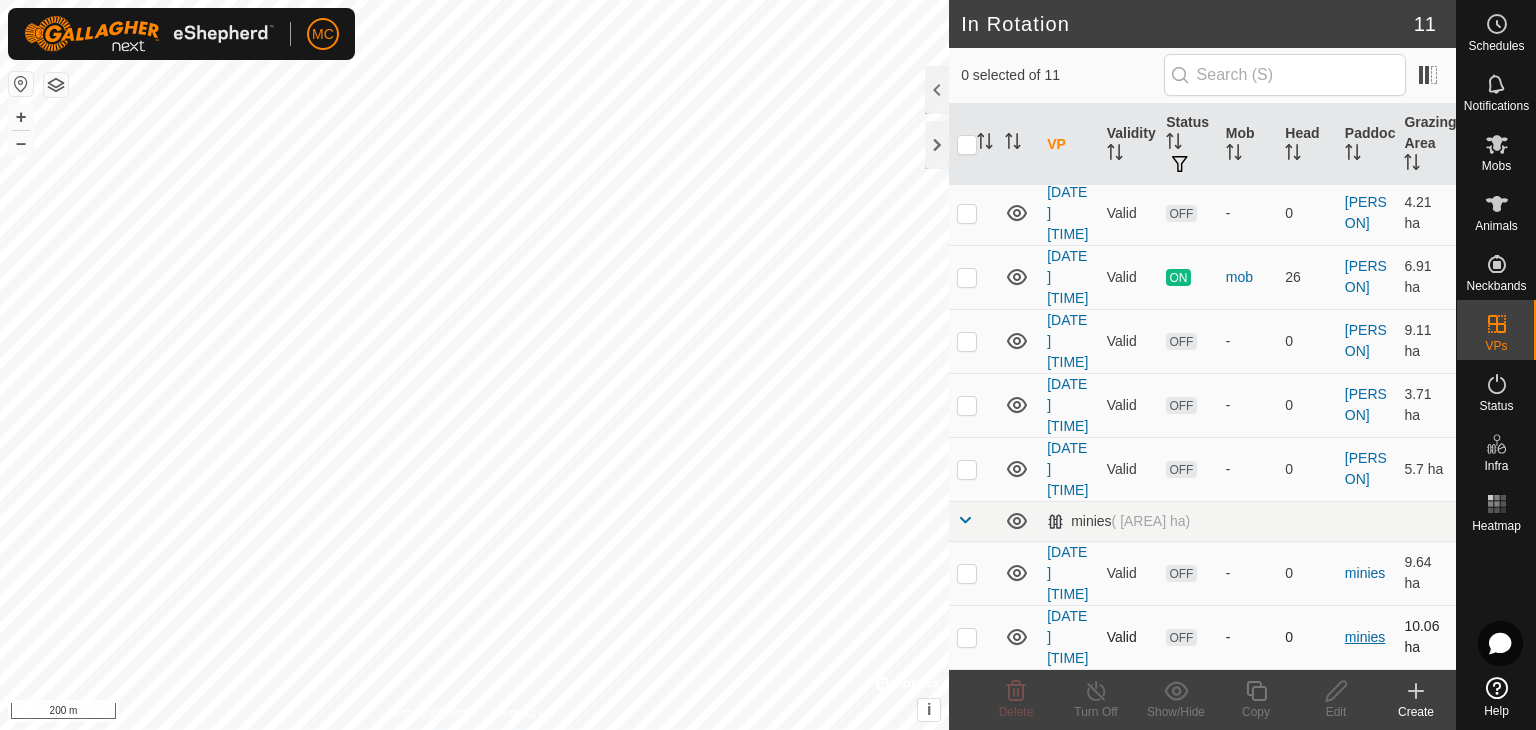 scroll, scrollTop: 568, scrollLeft: 0, axis: vertical 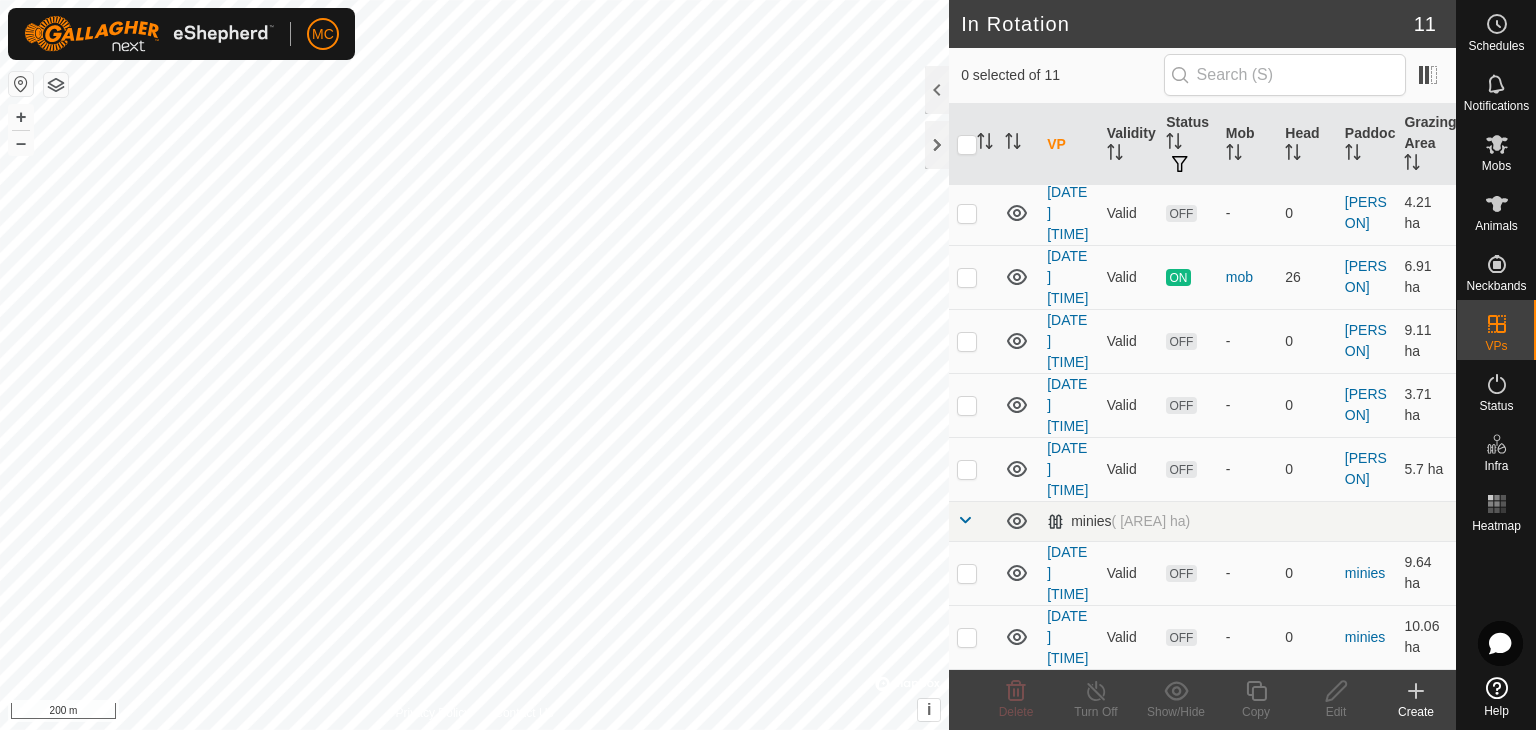 click 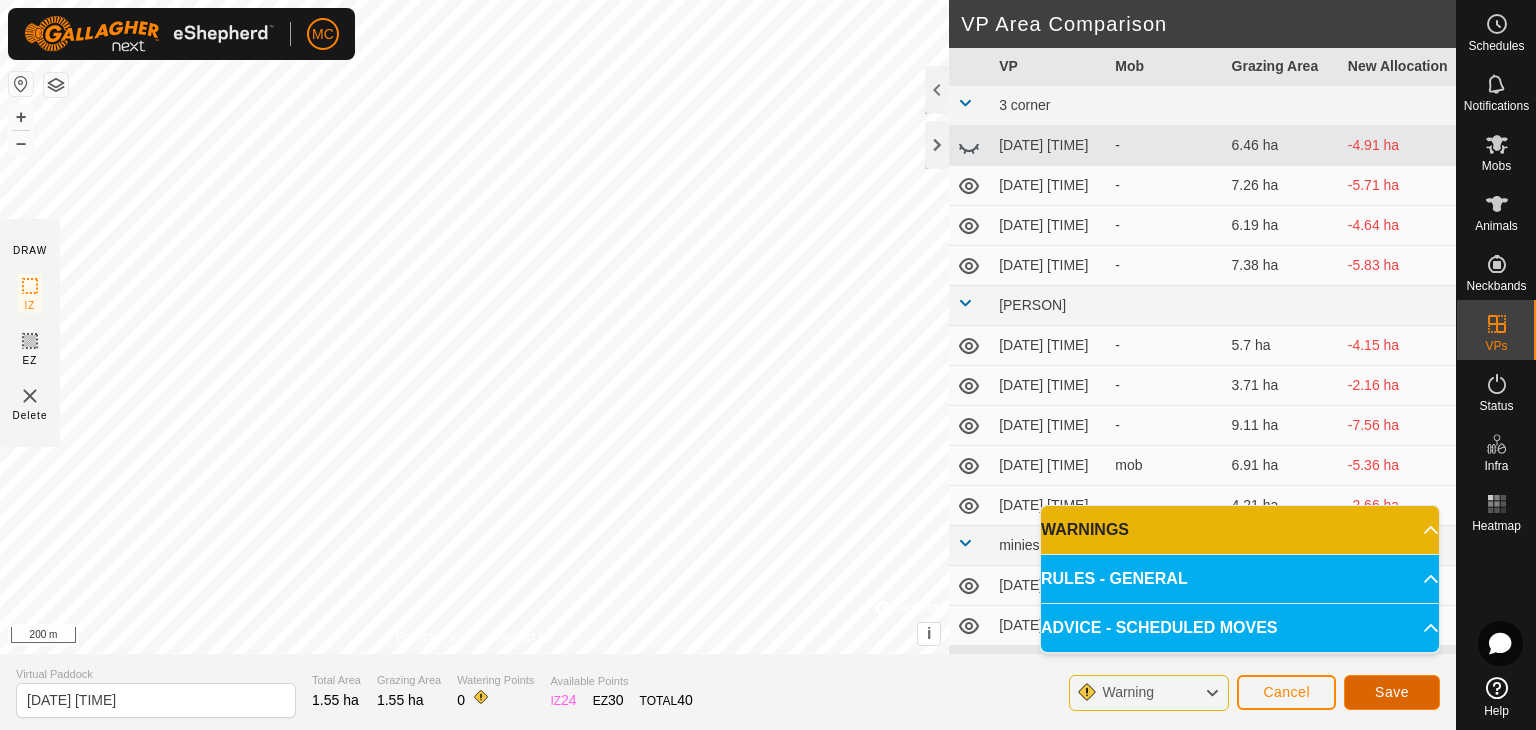 click on "Save" 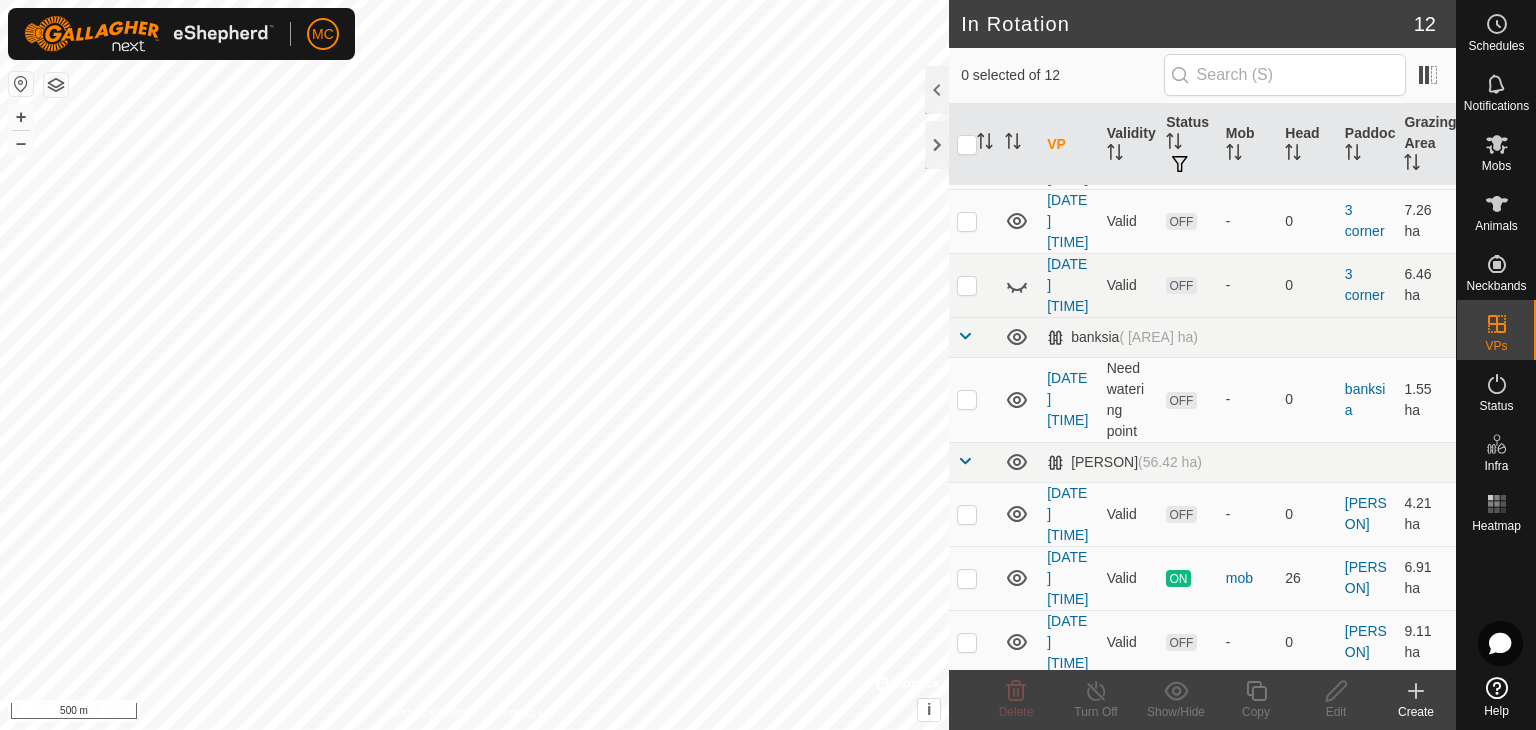 scroll, scrollTop: 100, scrollLeft: 0, axis: vertical 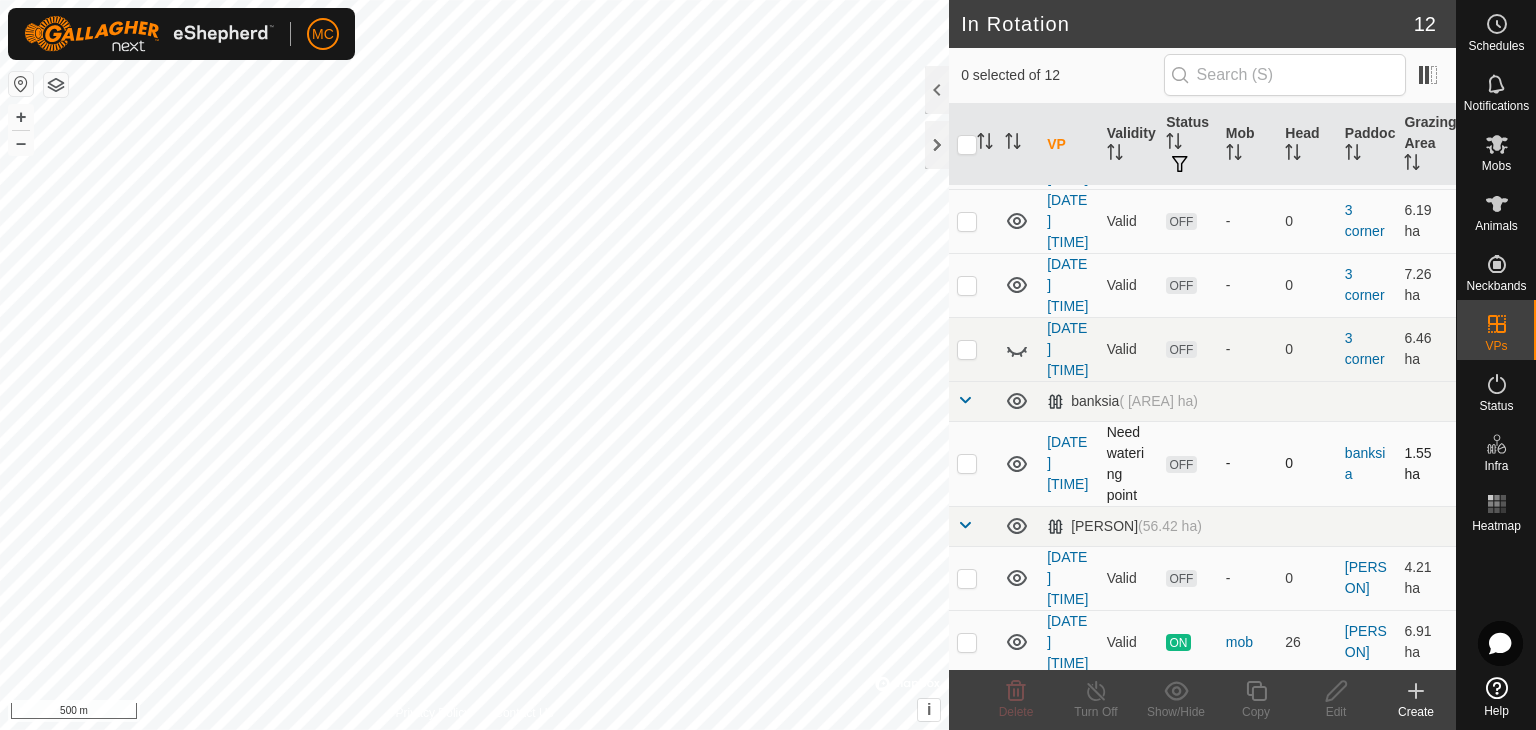 click at bounding box center (967, 463) 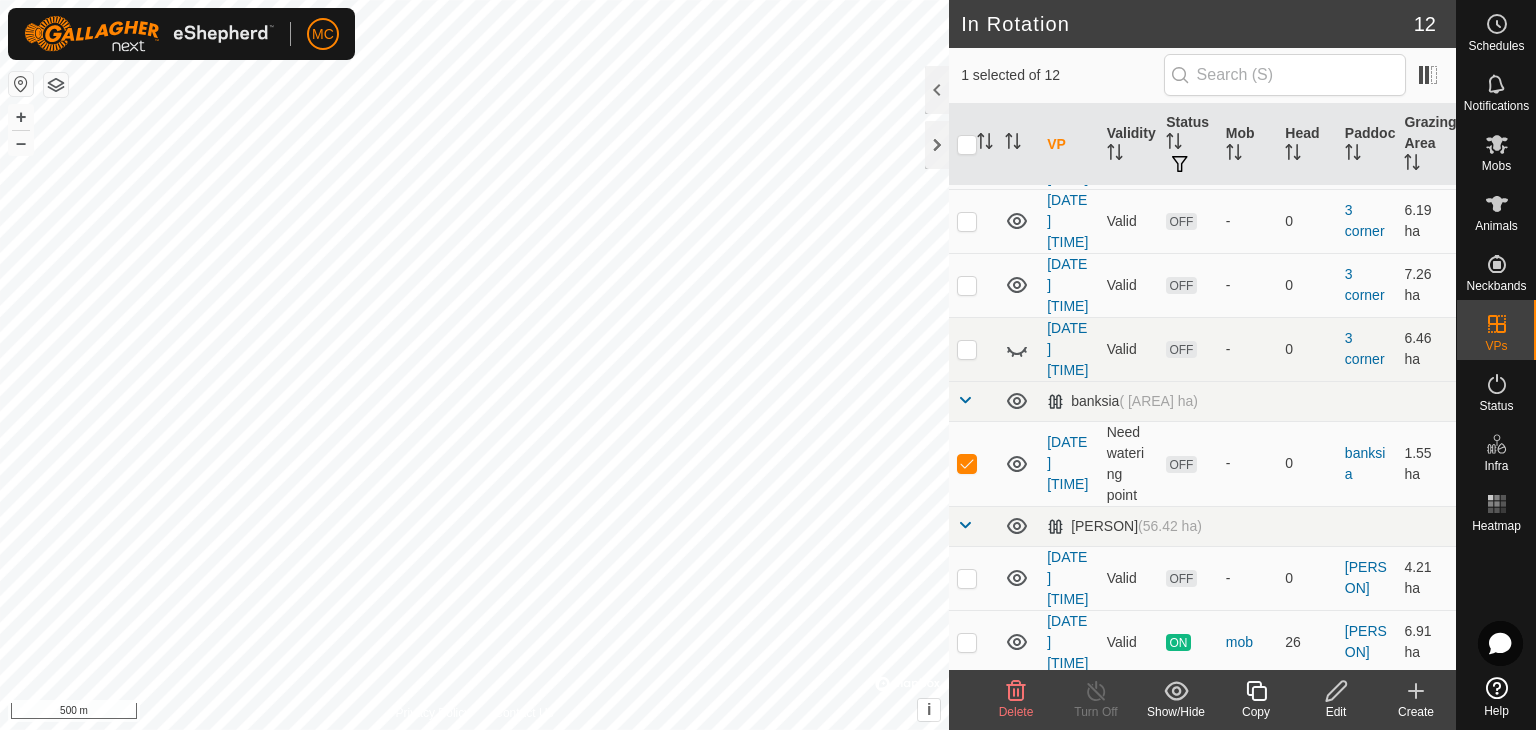 click 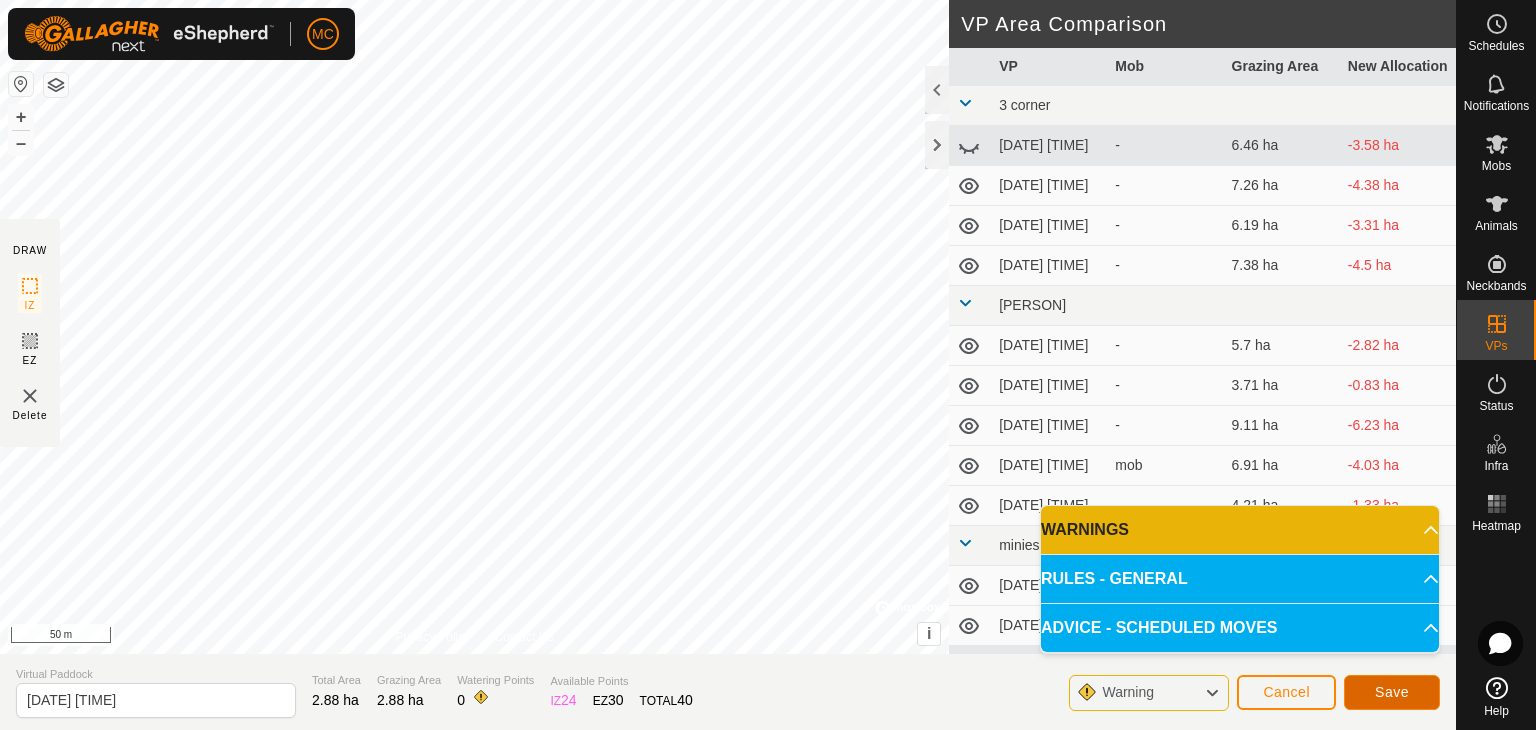click on "Save" 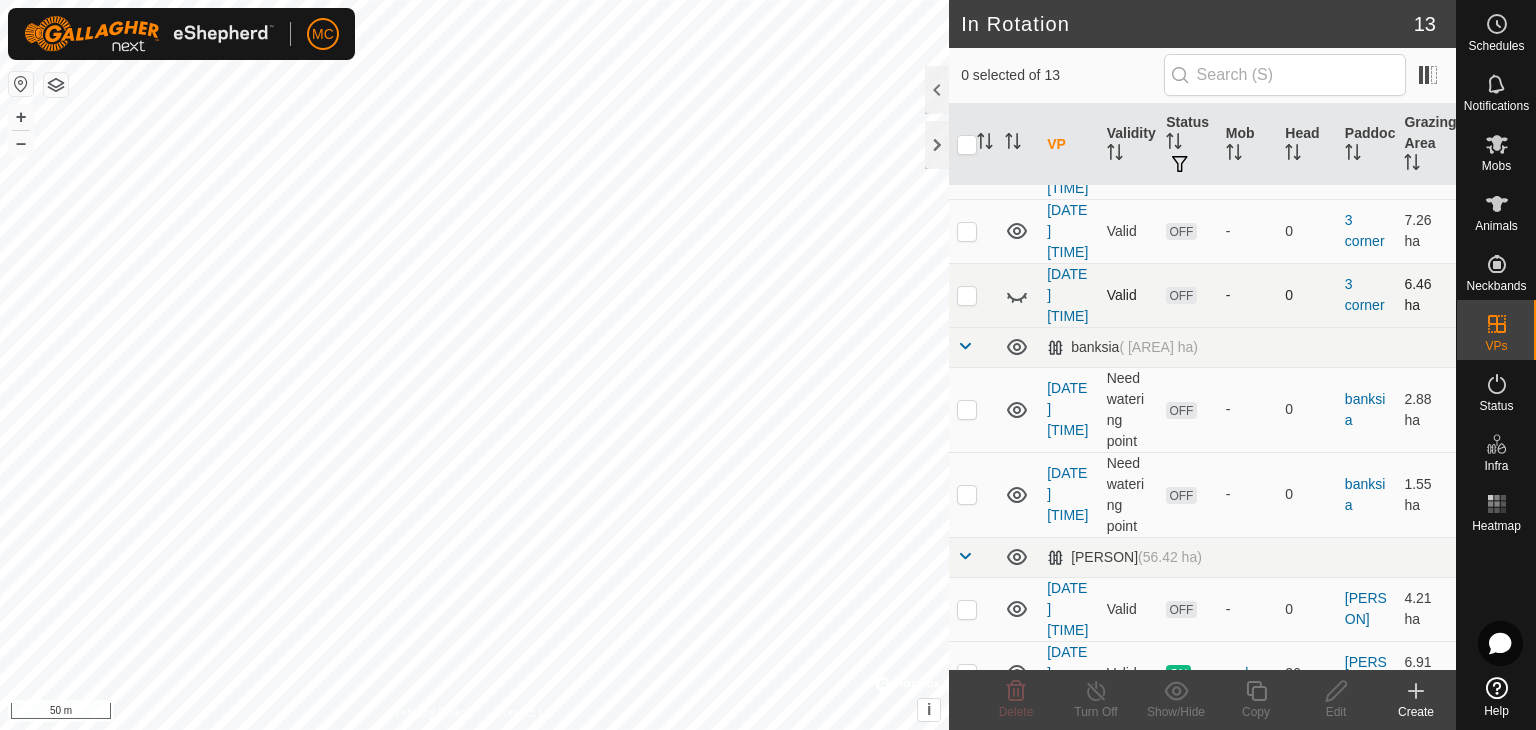 scroll, scrollTop: 200, scrollLeft: 0, axis: vertical 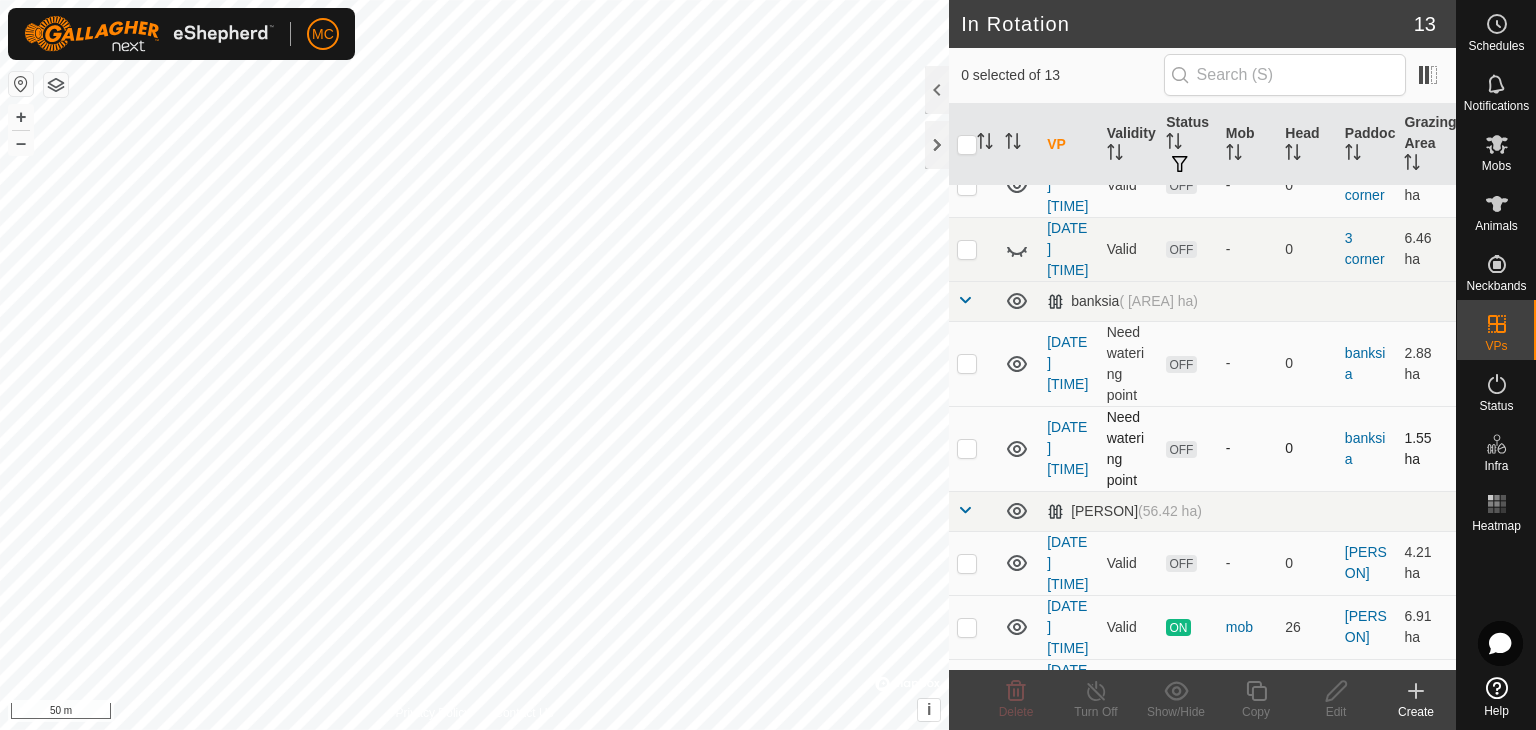 click at bounding box center (967, 448) 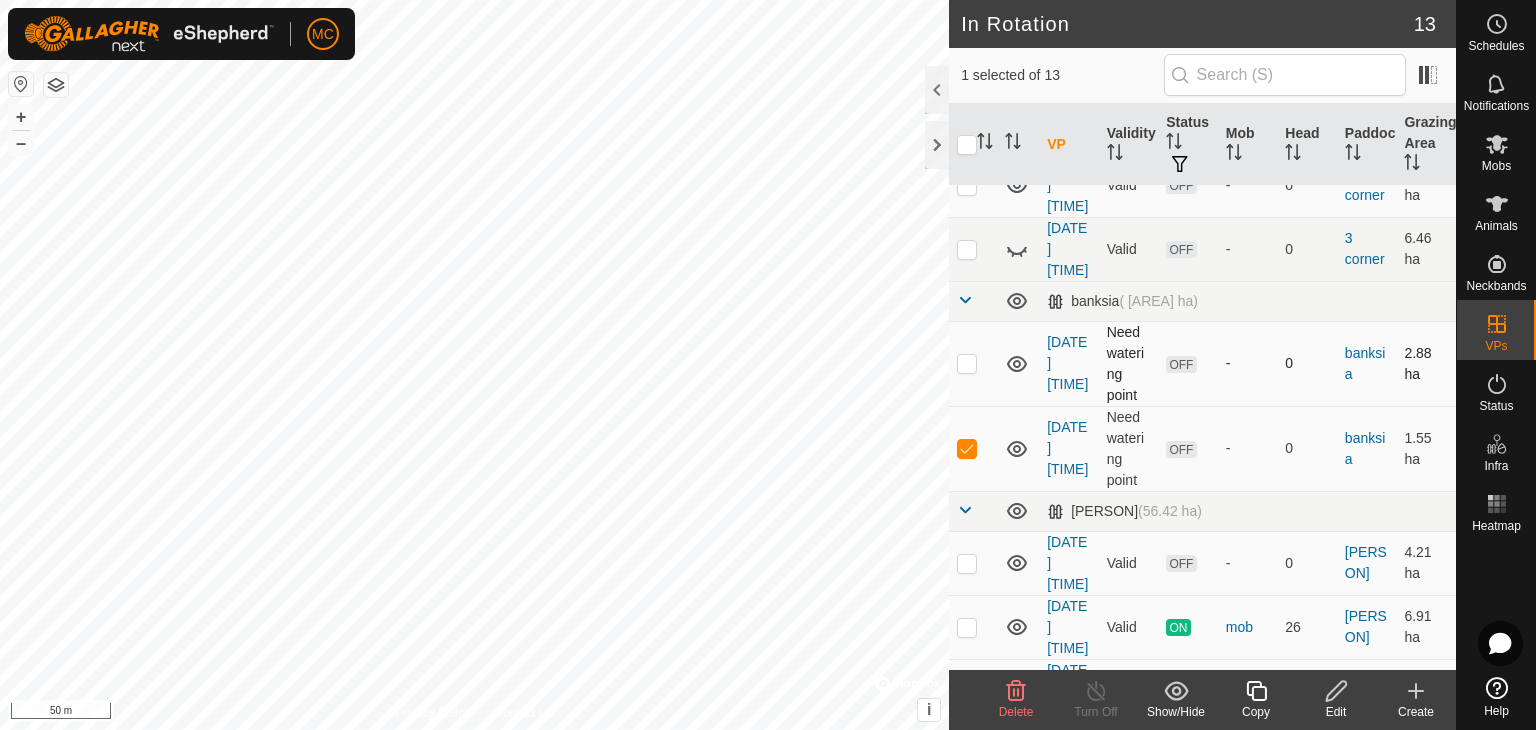 click at bounding box center (967, 363) 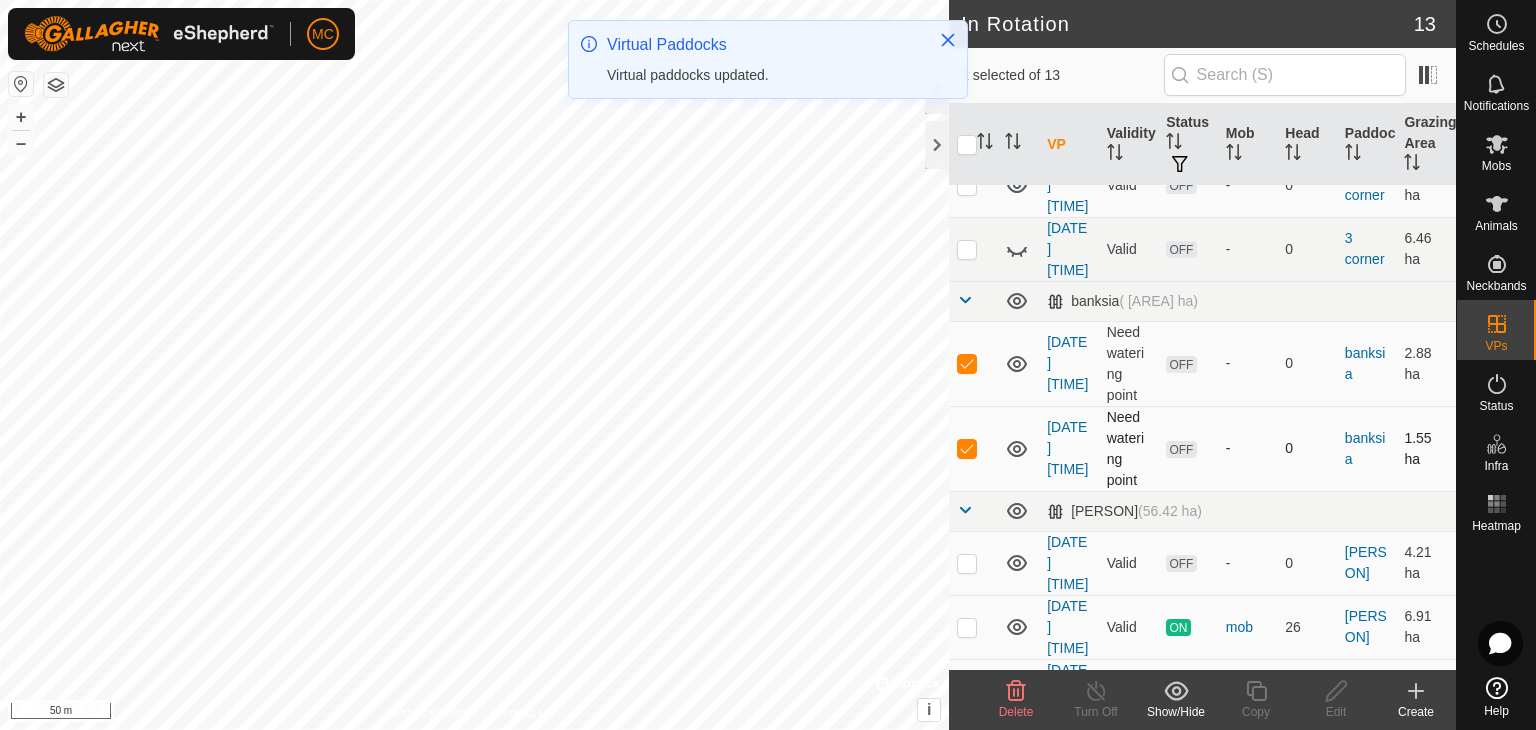 click at bounding box center [967, 448] 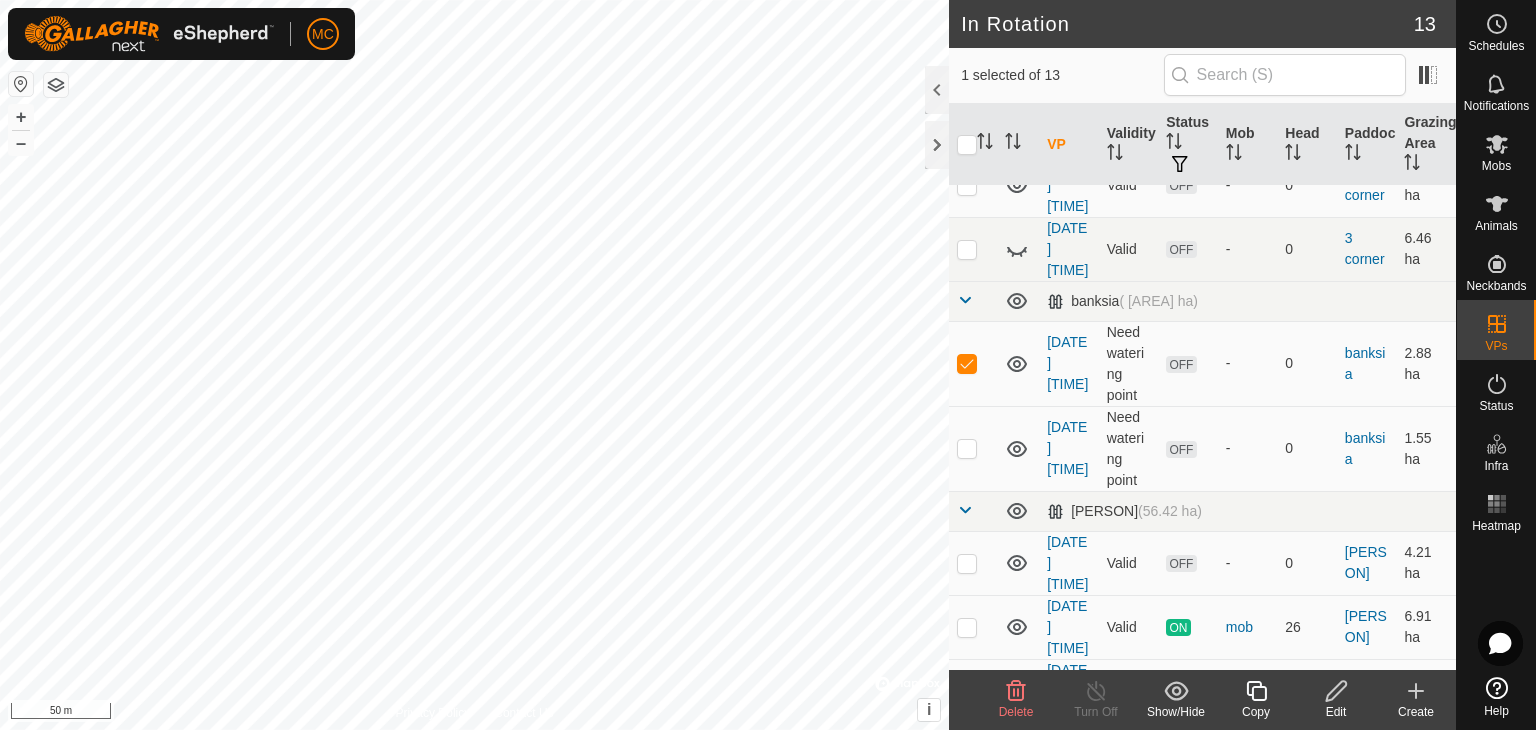 click 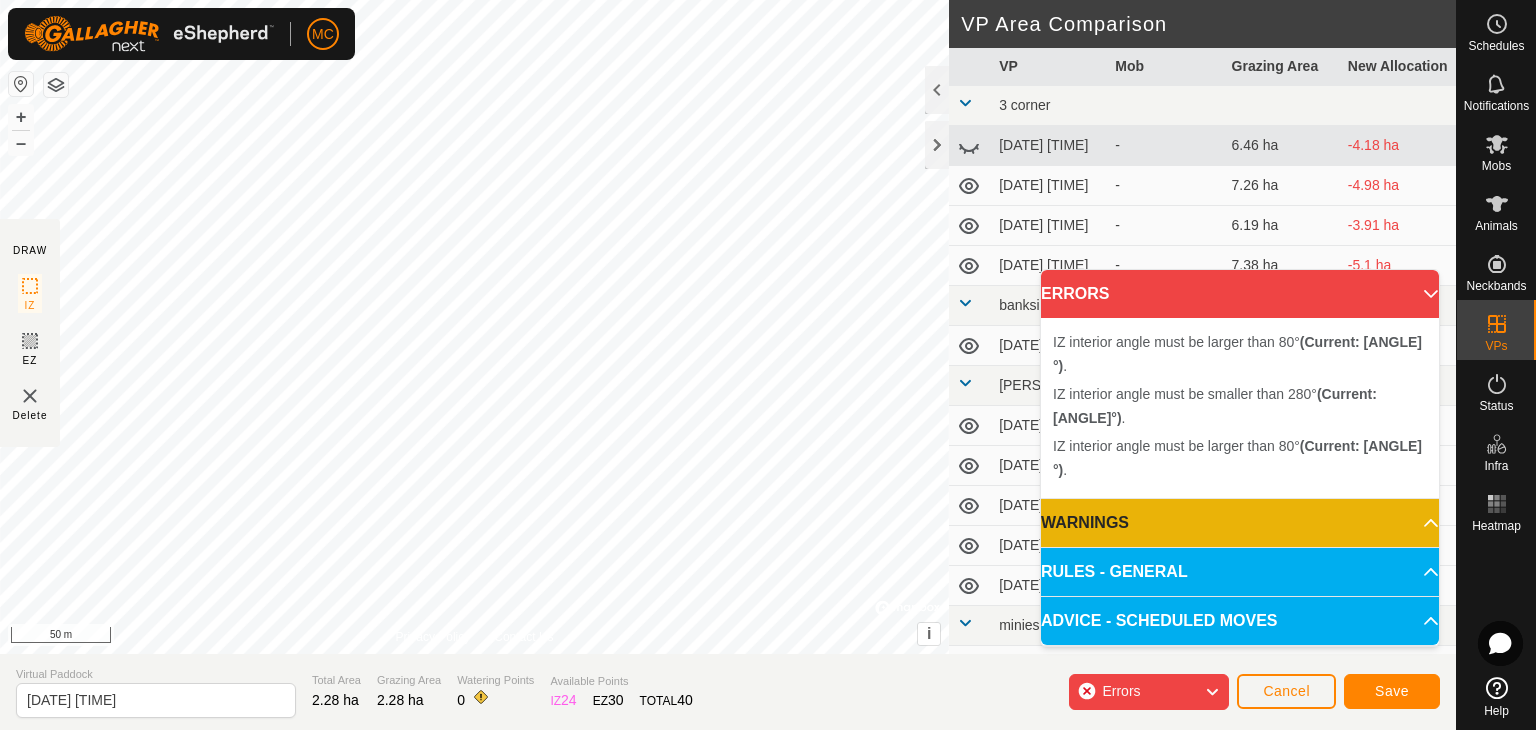 click on "IZ interior angle must be larger than 80°  (Current: [ANGLE]°) . + – ⇧ i ©  Mapbox , ©  OpenStreetMap ,  Improve this map 50 m" at bounding box center [474, 327] 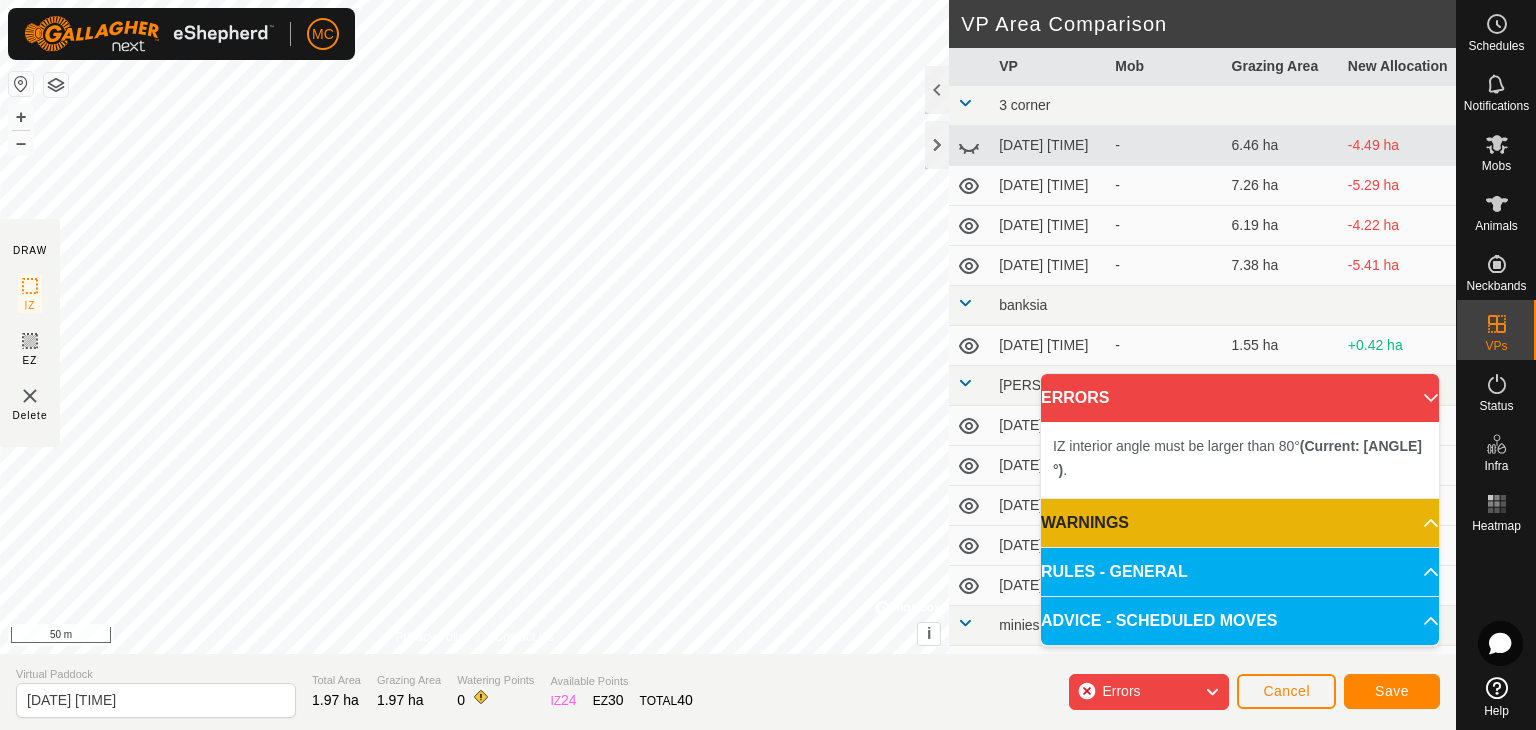 click on "IZ interior angle must be larger than 80°  (Current: [ANGLE]°) . + – ⇧ i ©  Mapbox , ©  OpenStreetMap ,  Improve this map 50 m" at bounding box center (474, 327) 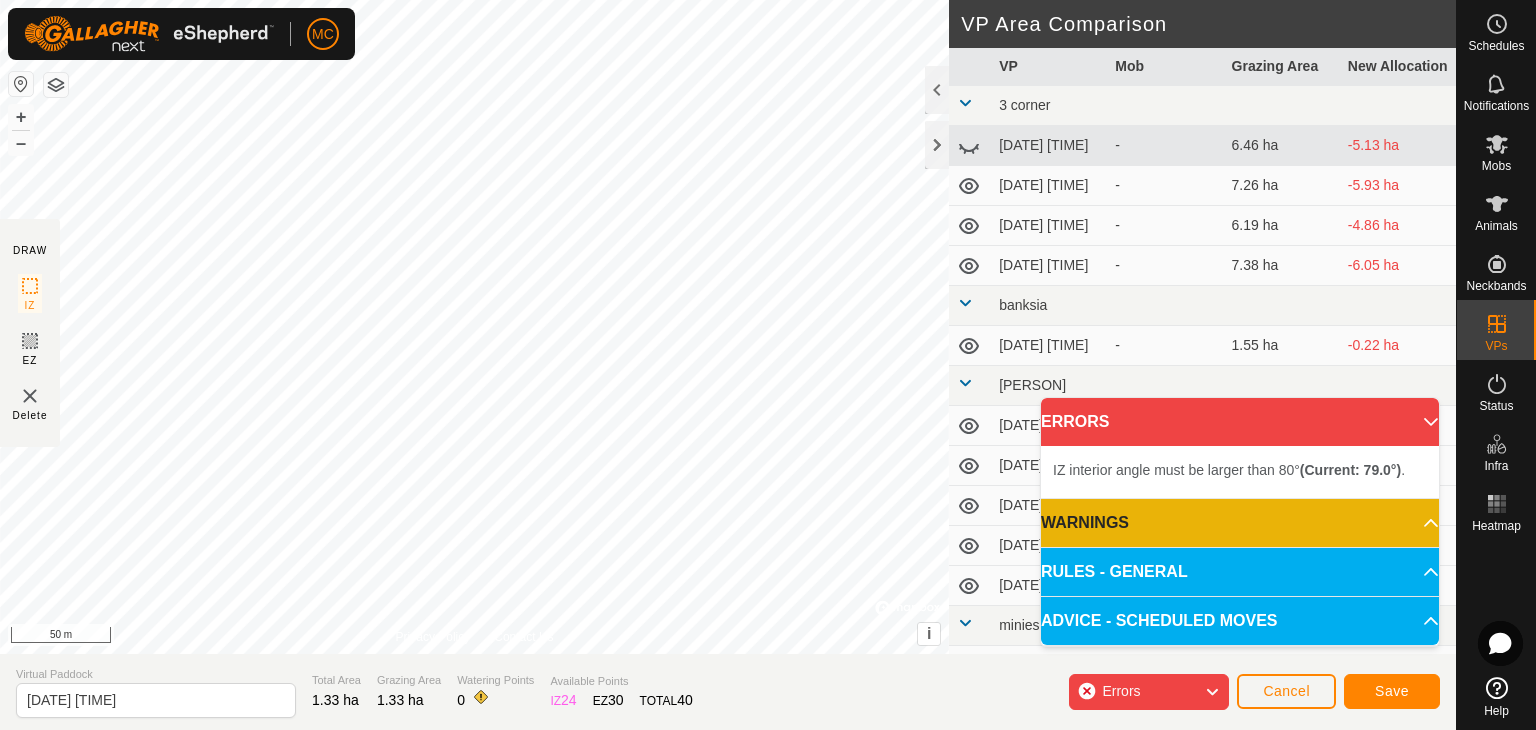 click on "IZ interior angle must be larger than 80°  (Current: [ANGLE]°) ." at bounding box center (266, 357) 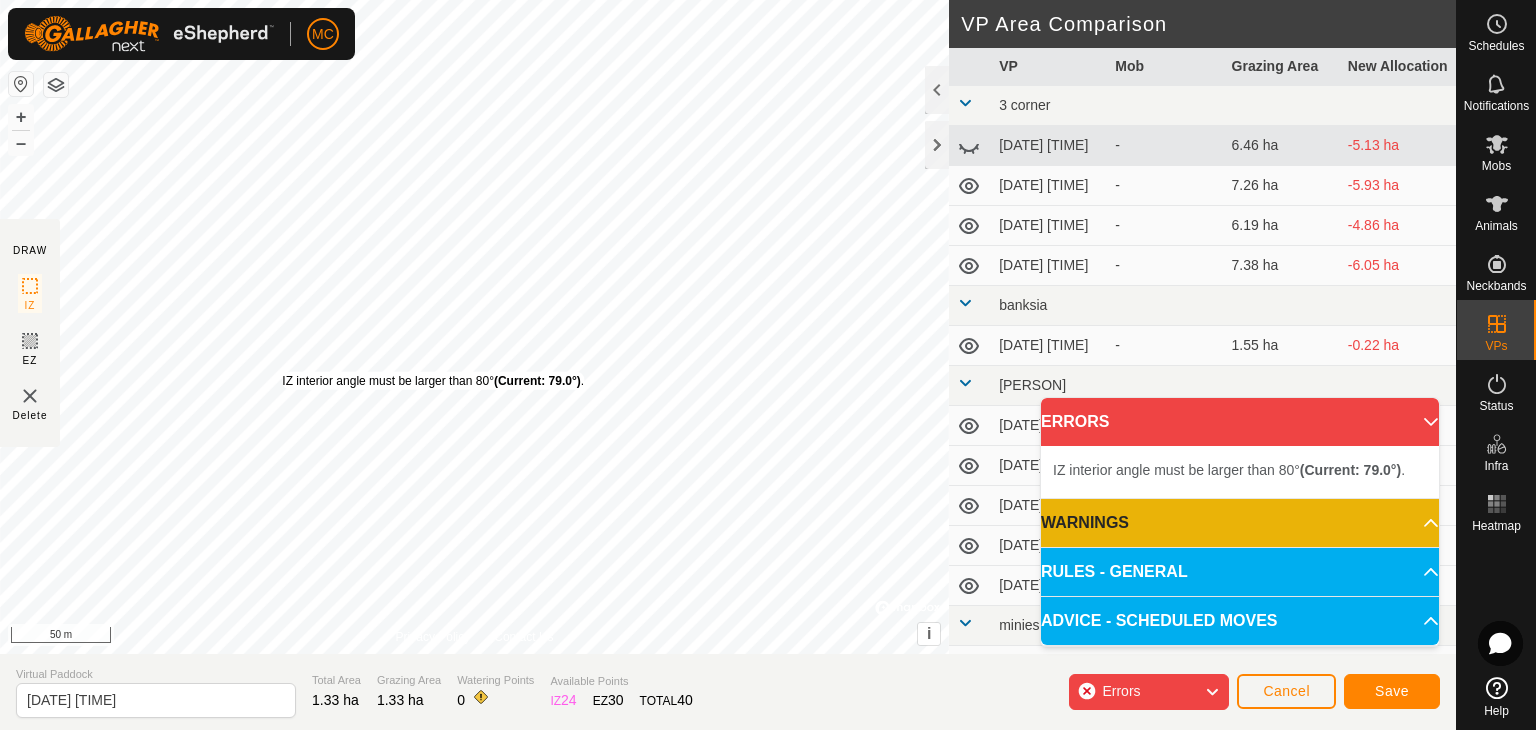 click on "IZ interior angle must be larger than 80°  (Current: [ANGLE]°) . + – ⇧ i ©  Mapbox , ©  OpenStreetMap ,  Improve this map 50 m" at bounding box center [474, 327] 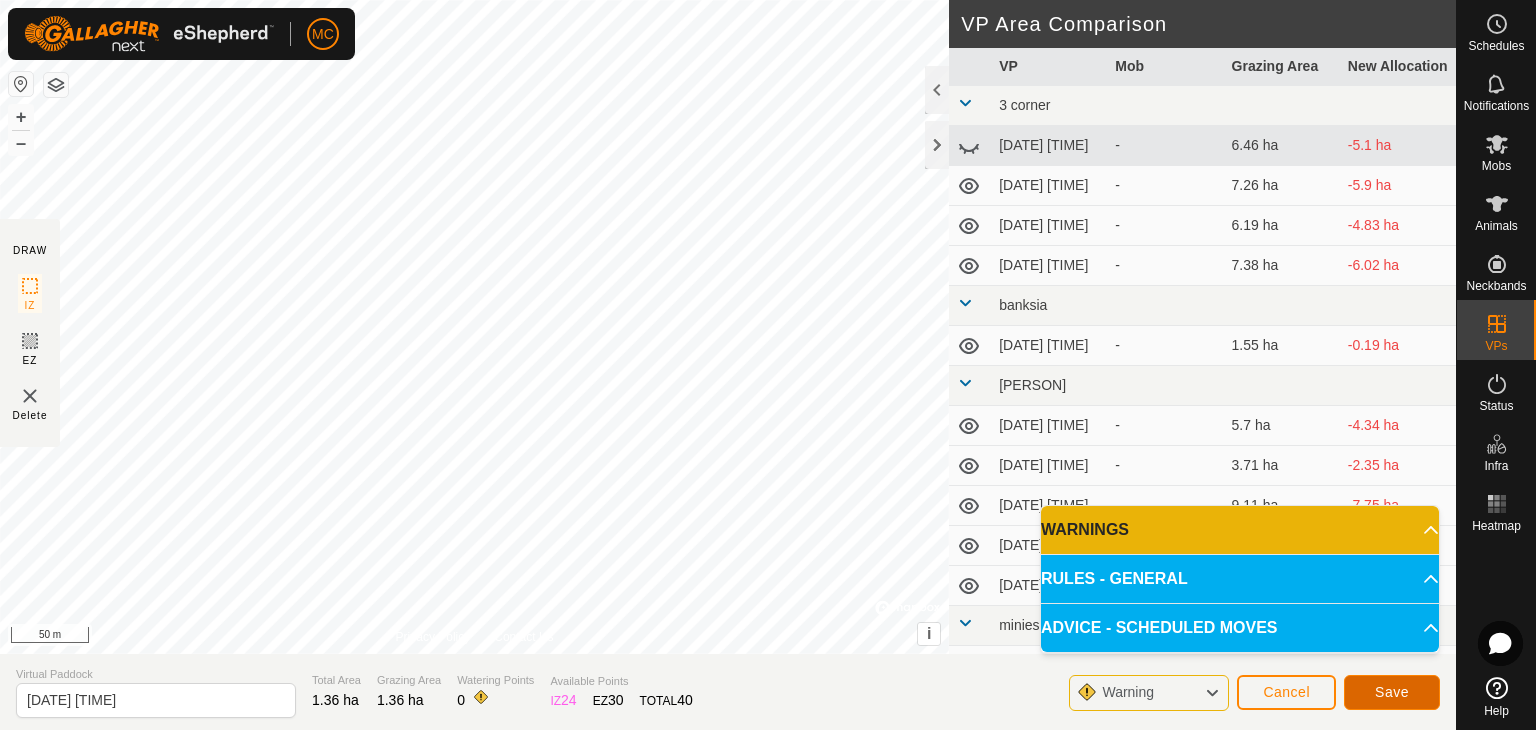 click on "Save" 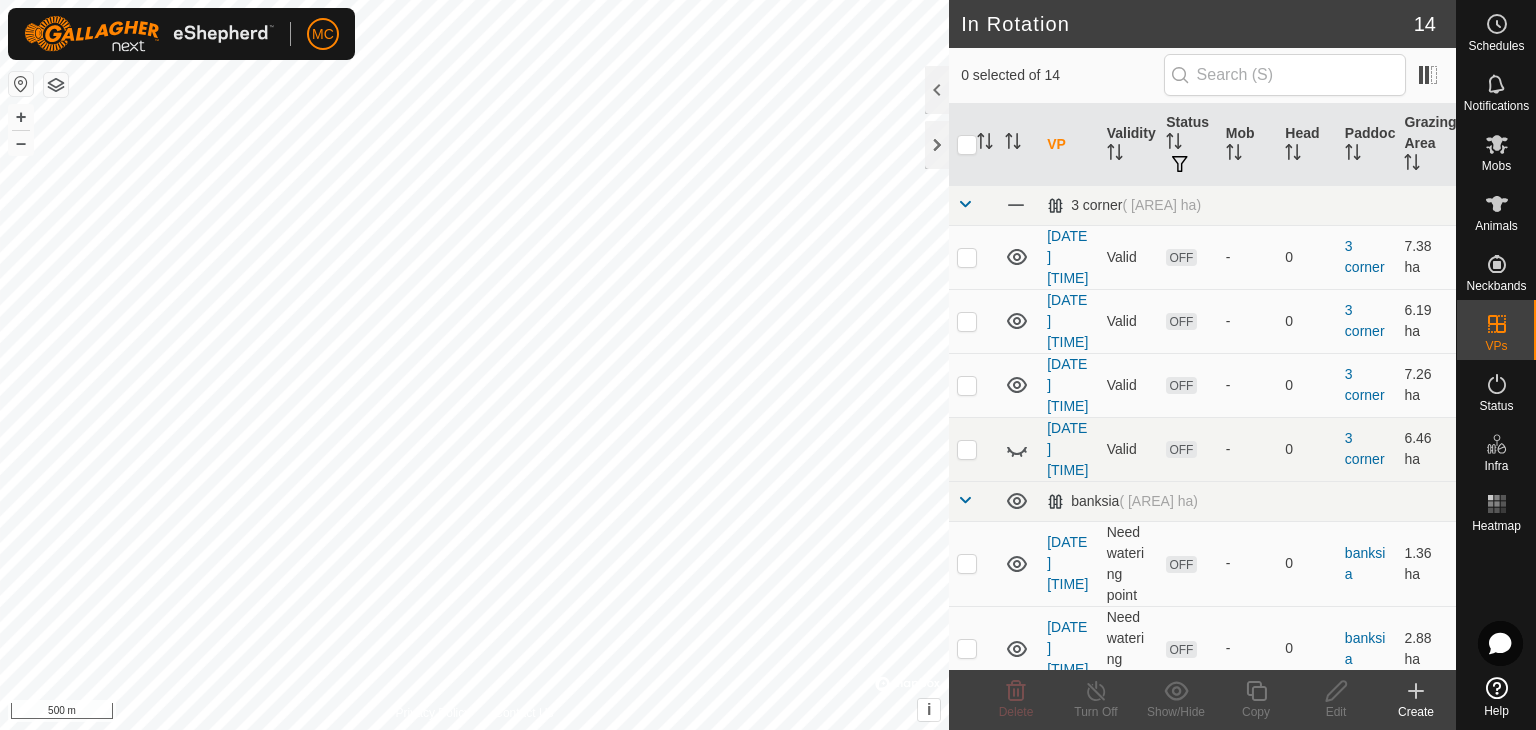 click 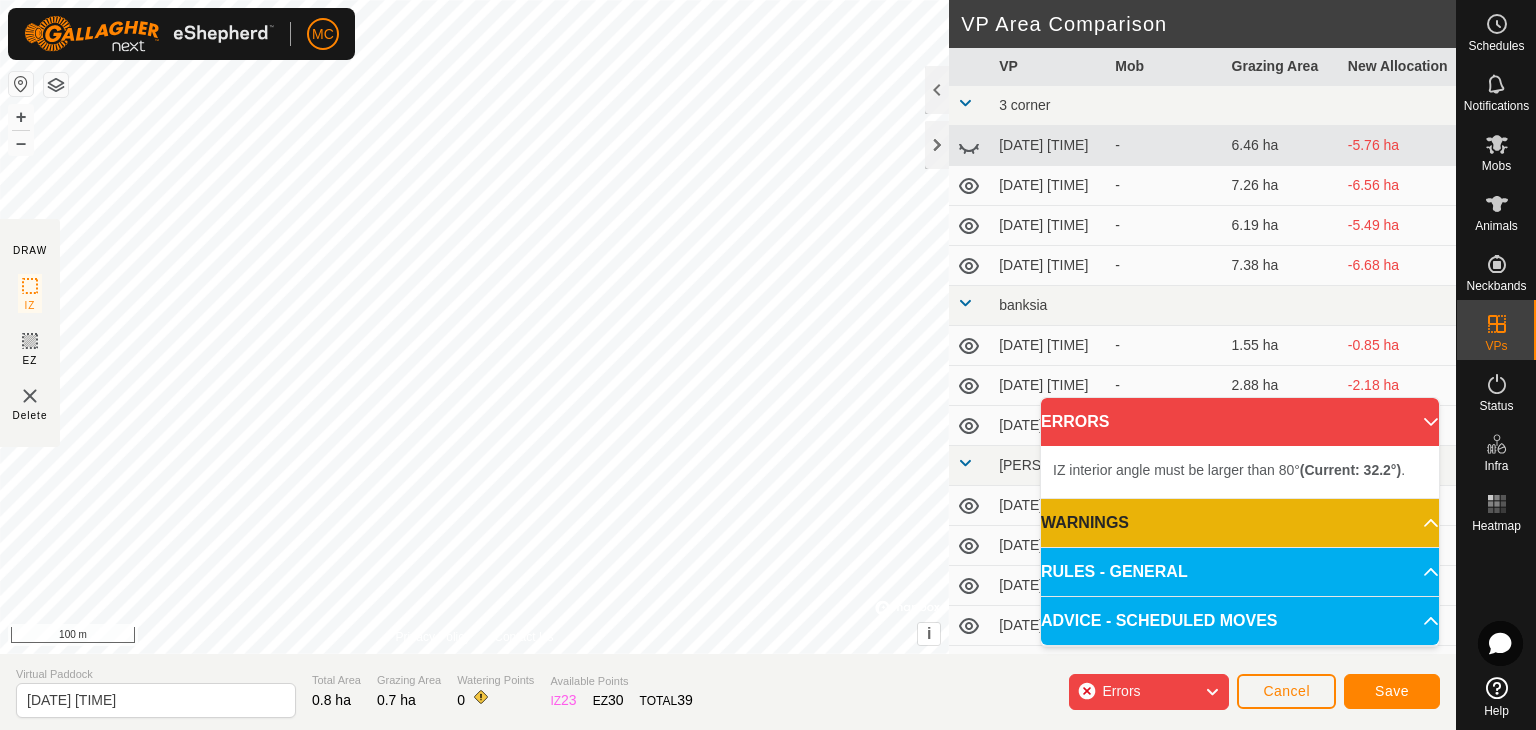 click on "IZ interior angle must be larger than 80°  (Current: [ANGLE]°) . + – ⇧ i ©  Mapbox , ©  OpenStreetMap ,  Improve this map 100 m" at bounding box center (474, 327) 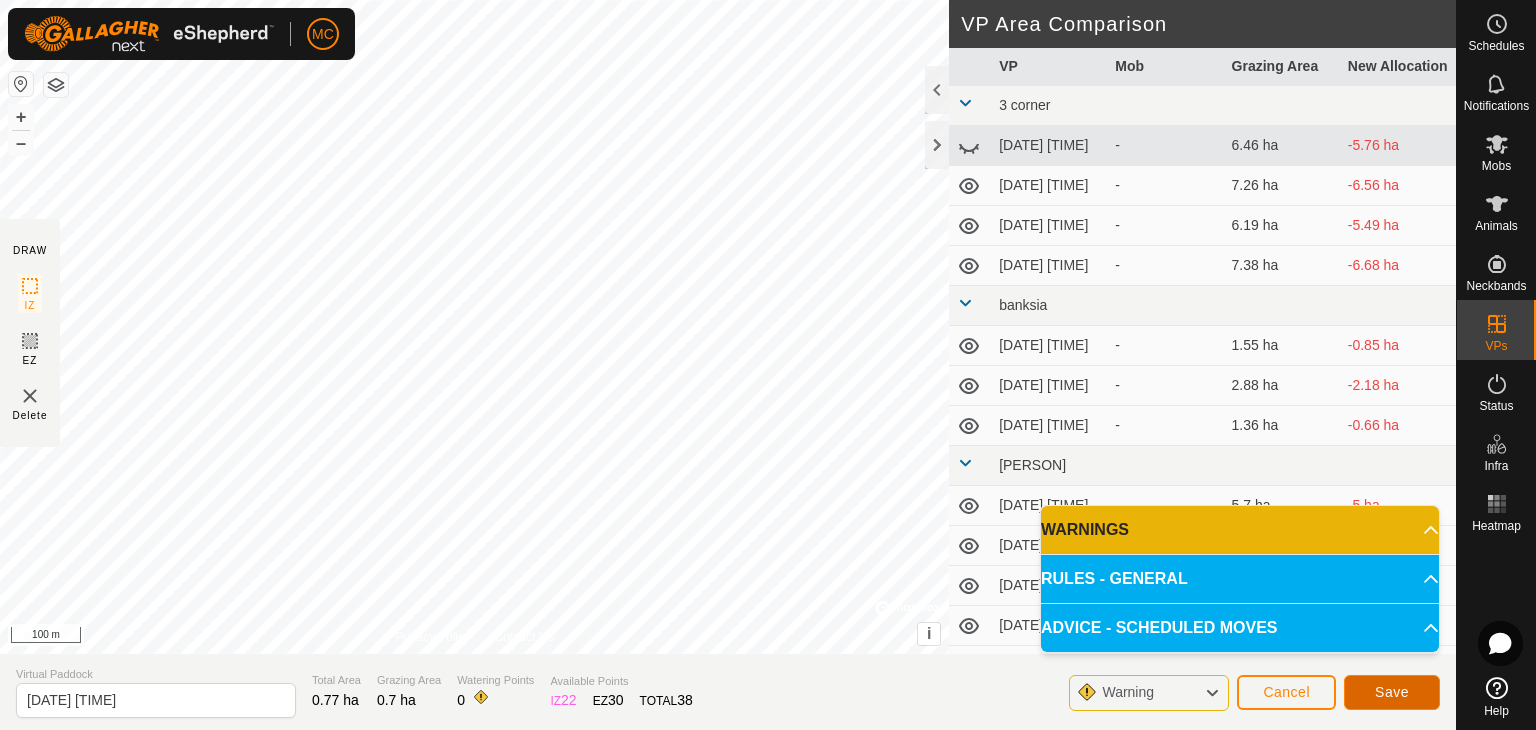 click on "Save" 